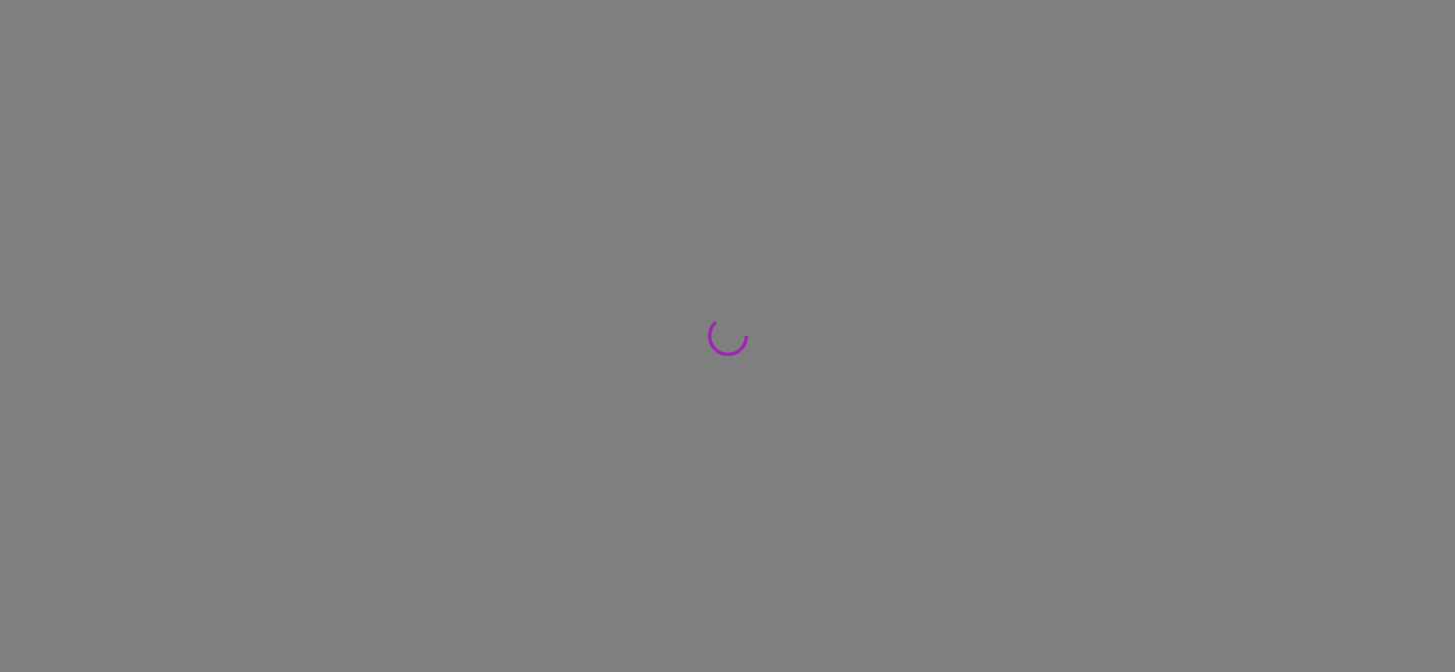 scroll, scrollTop: 0, scrollLeft: 0, axis: both 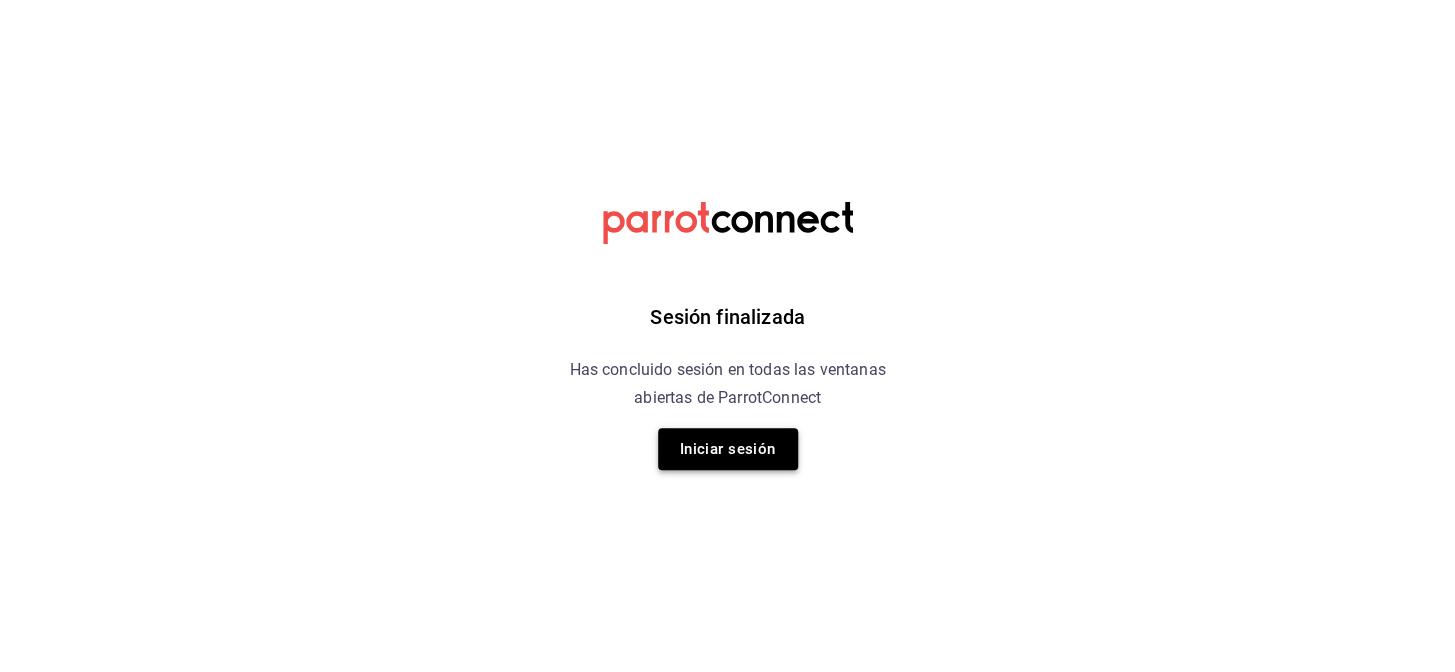 click on "Iniciar sesión" at bounding box center [728, 449] 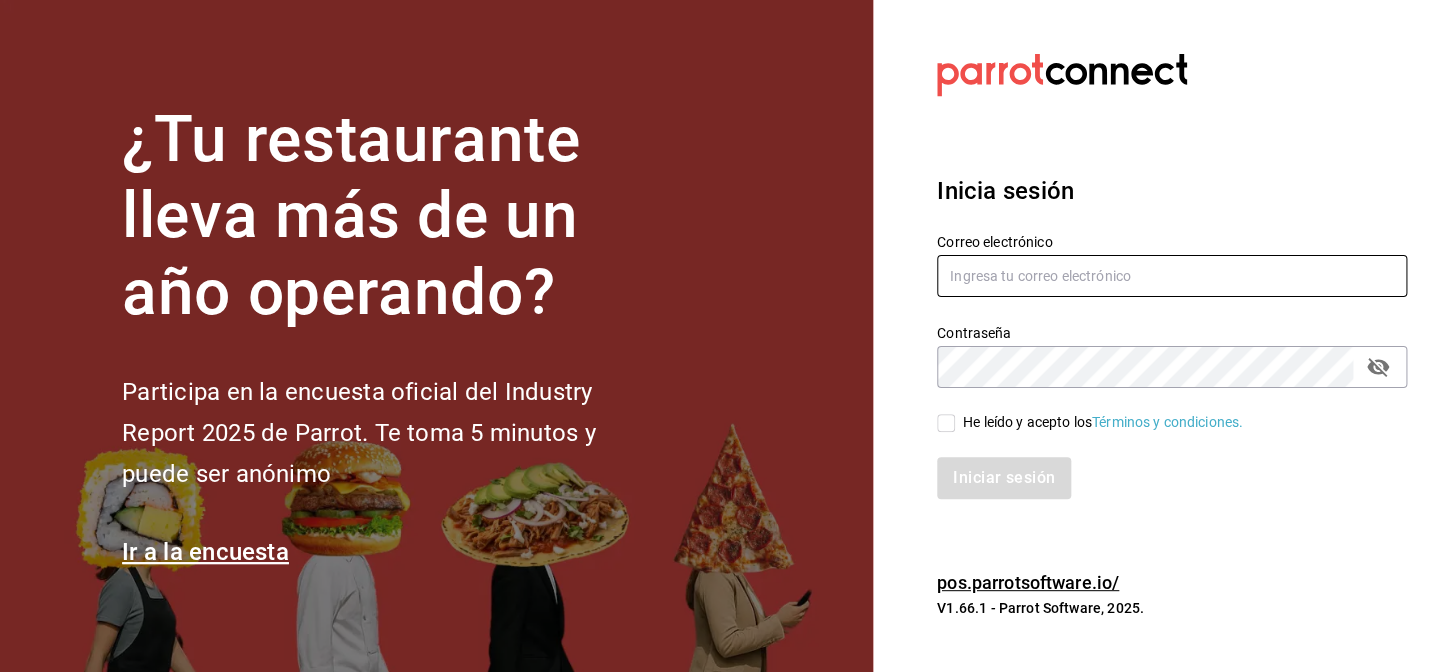 type on "nuevagalicia.sushiexpress@[EMAIL]" 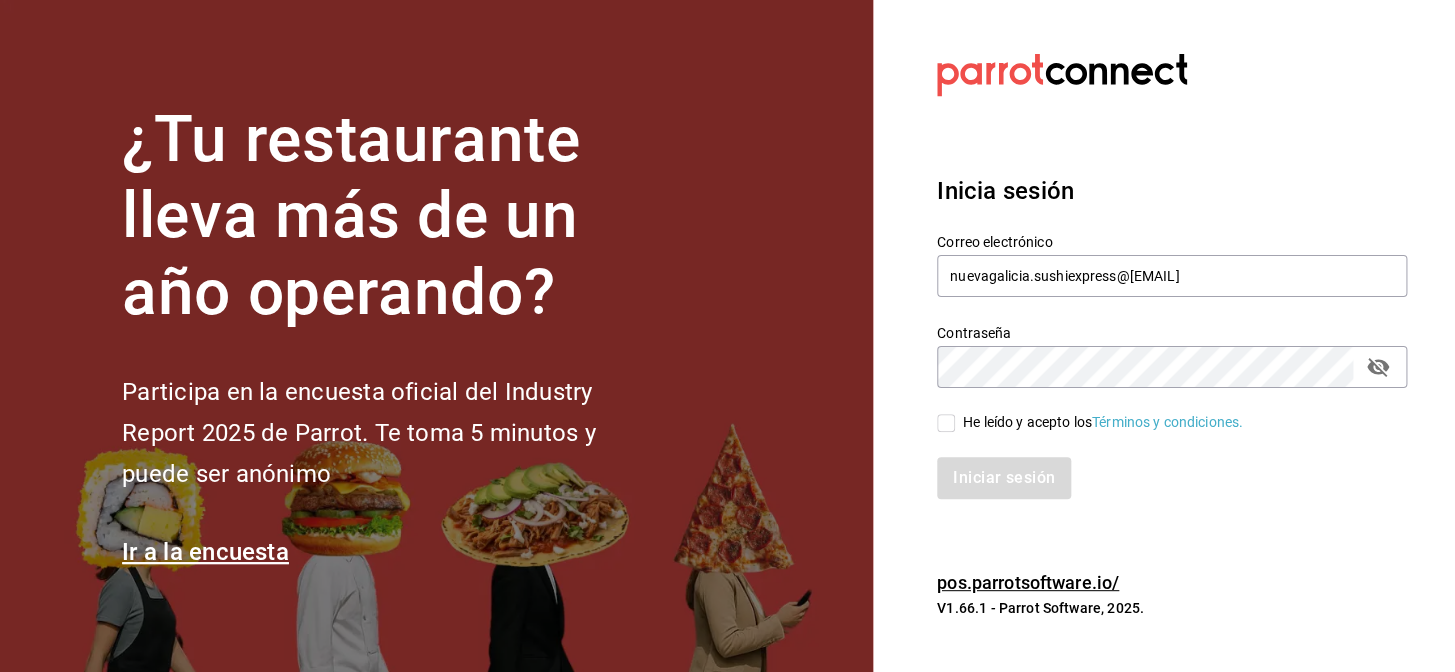 click on "Iniciar sesión" at bounding box center [1160, 466] 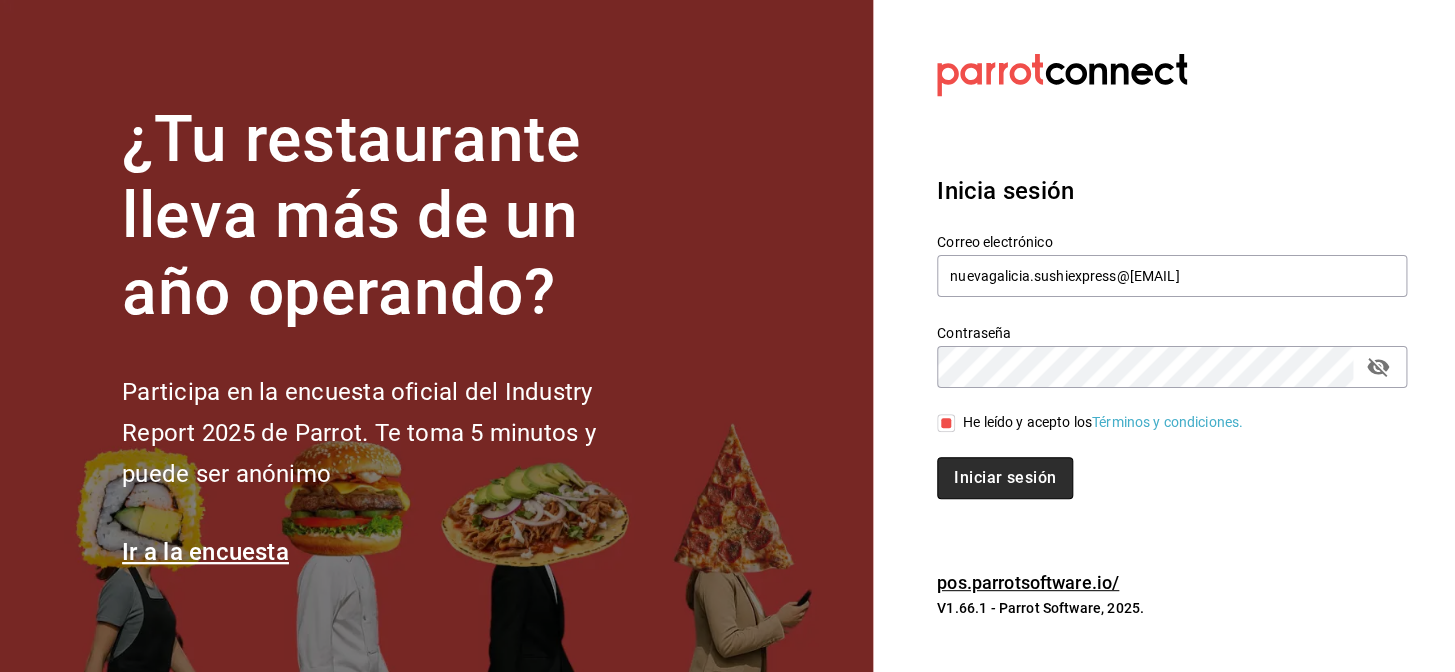 click on "Iniciar sesión" at bounding box center (1005, 478) 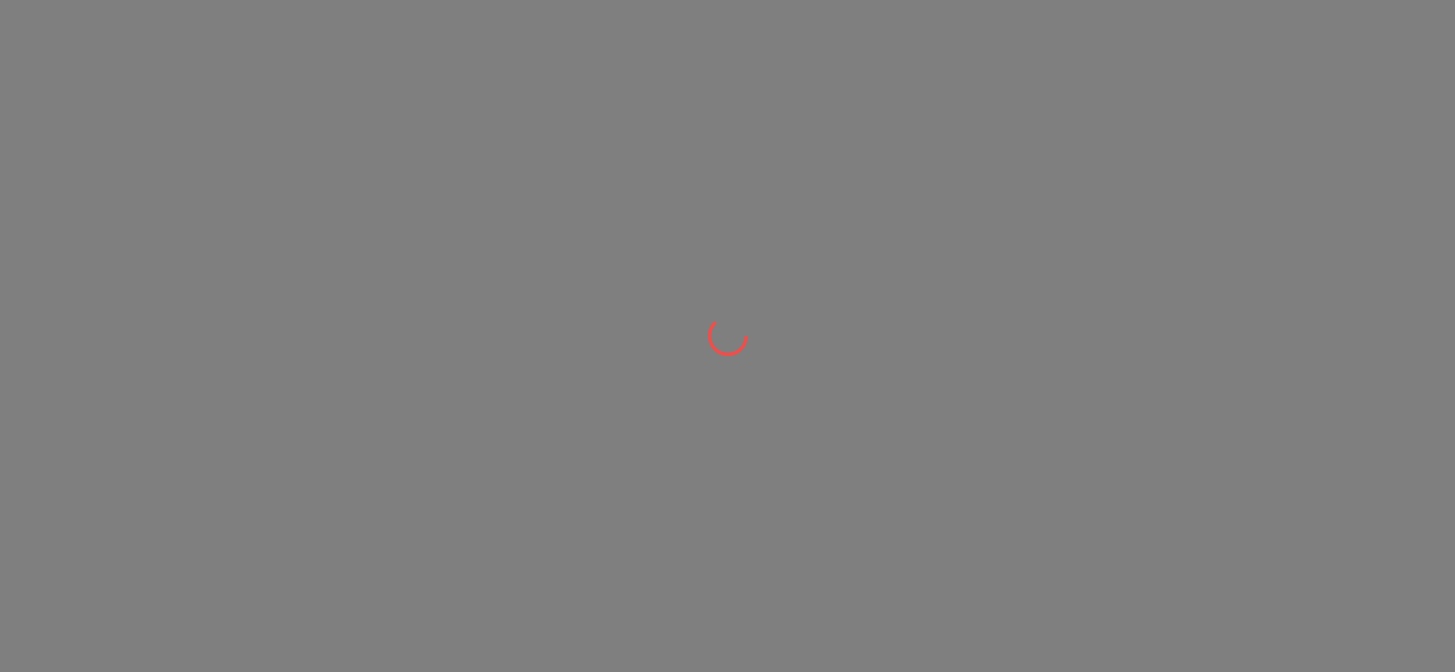scroll, scrollTop: 0, scrollLeft: 0, axis: both 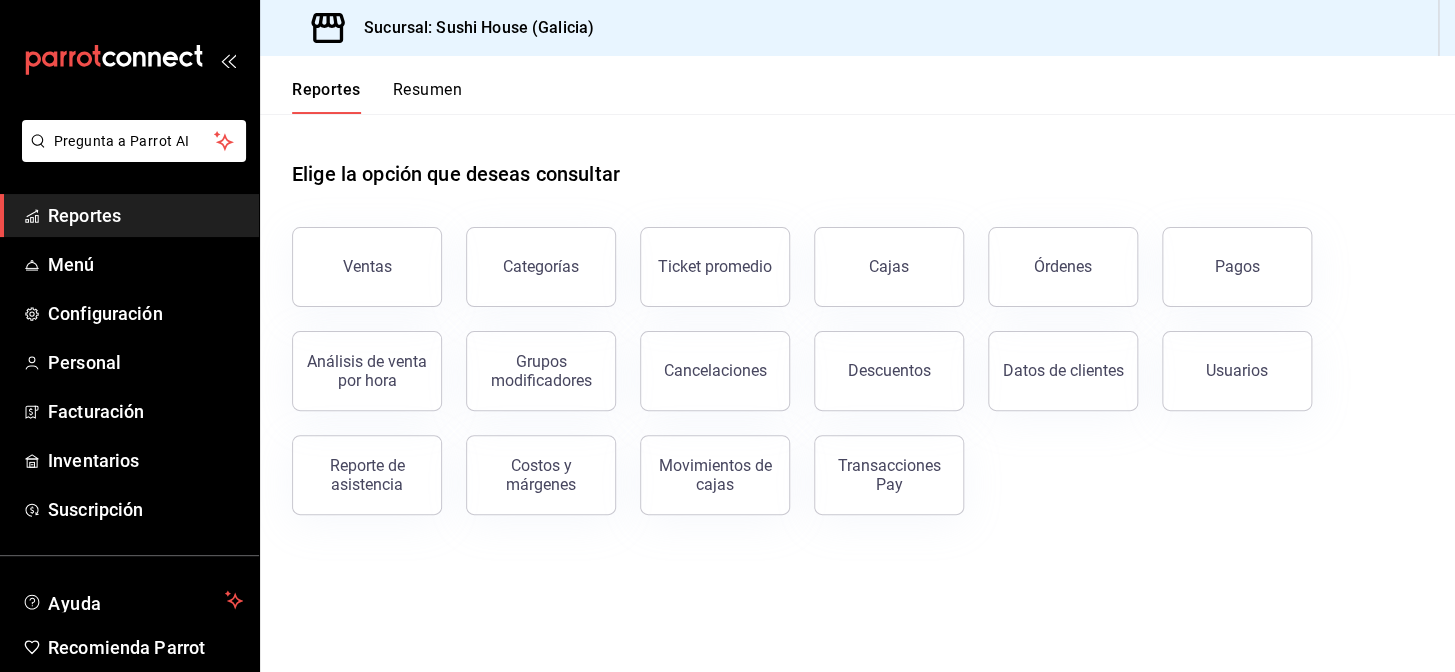 click on "Ventas" at bounding box center [367, 267] 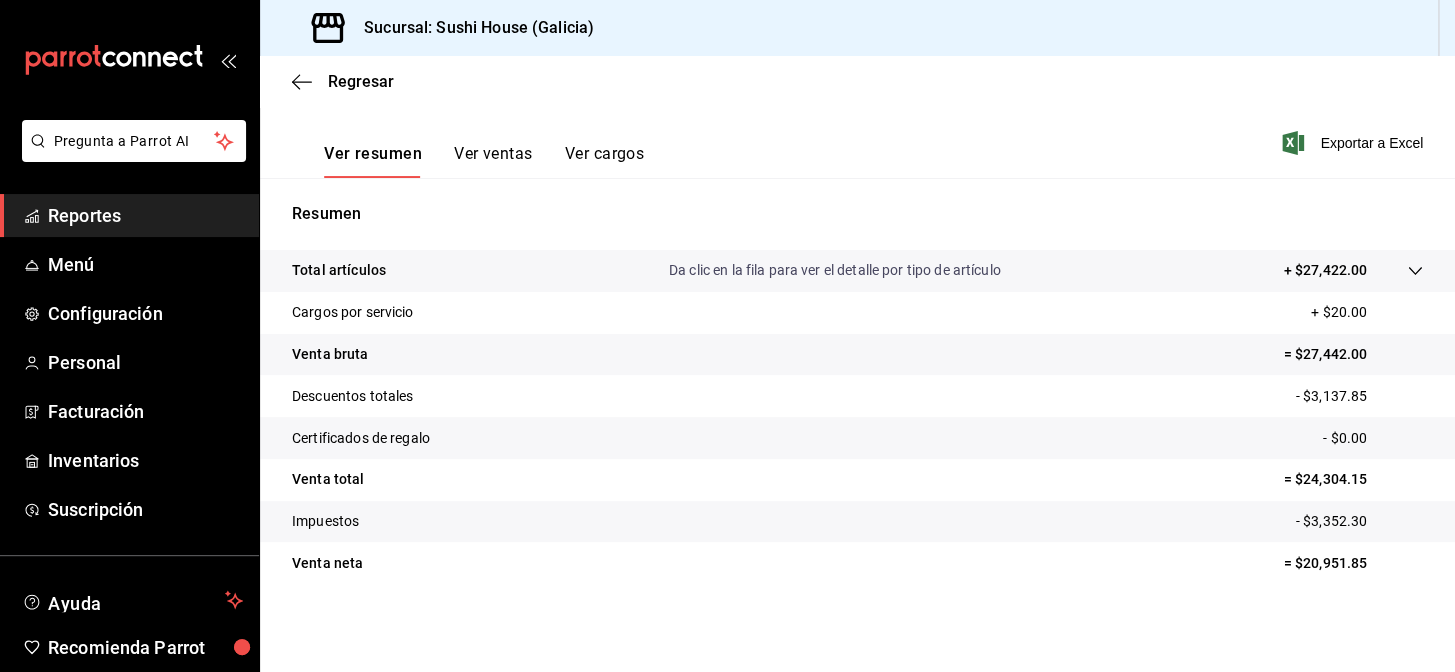 scroll, scrollTop: 287, scrollLeft: 0, axis: vertical 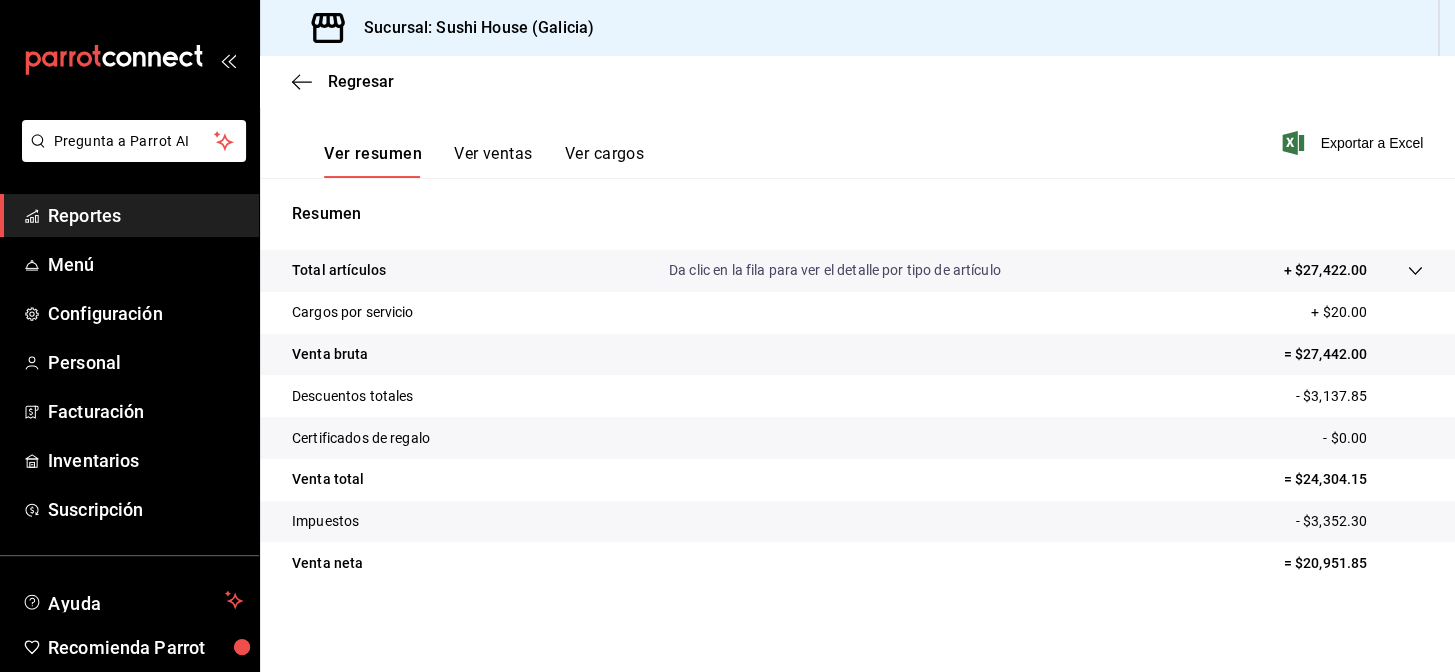 click on "Reportes" at bounding box center (129, 215) 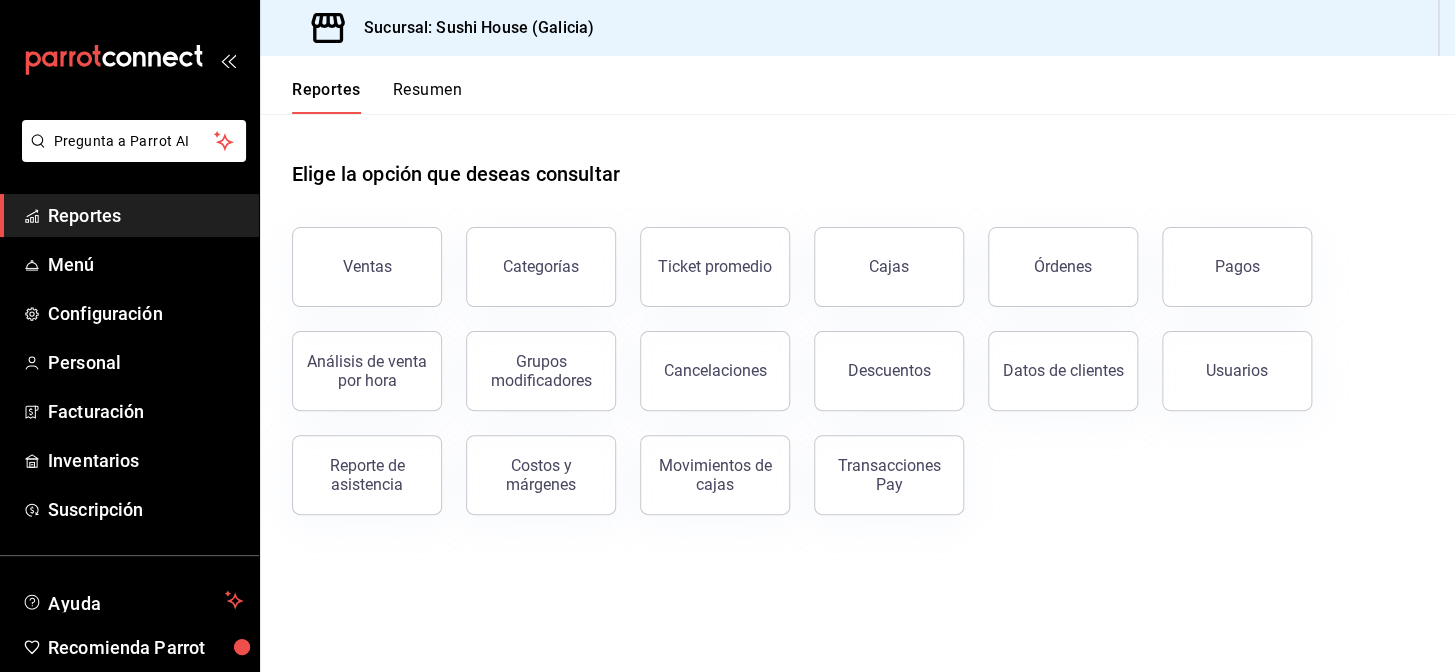 click on "Resumen" at bounding box center (427, 97) 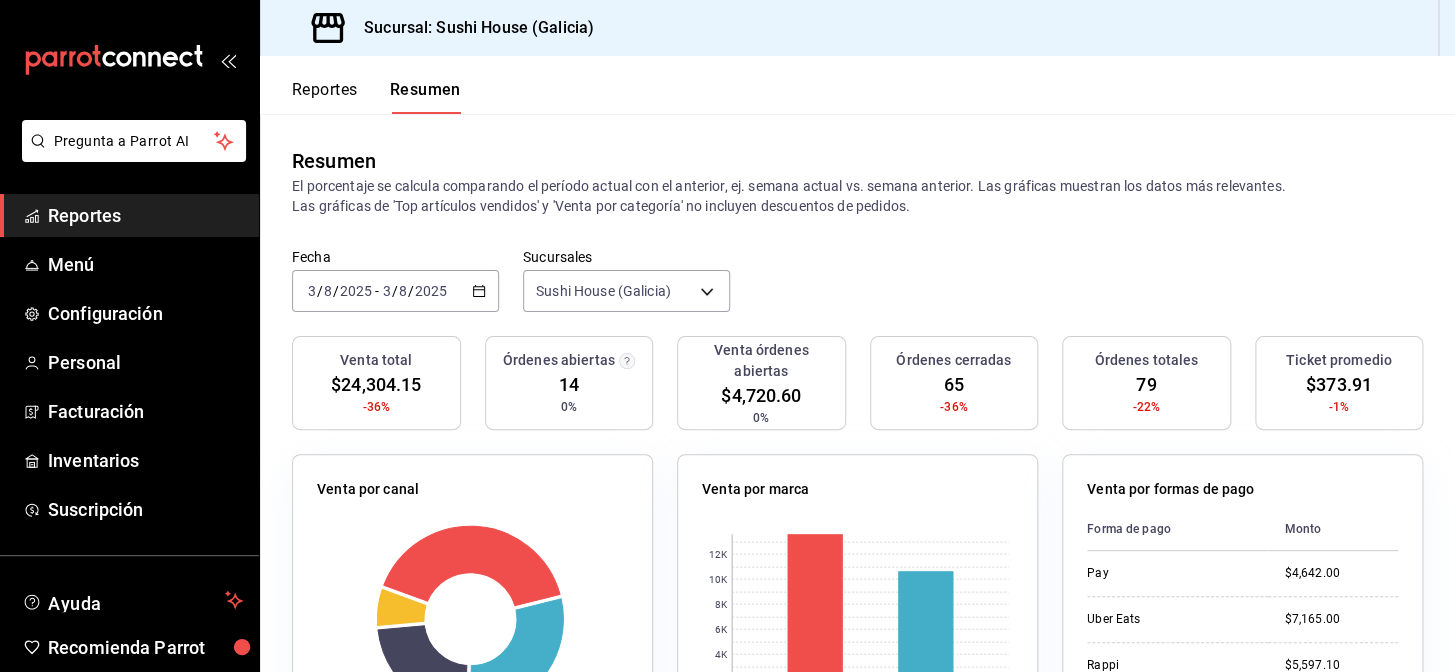 click on "Reportes" at bounding box center [129, 215] 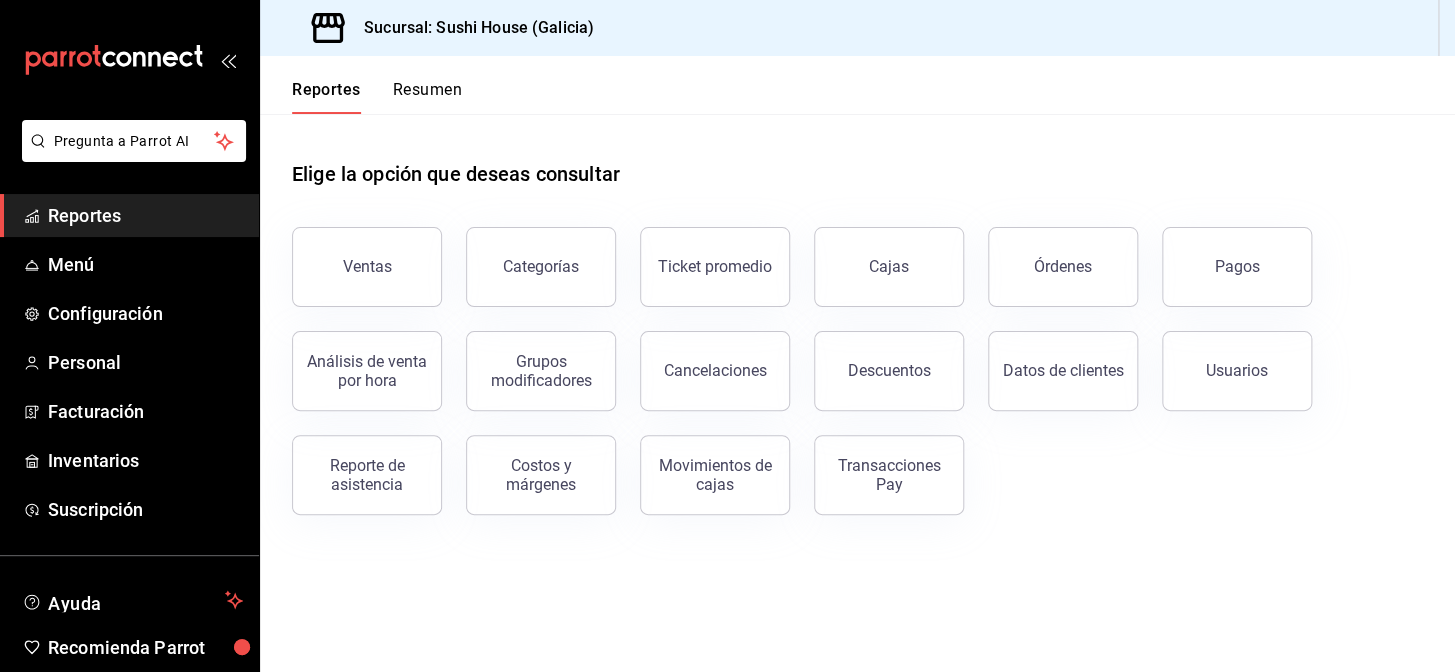 click on "Reportes" at bounding box center (145, 215) 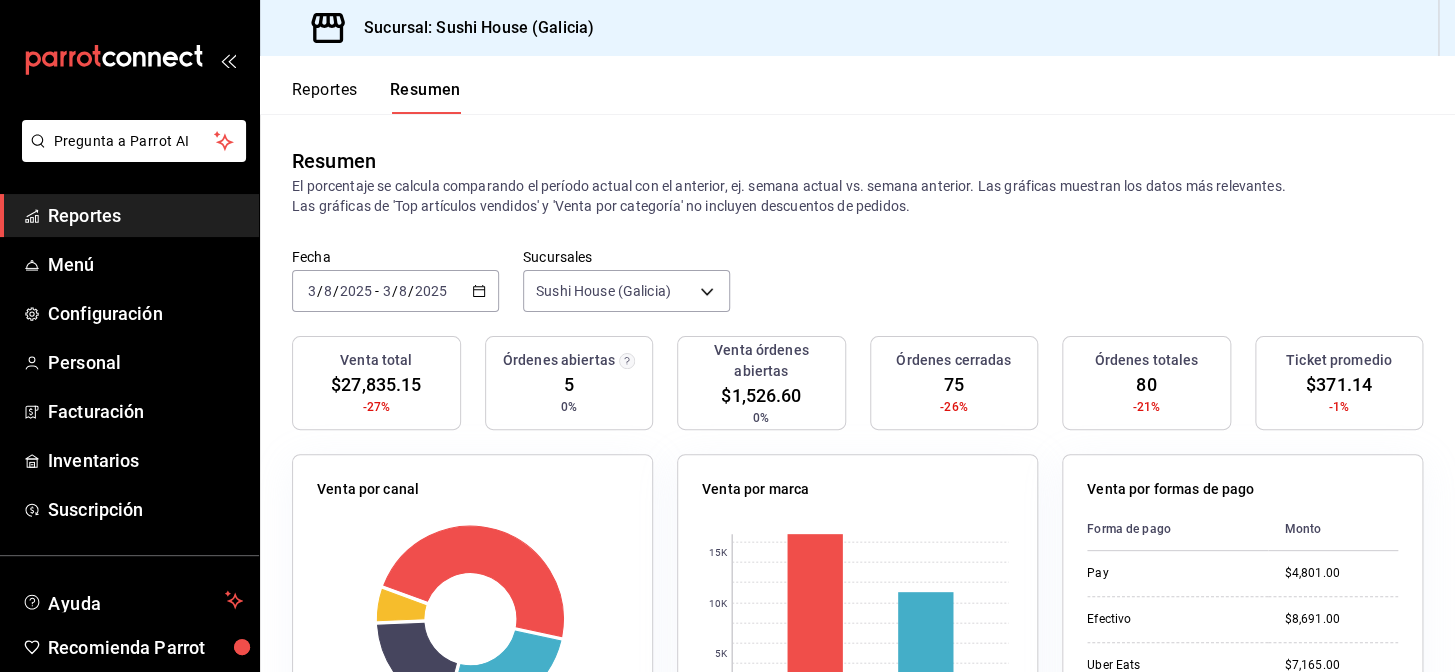 click on "Reportes" at bounding box center [145, 215] 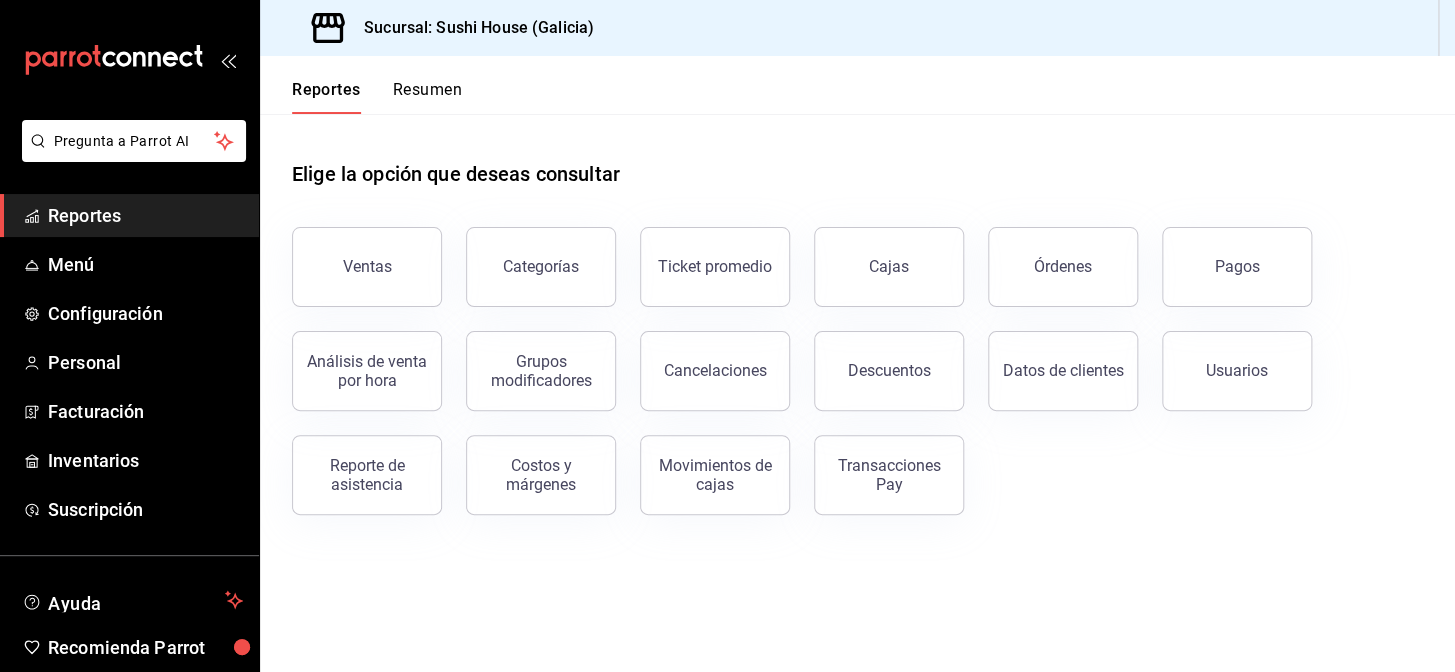 click on "Resumen" at bounding box center (427, 97) 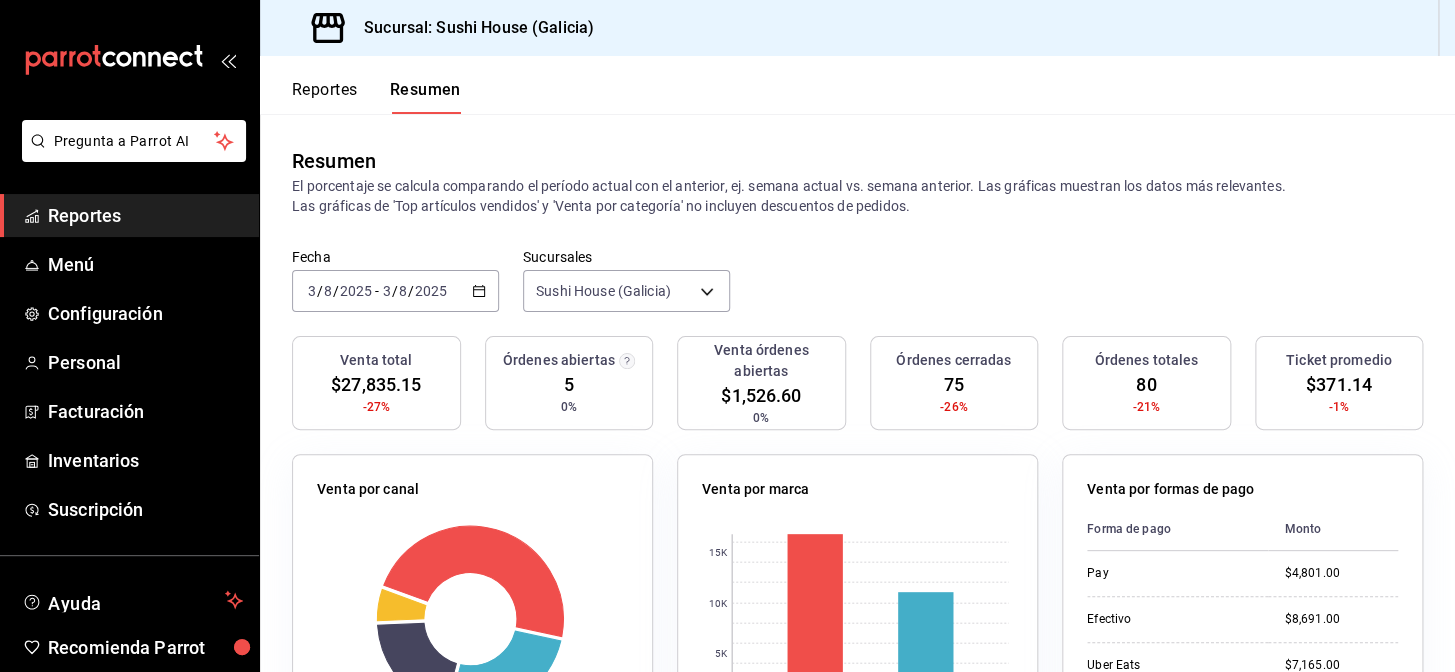 click on "Reportes" at bounding box center [145, 215] 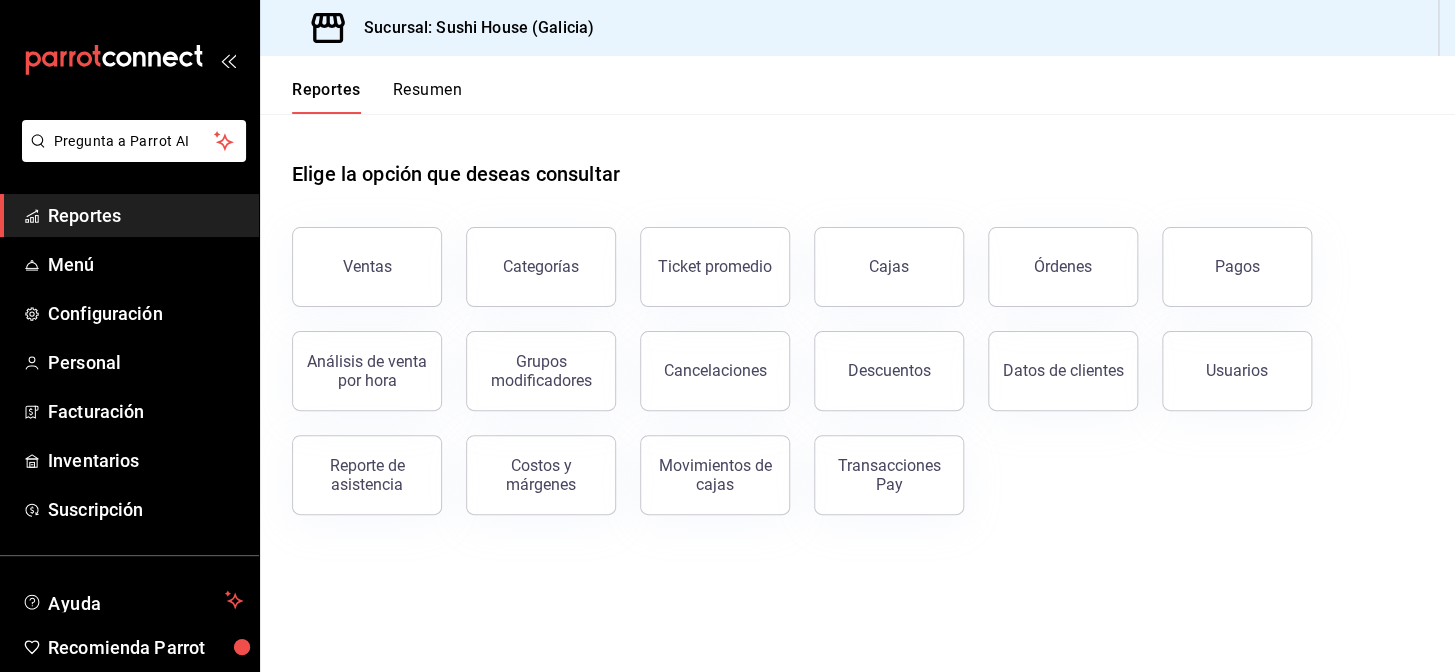 click on "Reportes" at bounding box center [129, 215] 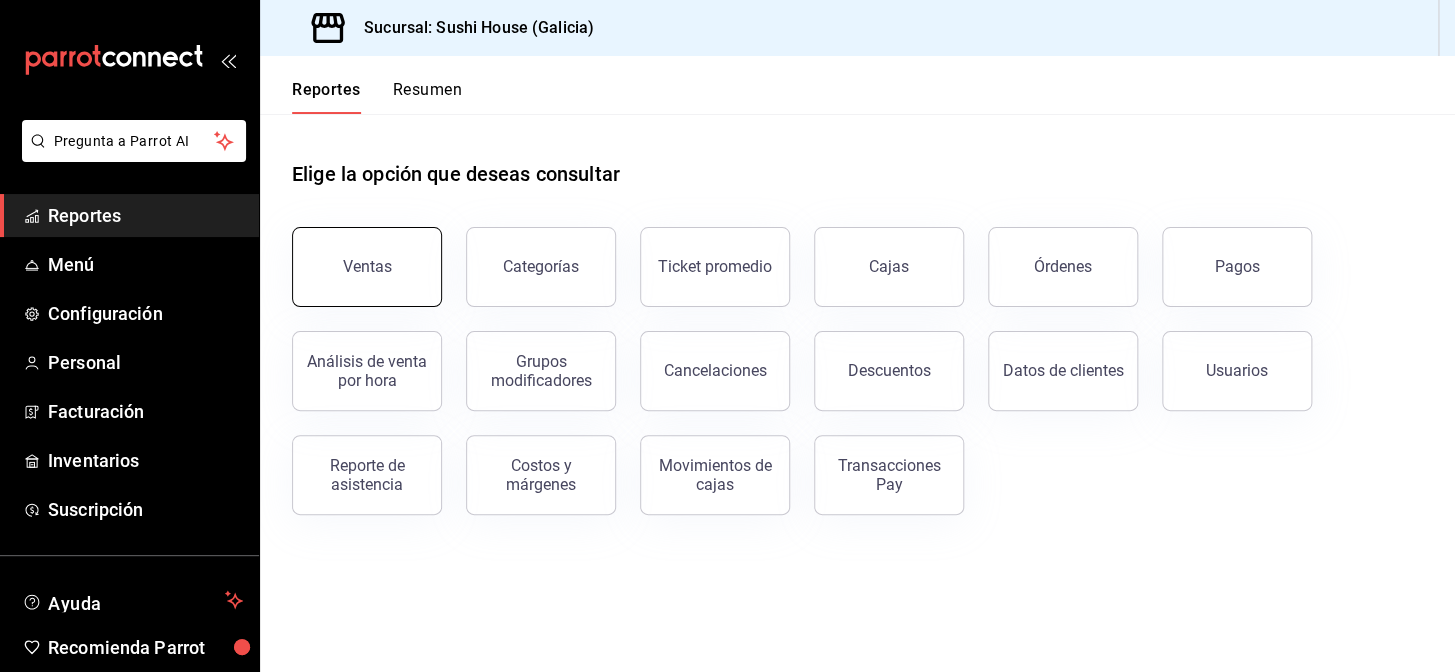 click on "Ventas" at bounding box center [367, 267] 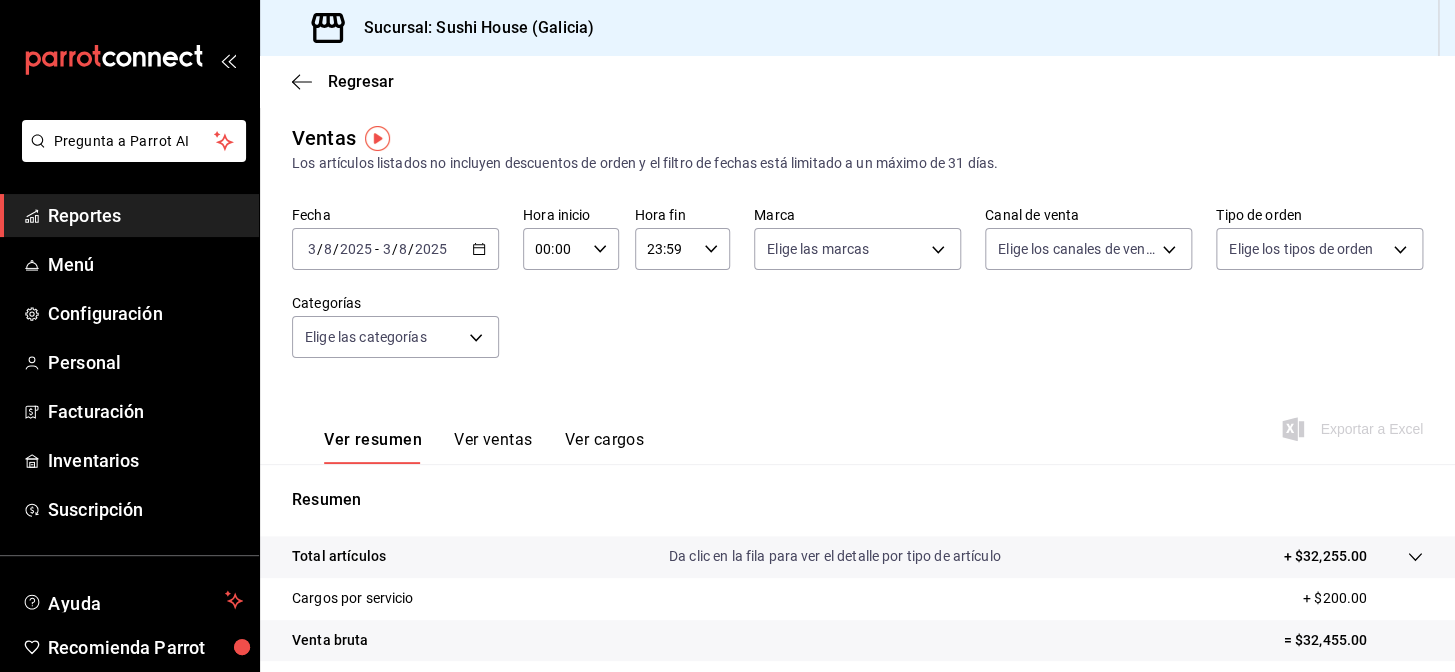 scroll, scrollTop: 287, scrollLeft: 0, axis: vertical 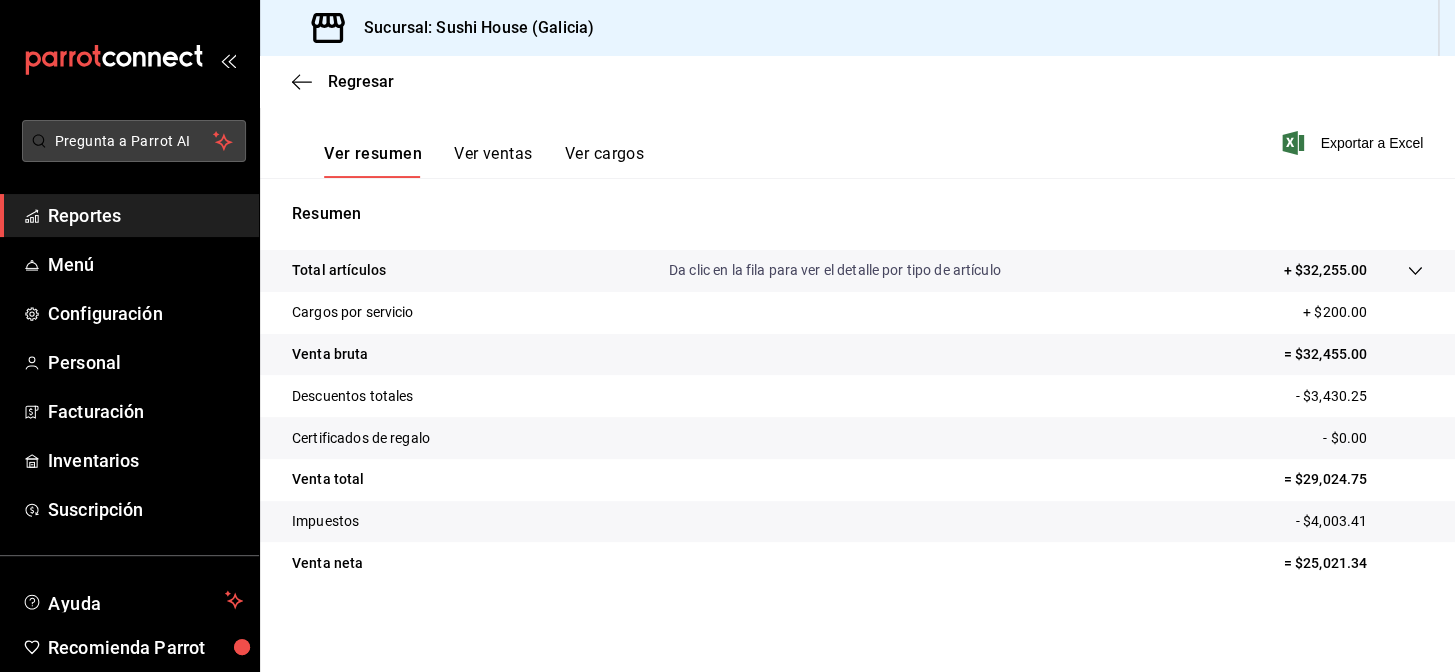 drag, startPoint x: 95, startPoint y: 219, endPoint x: 232, endPoint y: 161, distance: 148.77164 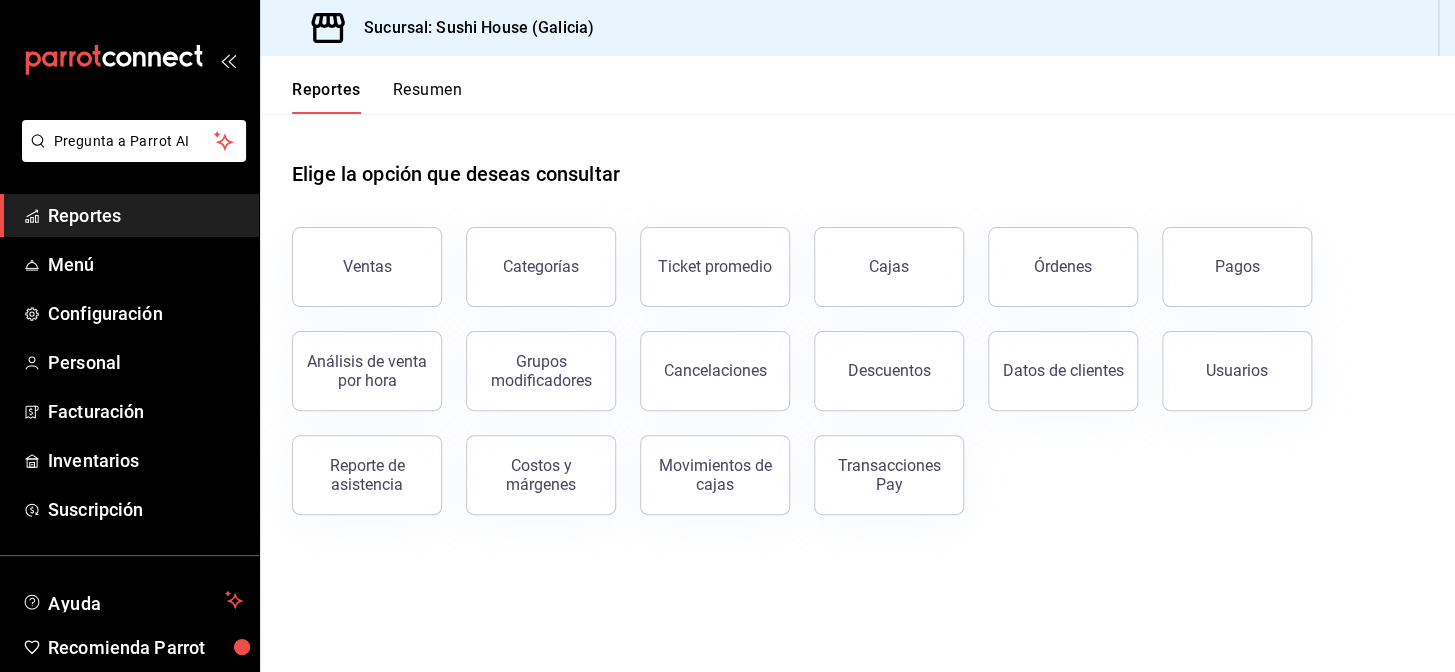 click on "Resumen" at bounding box center [427, 97] 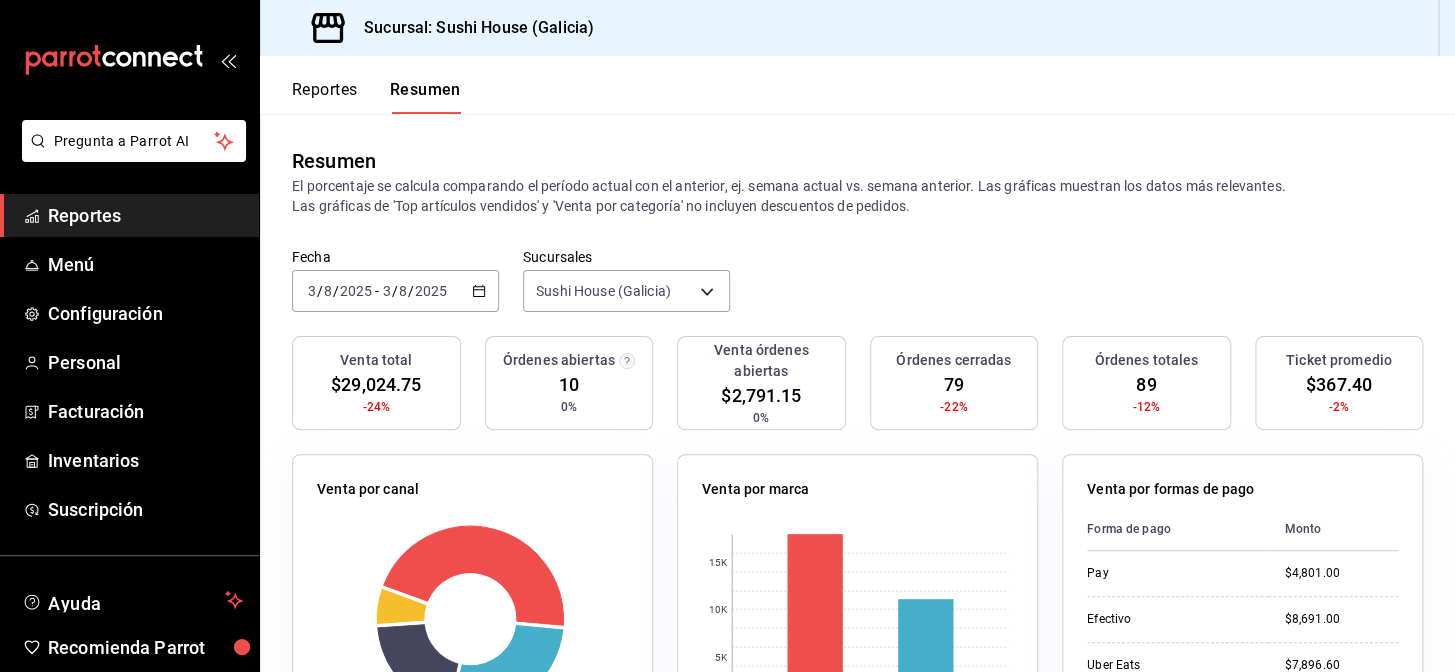 click on "Reportes" at bounding box center [145, 215] 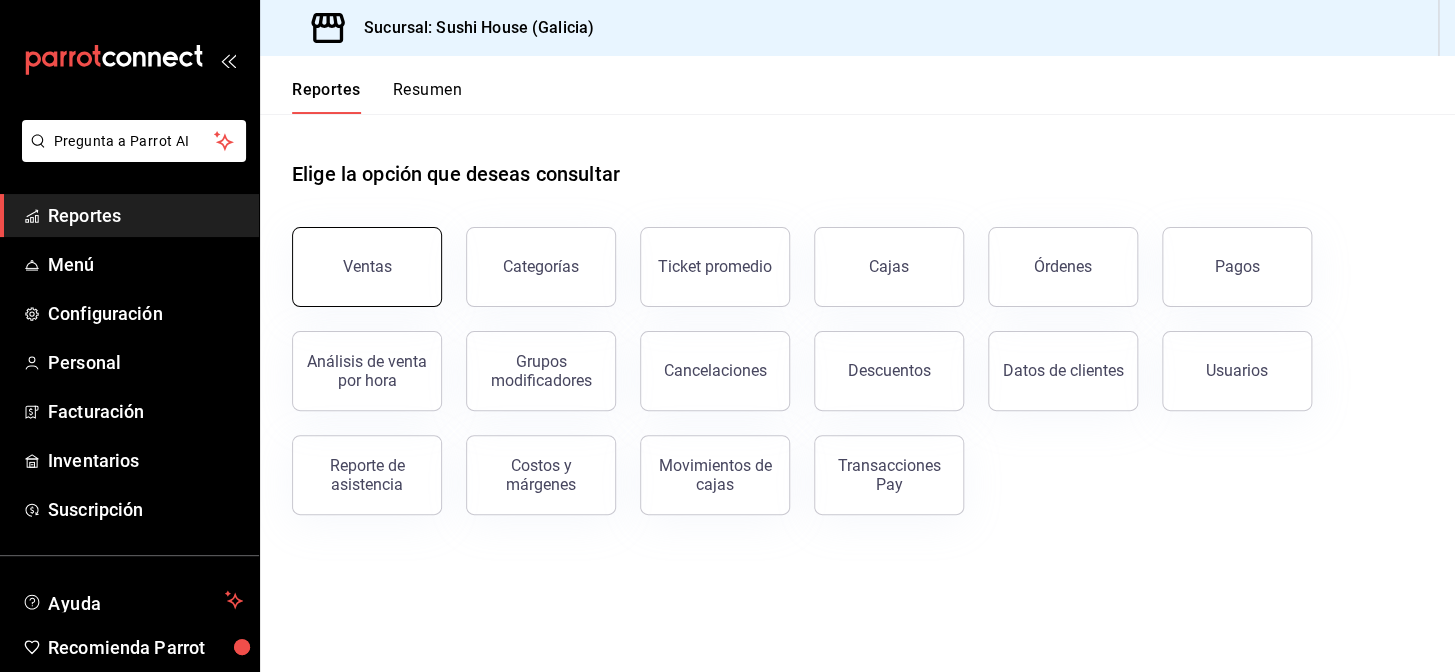 click on "Ventas" at bounding box center (367, 267) 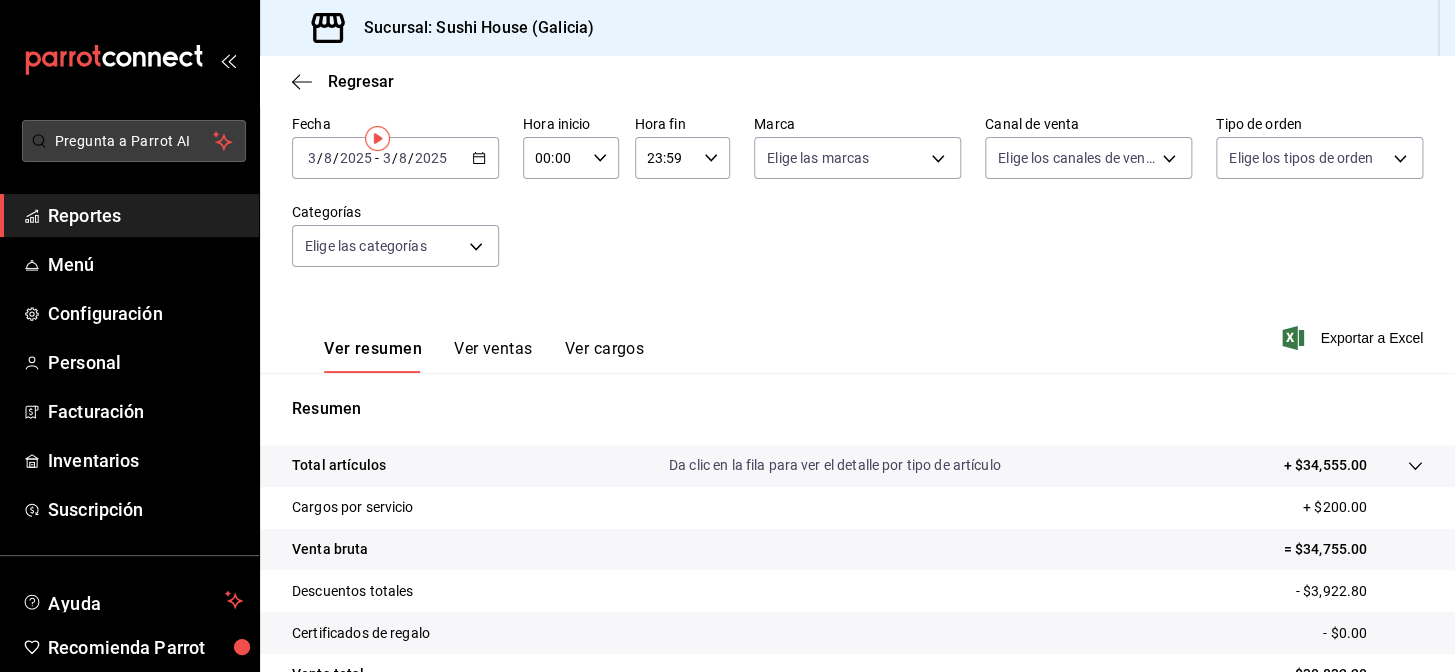 scroll, scrollTop: 0, scrollLeft: 0, axis: both 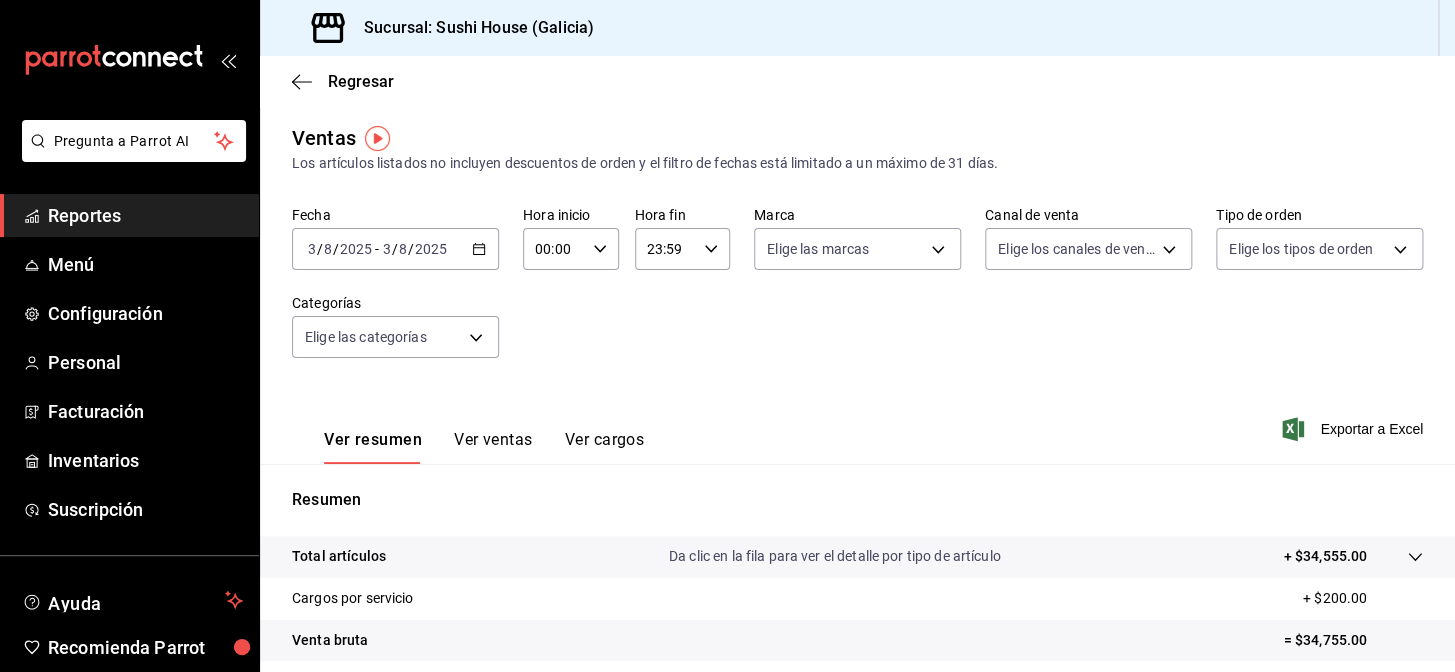 click on "Reportes" at bounding box center [145, 215] 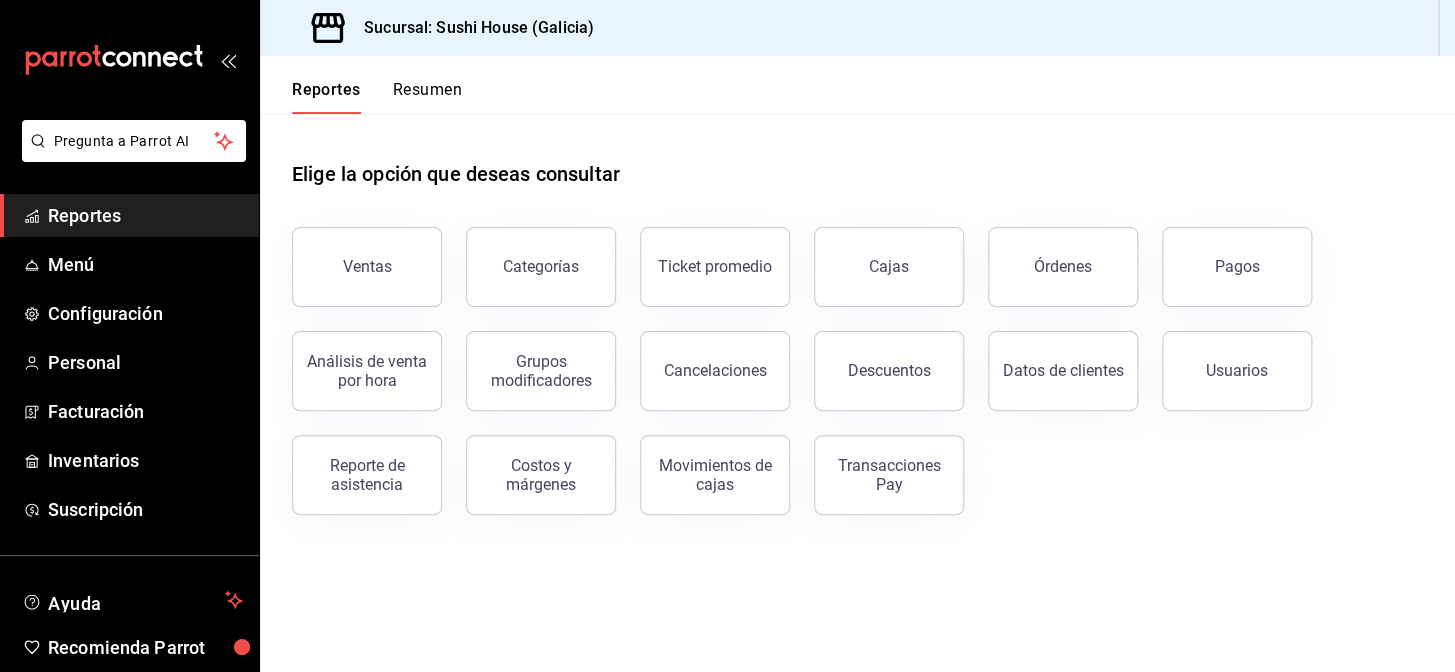 click on "Resumen" at bounding box center [427, 97] 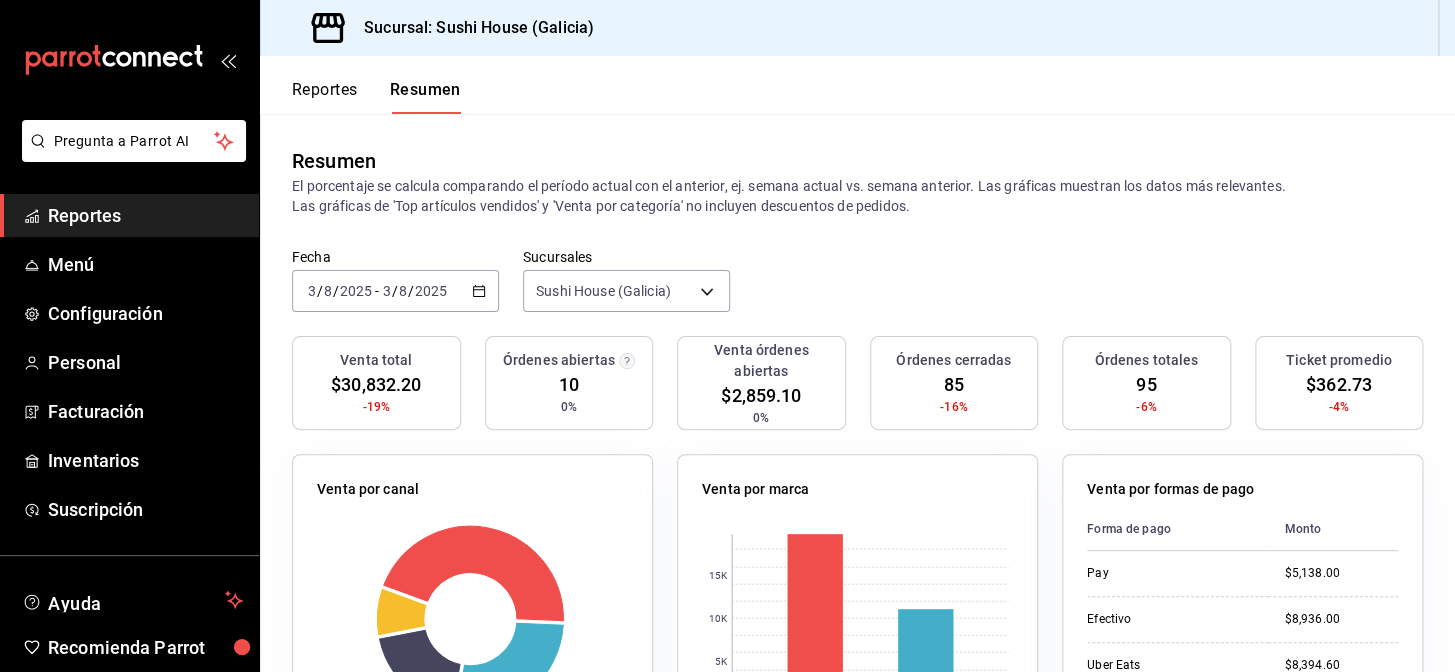 click on "Reportes" at bounding box center (145, 215) 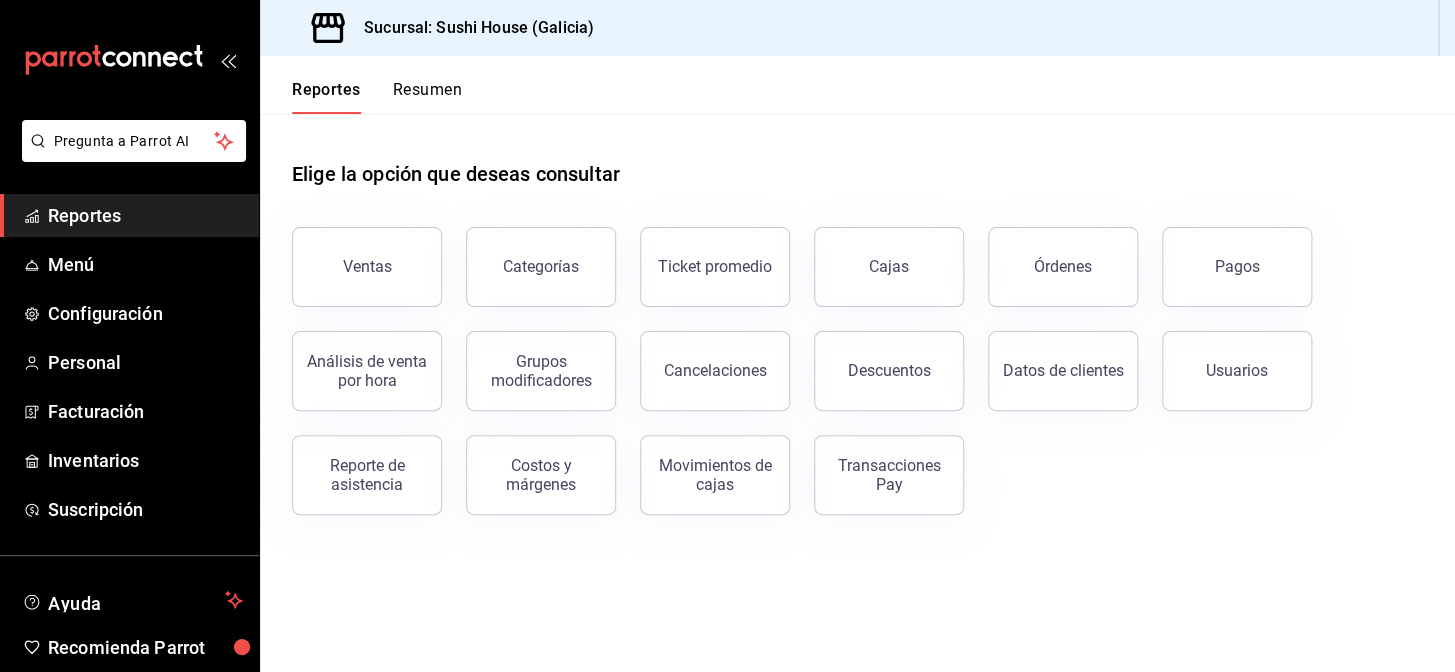 click on "Elige la opción que deseas consultar" at bounding box center [857, 158] 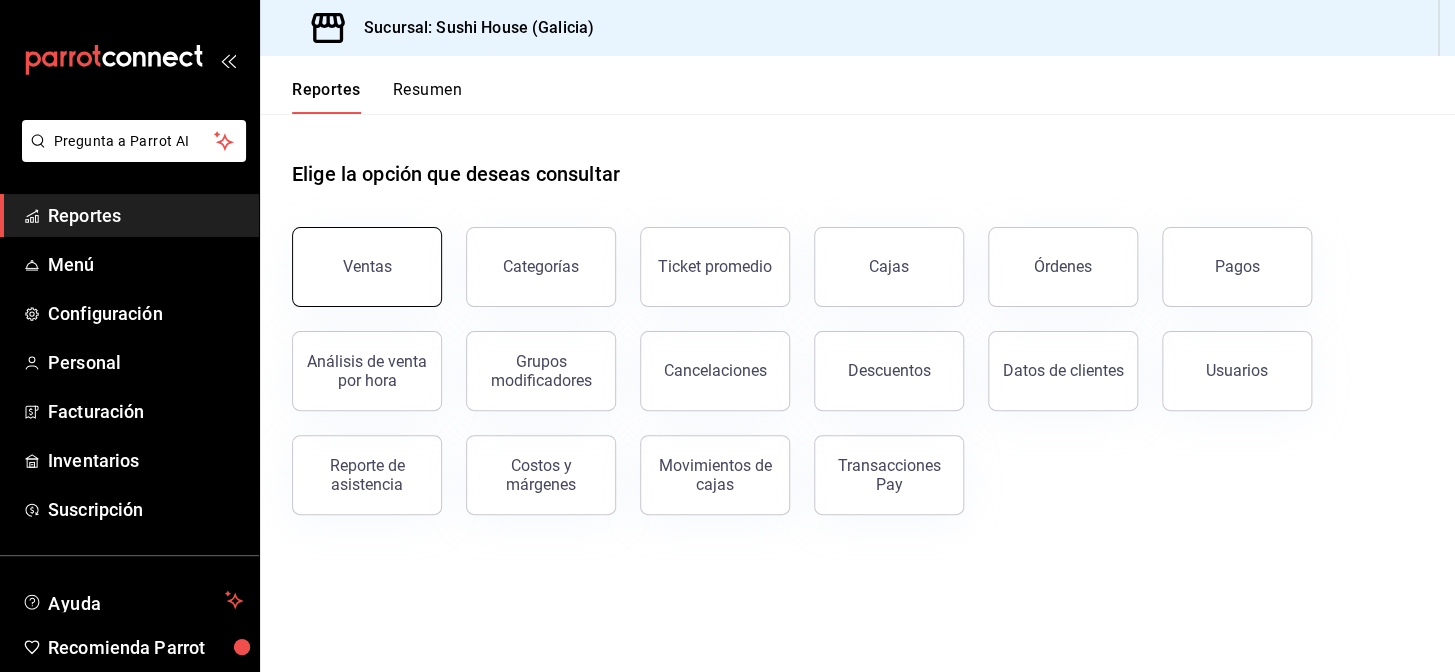 click on "Ventas" at bounding box center [367, 267] 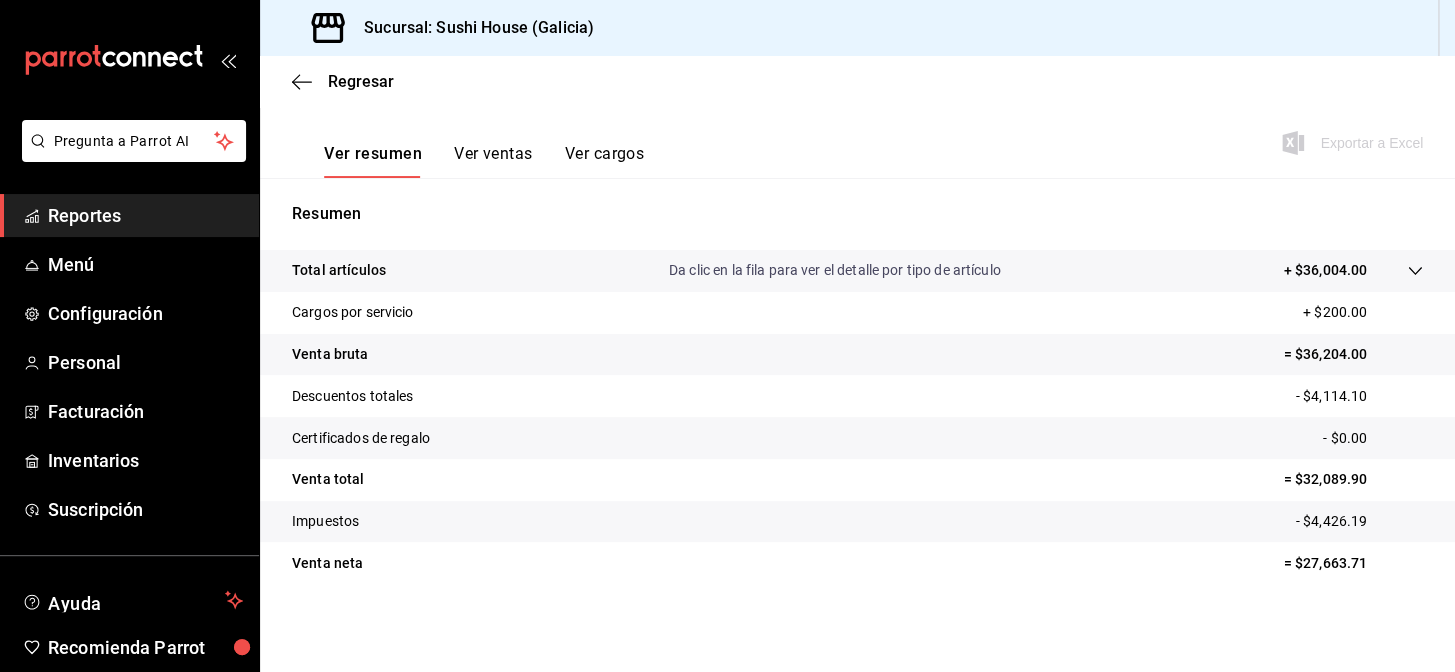 scroll, scrollTop: 287, scrollLeft: 0, axis: vertical 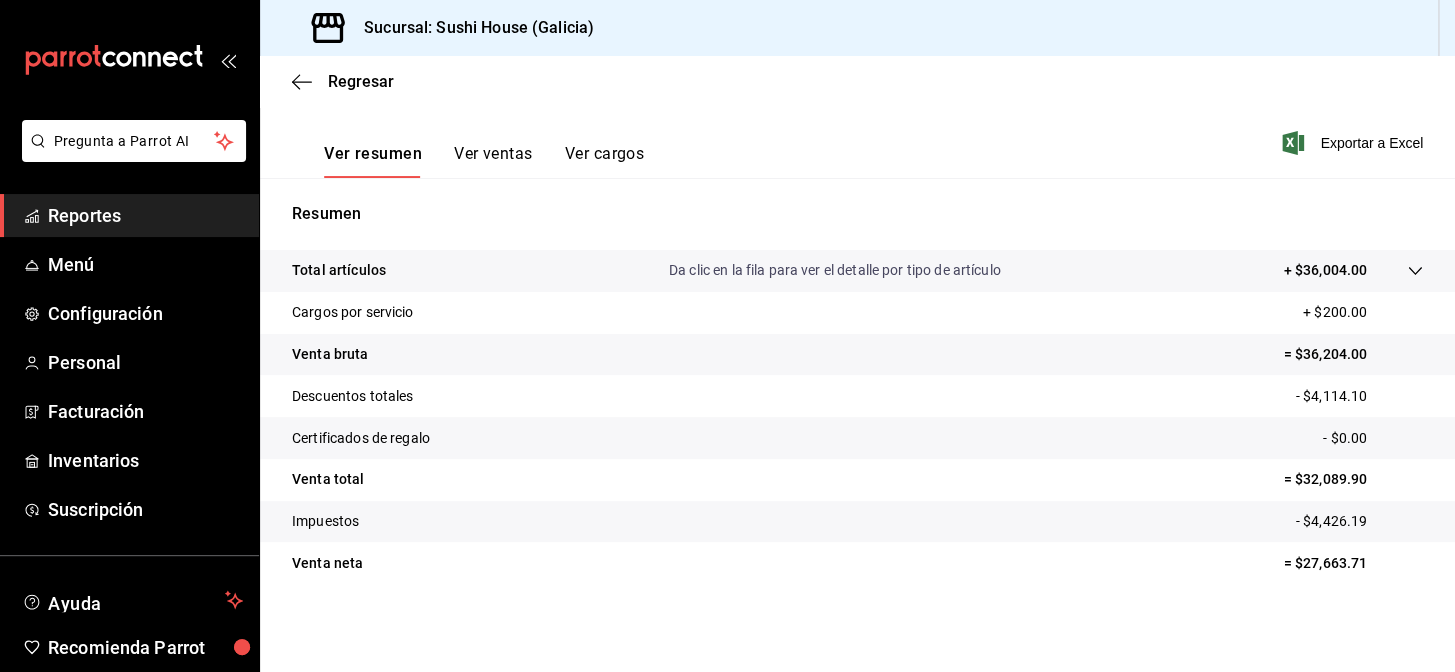 click on "Reportes" at bounding box center [145, 215] 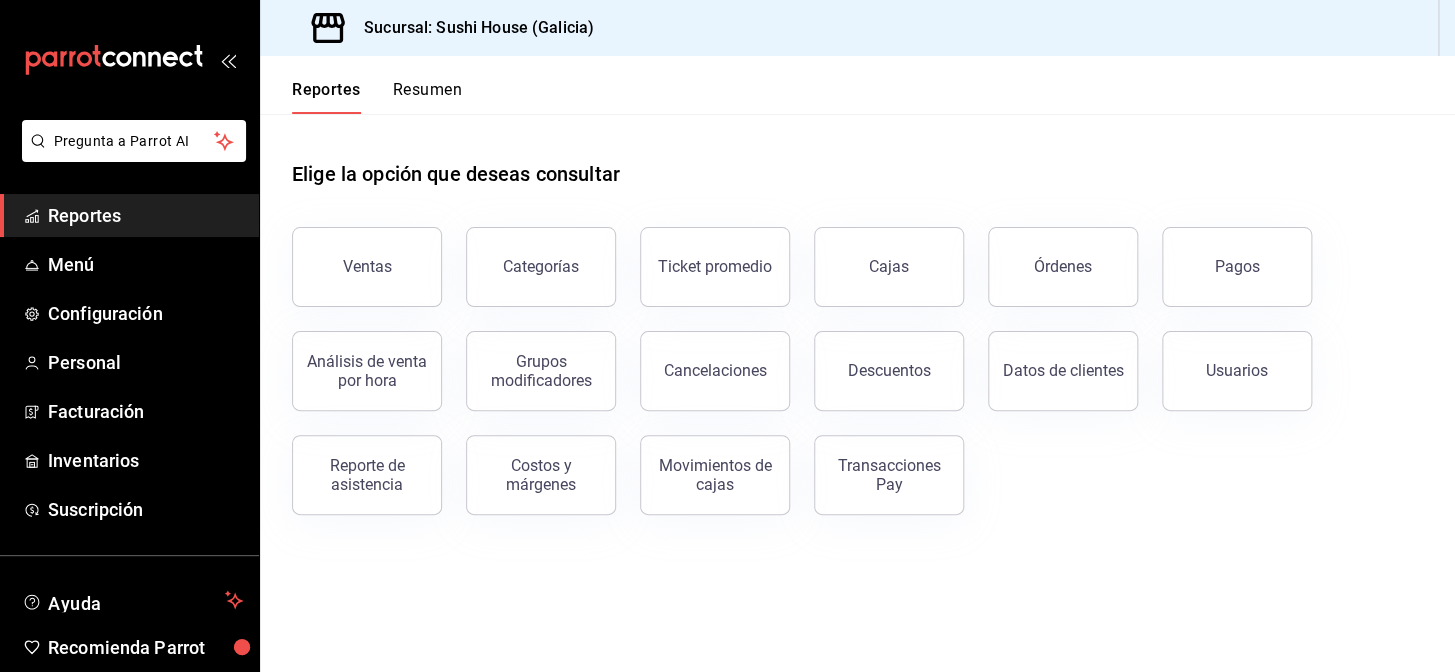 click on "Resumen" at bounding box center (427, 97) 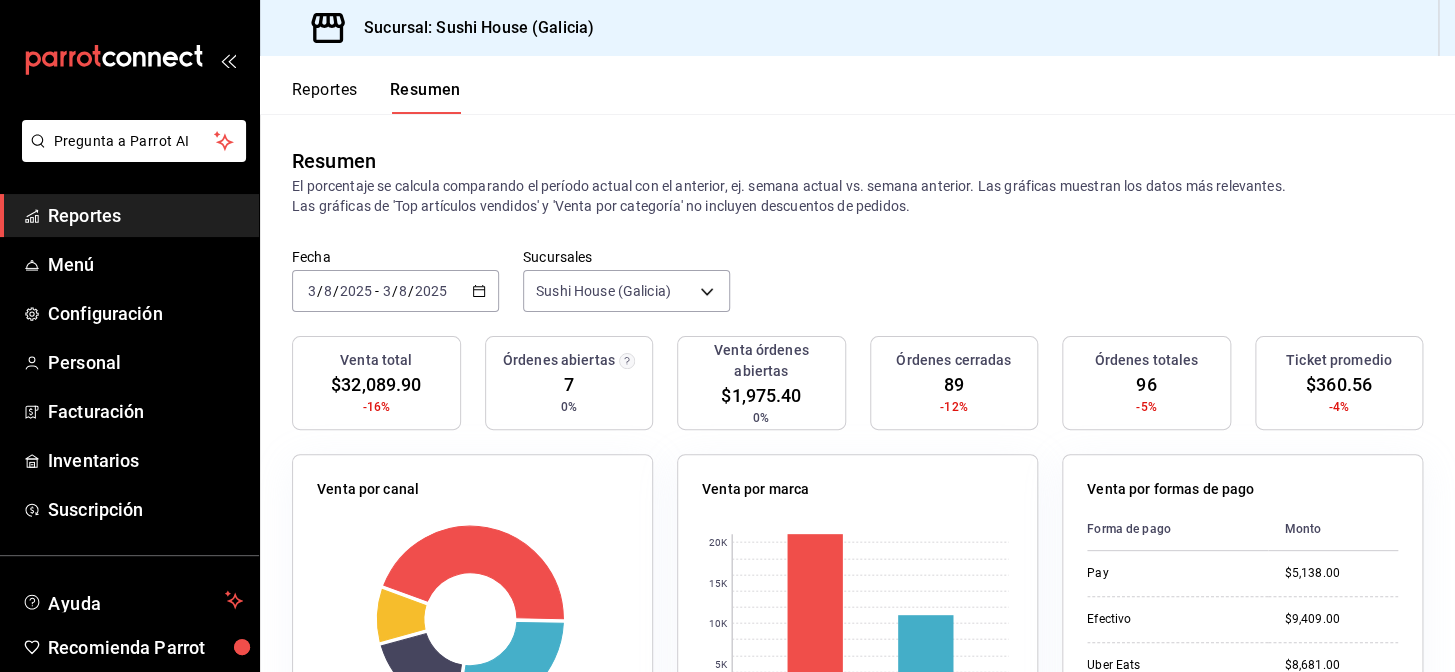 click on "Reportes" at bounding box center (145, 215) 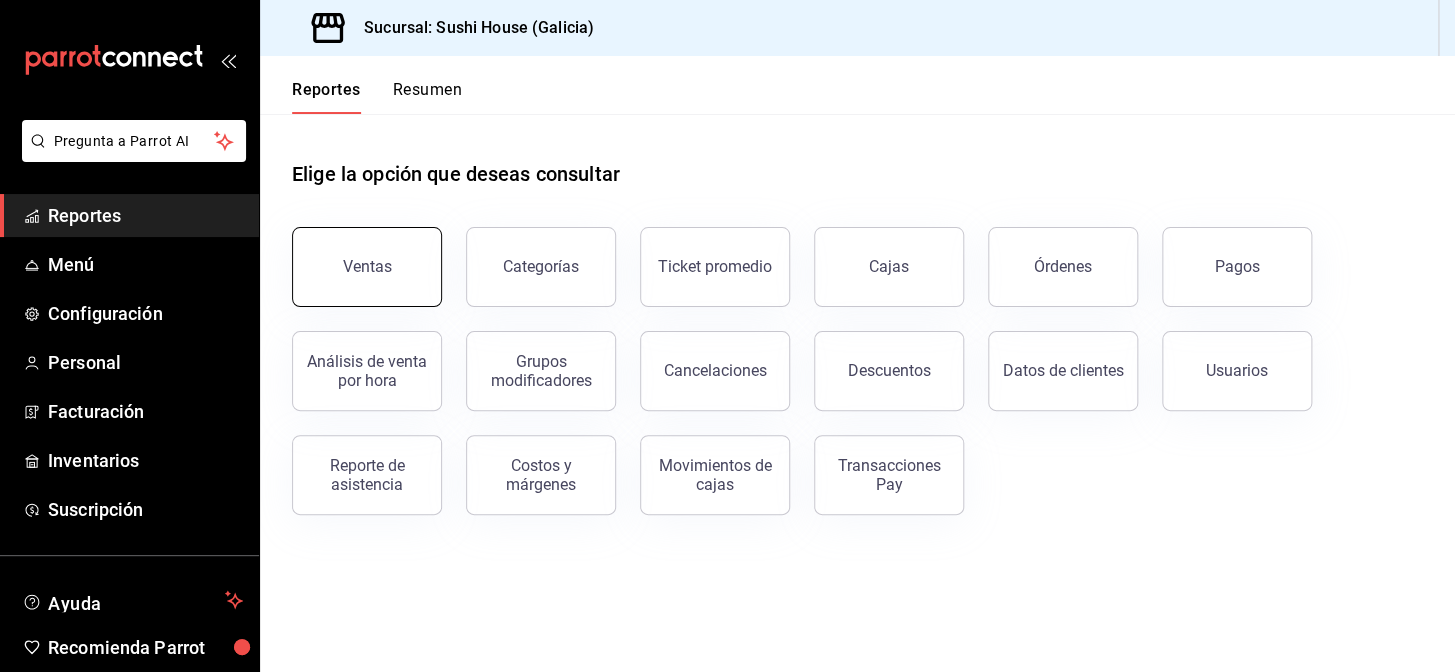 click on "Ventas" at bounding box center (367, 267) 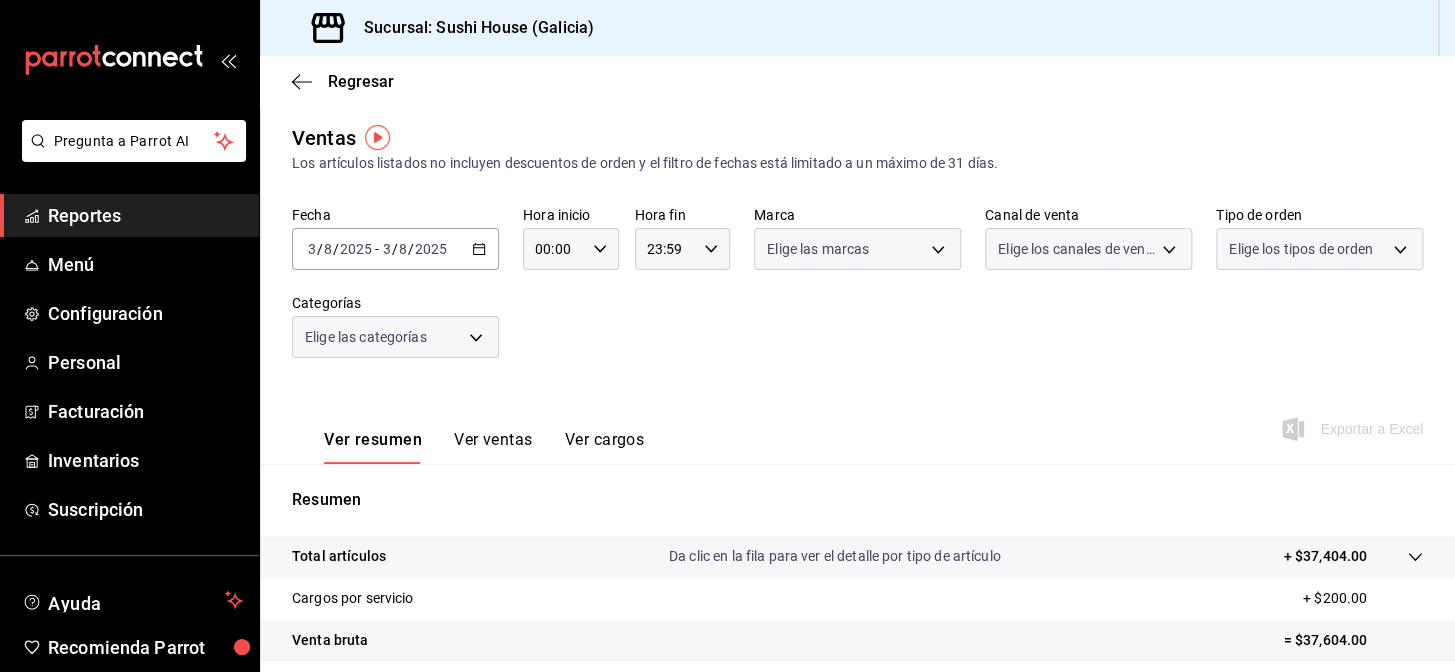 scroll, scrollTop: 287, scrollLeft: 0, axis: vertical 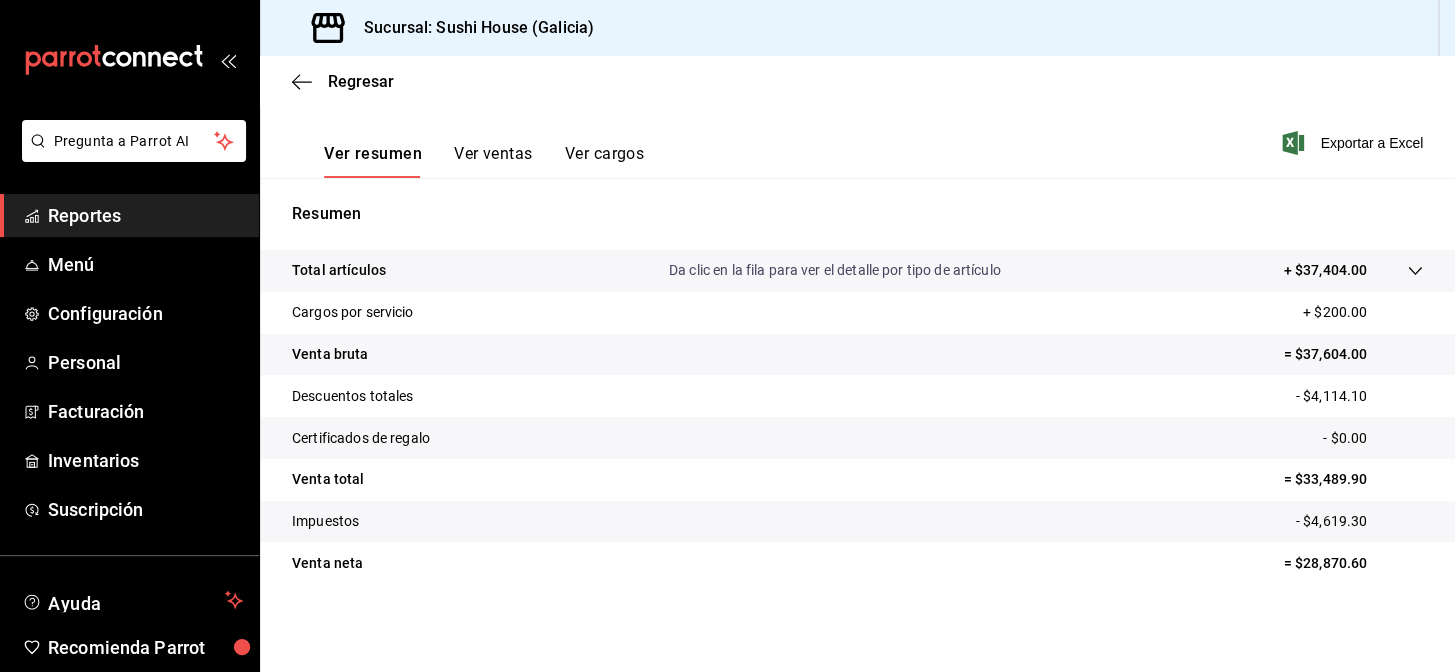 click on "Reportes" at bounding box center (145, 215) 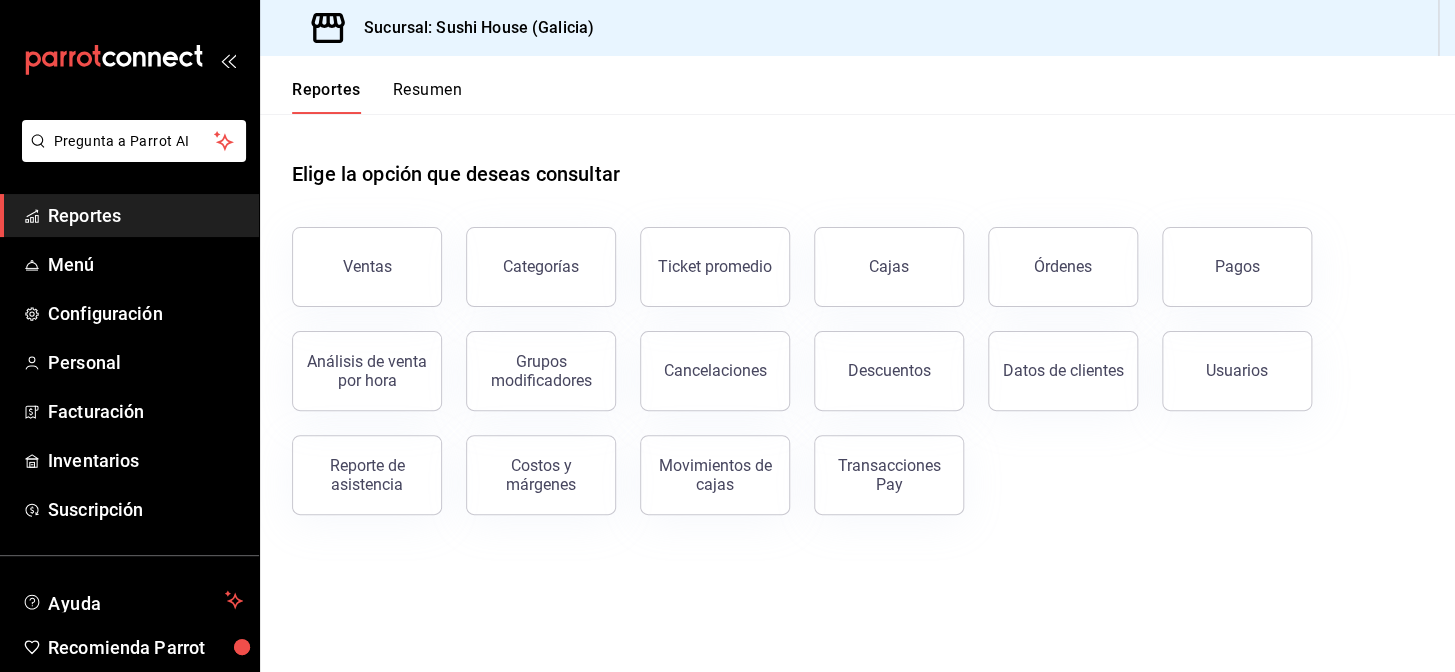 click on "Resumen" at bounding box center (427, 97) 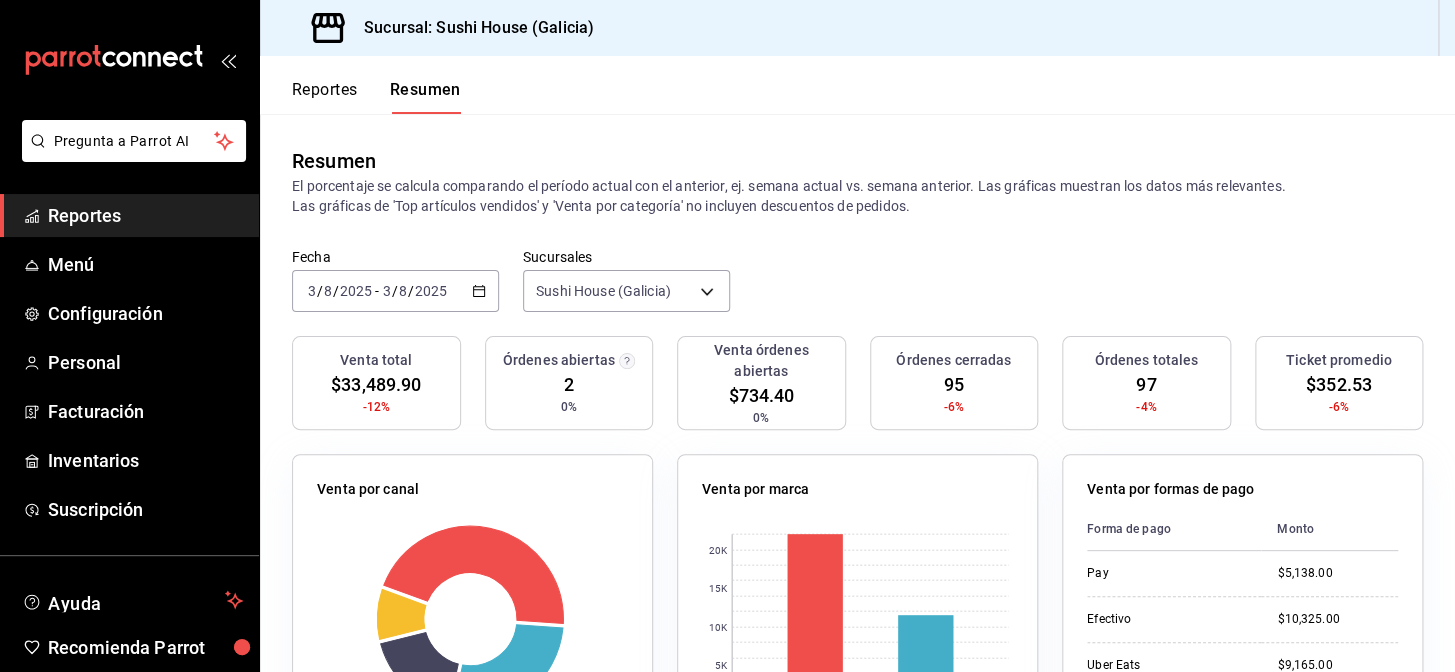 click on "Reportes" at bounding box center (129, 215) 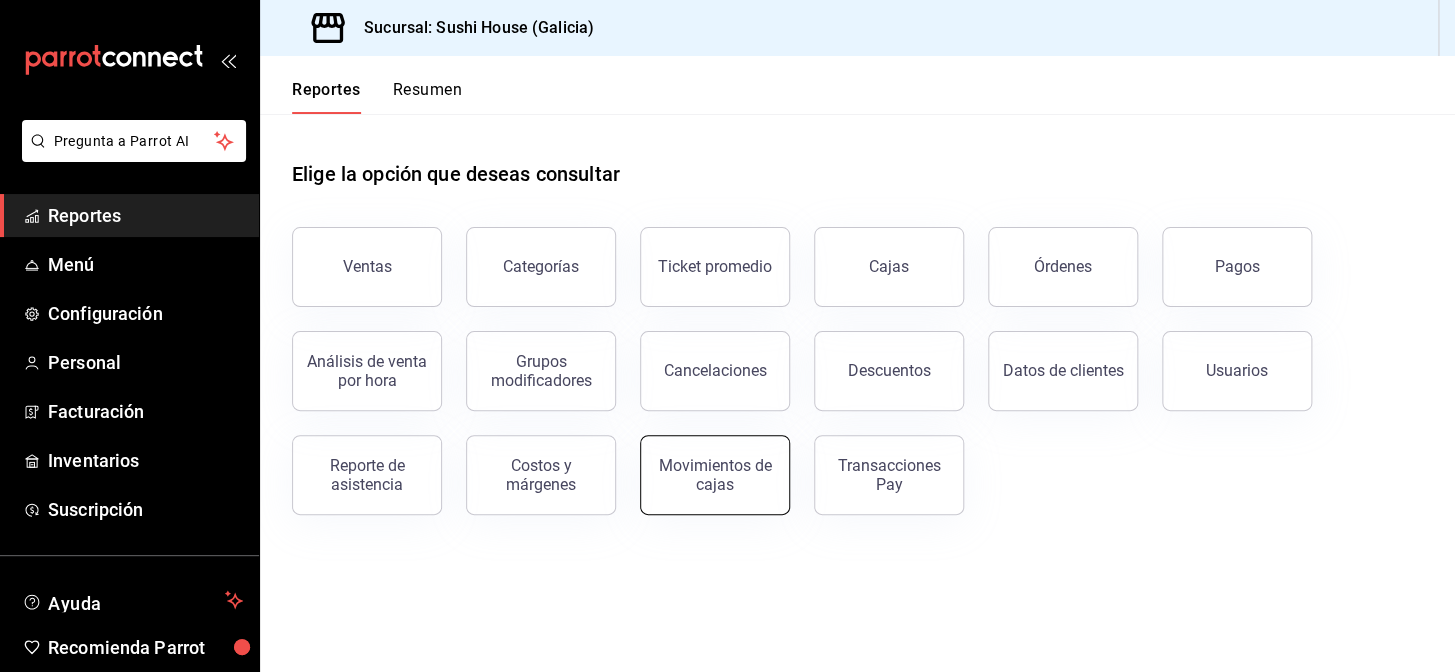 click on "Movimientos de cajas" at bounding box center (715, 475) 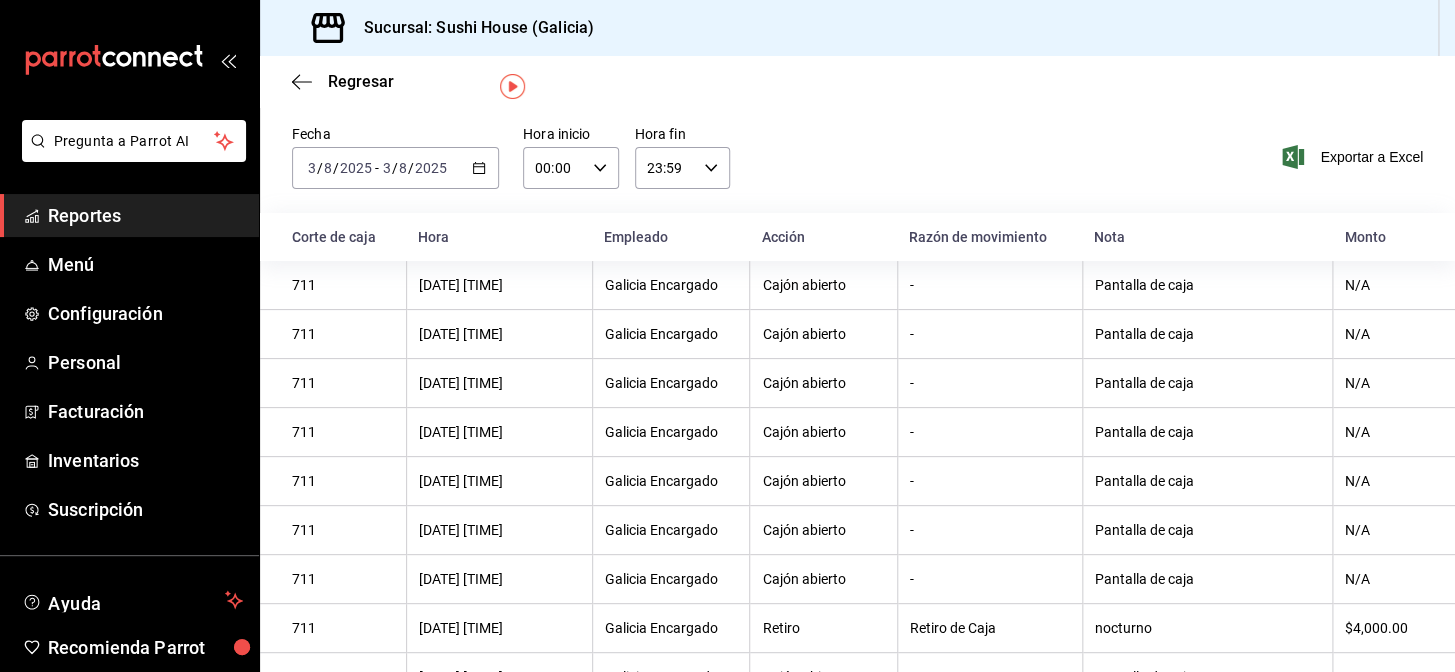 scroll, scrollTop: 51, scrollLeft: 0, axis: vertical 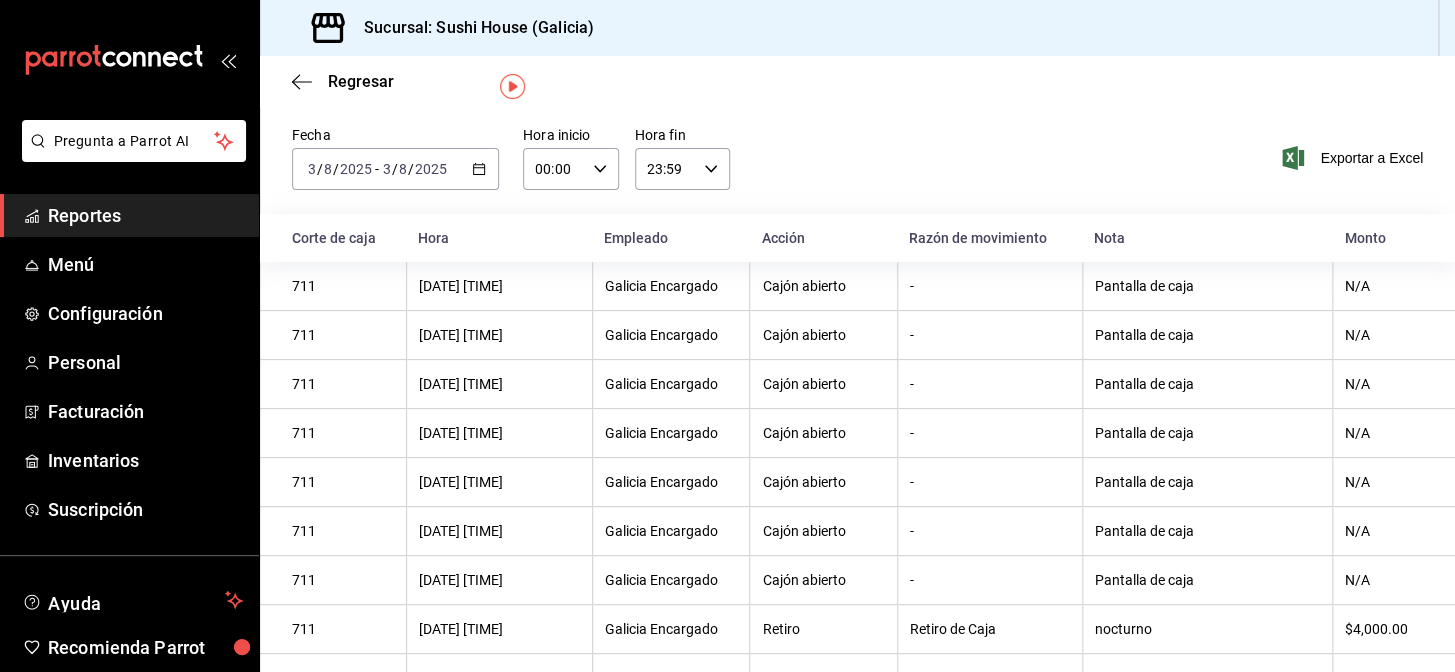 click on "Reportes" at bounding box center [145, 215] 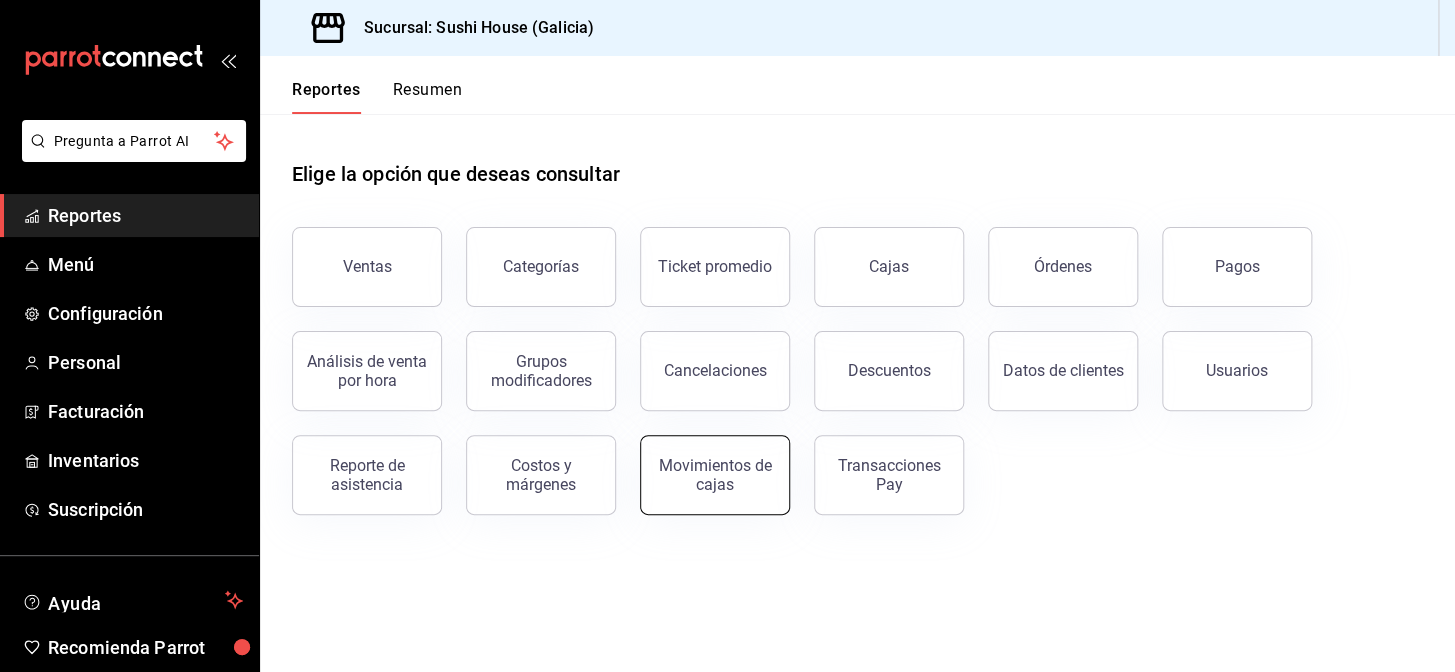 click on "Movimientos de cajas" at bounding box center (715, 475) 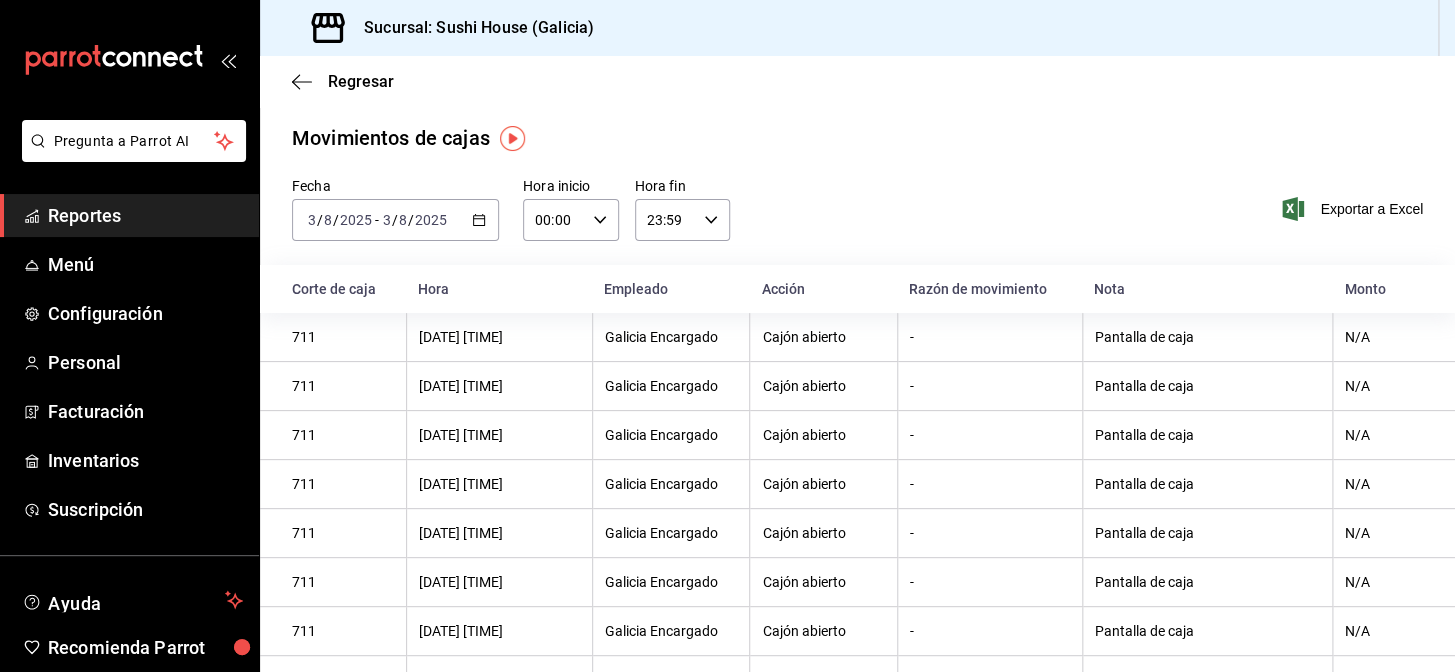 click on "Reportes" at bounding box center [145, 215] 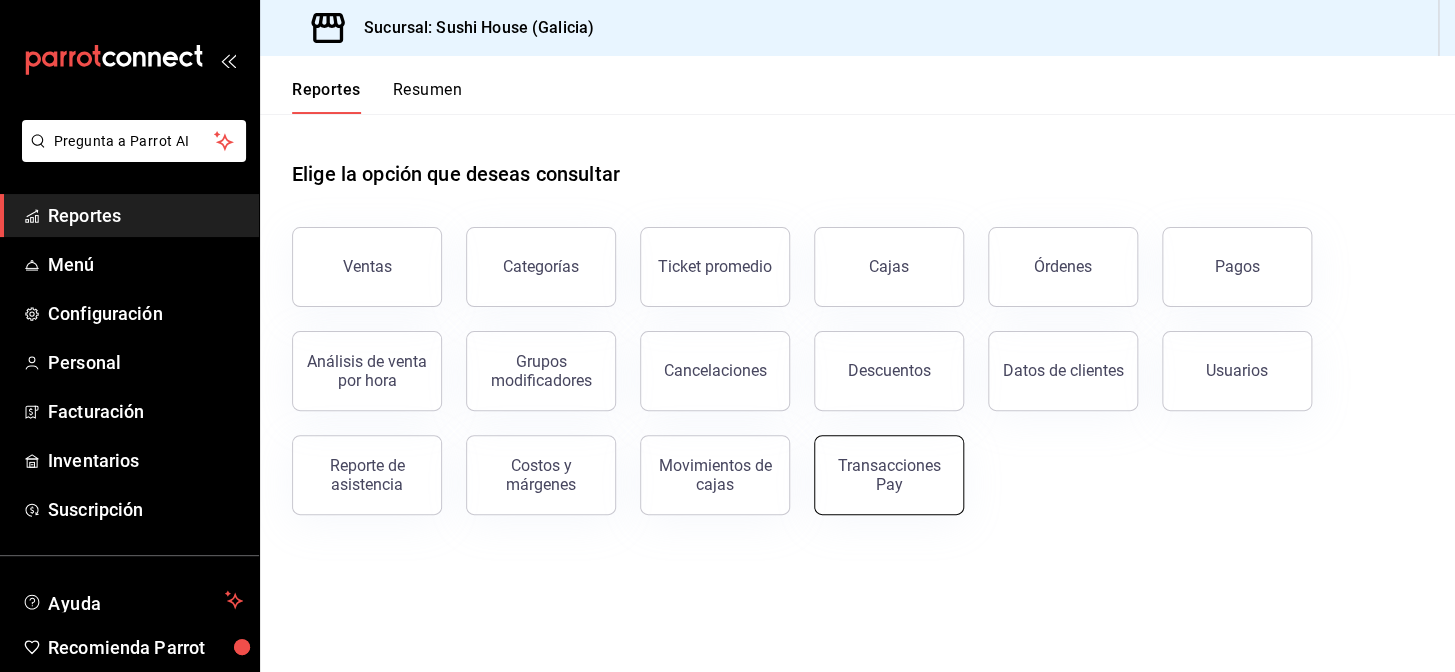 click on "Transacciones Pay" at bounding box center [889, 475] 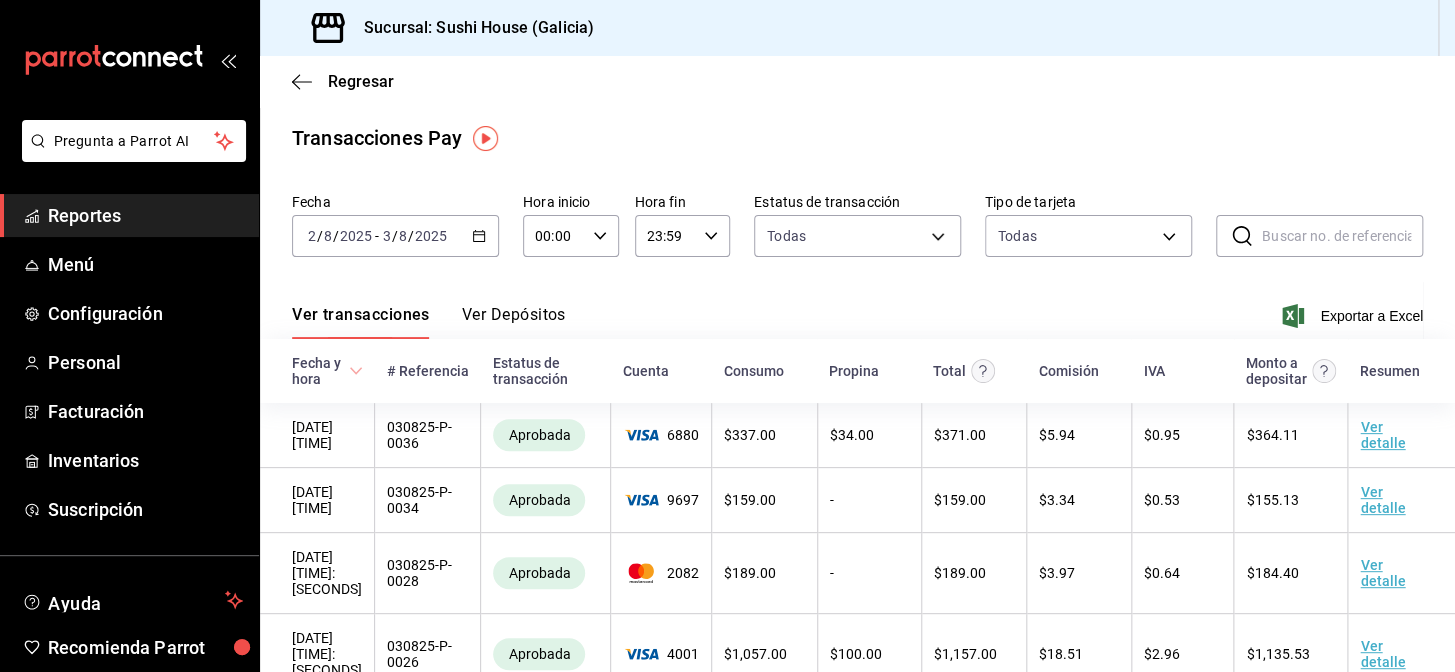 click 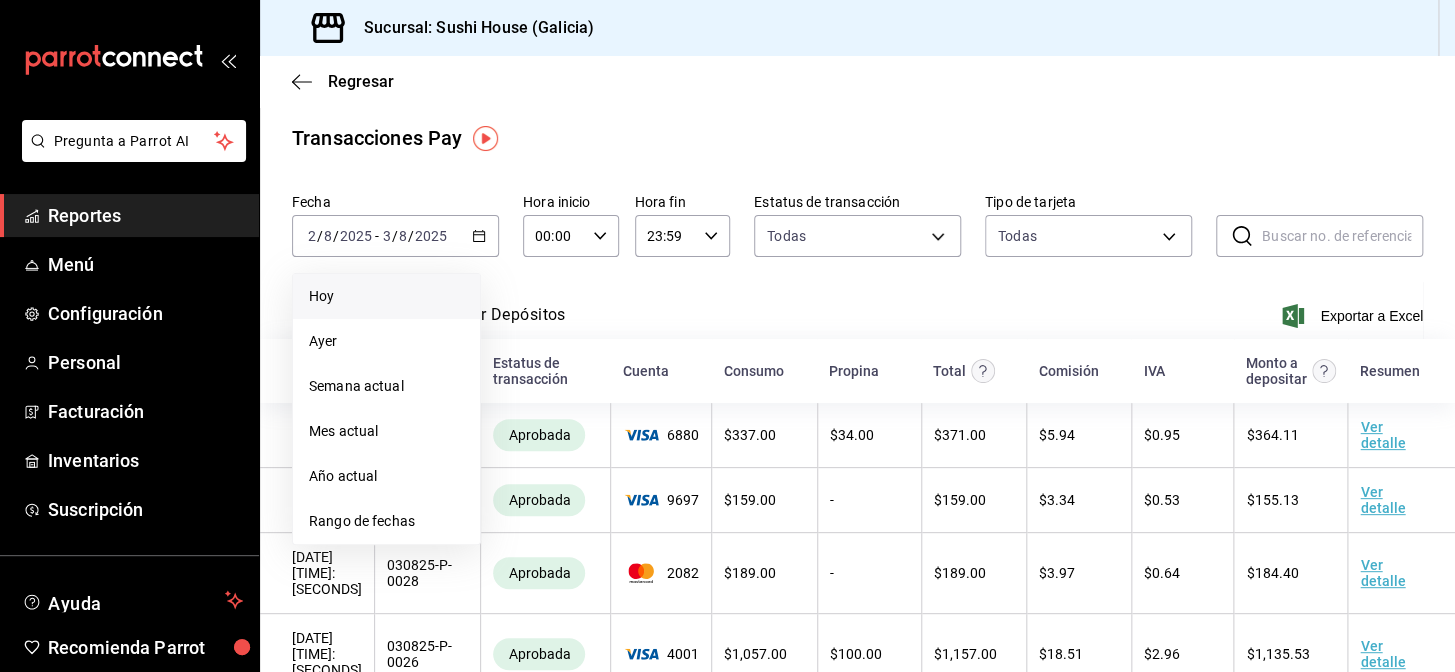 click on "Hoy" at bounding box center [386, 296] 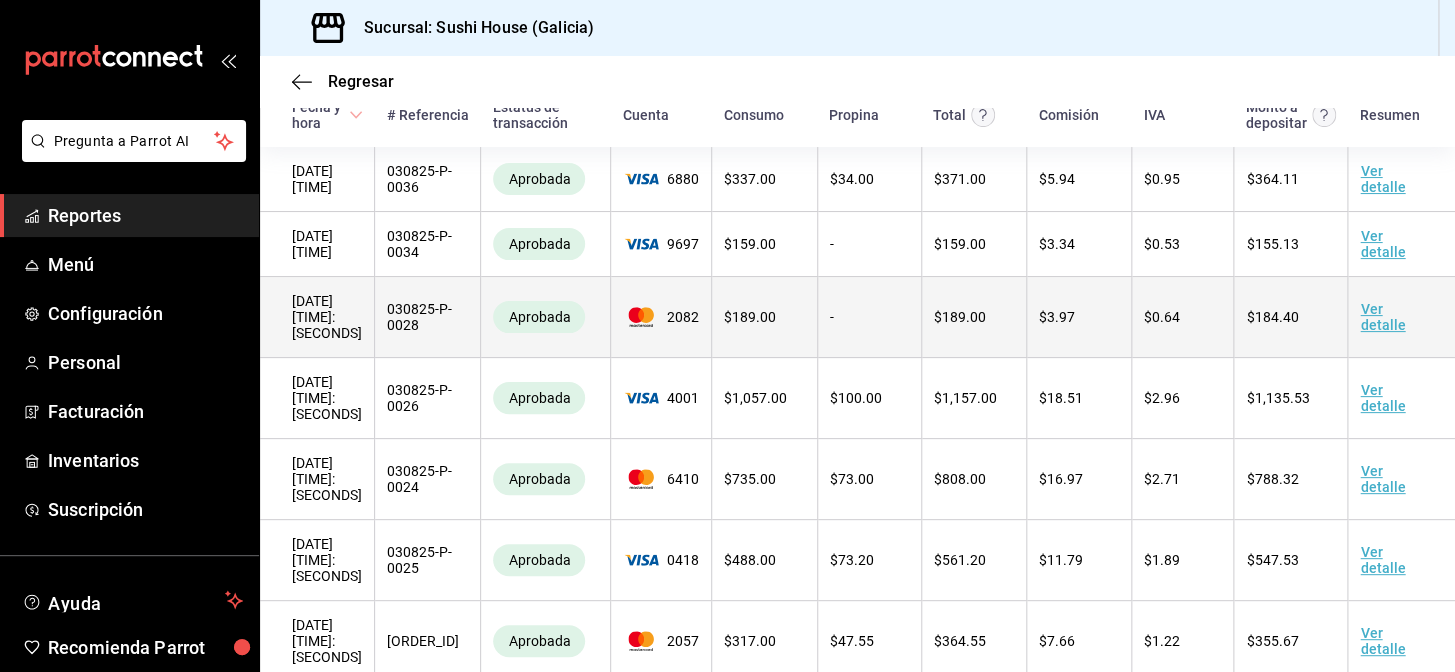 scroll, scrollTop: 224, scrollLeft: 0, axis: vertical 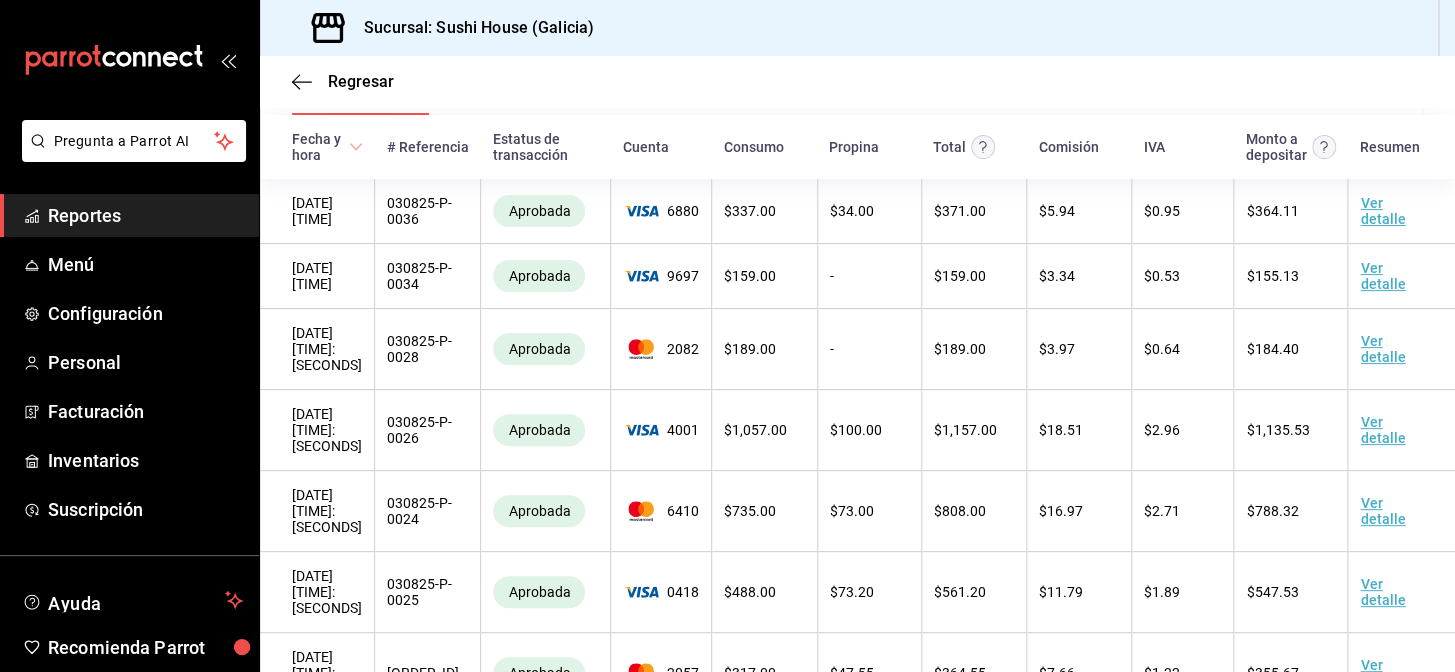 click on "Reportes" at bounding box center [145, 215] 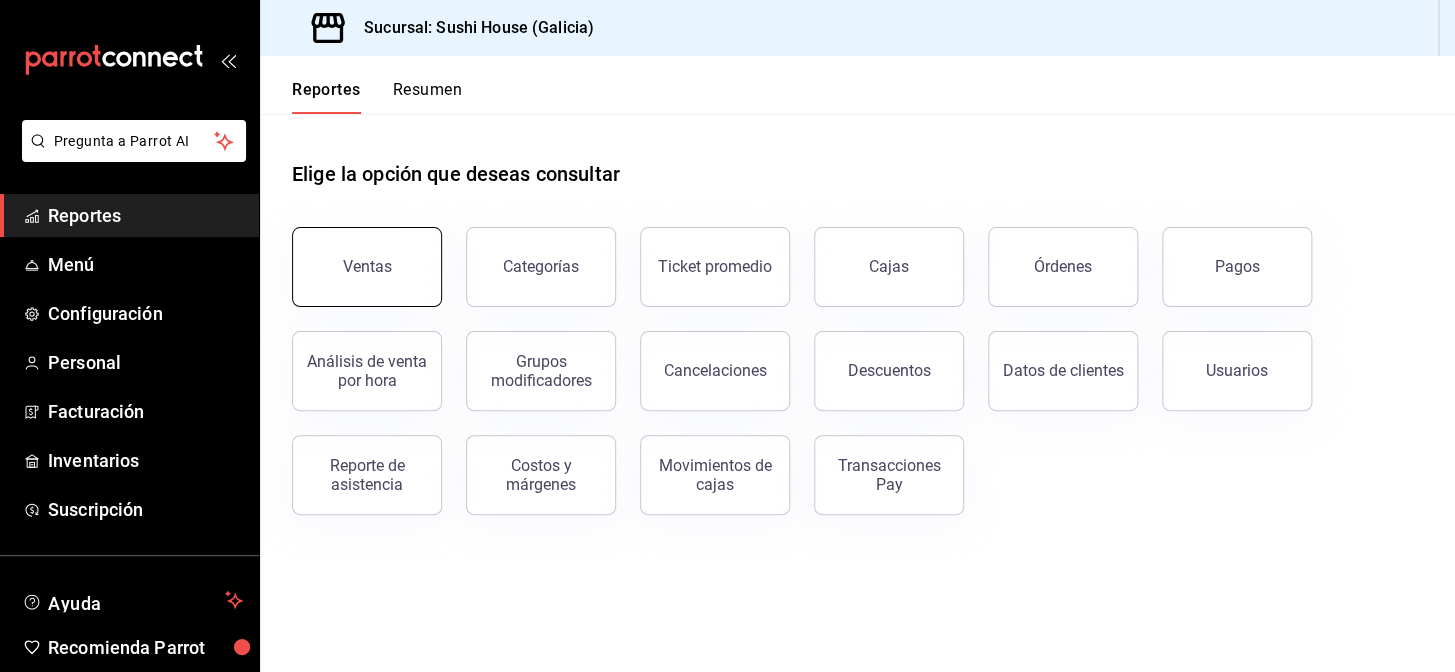 click on "Ventas" at bounding box center [367, 267] 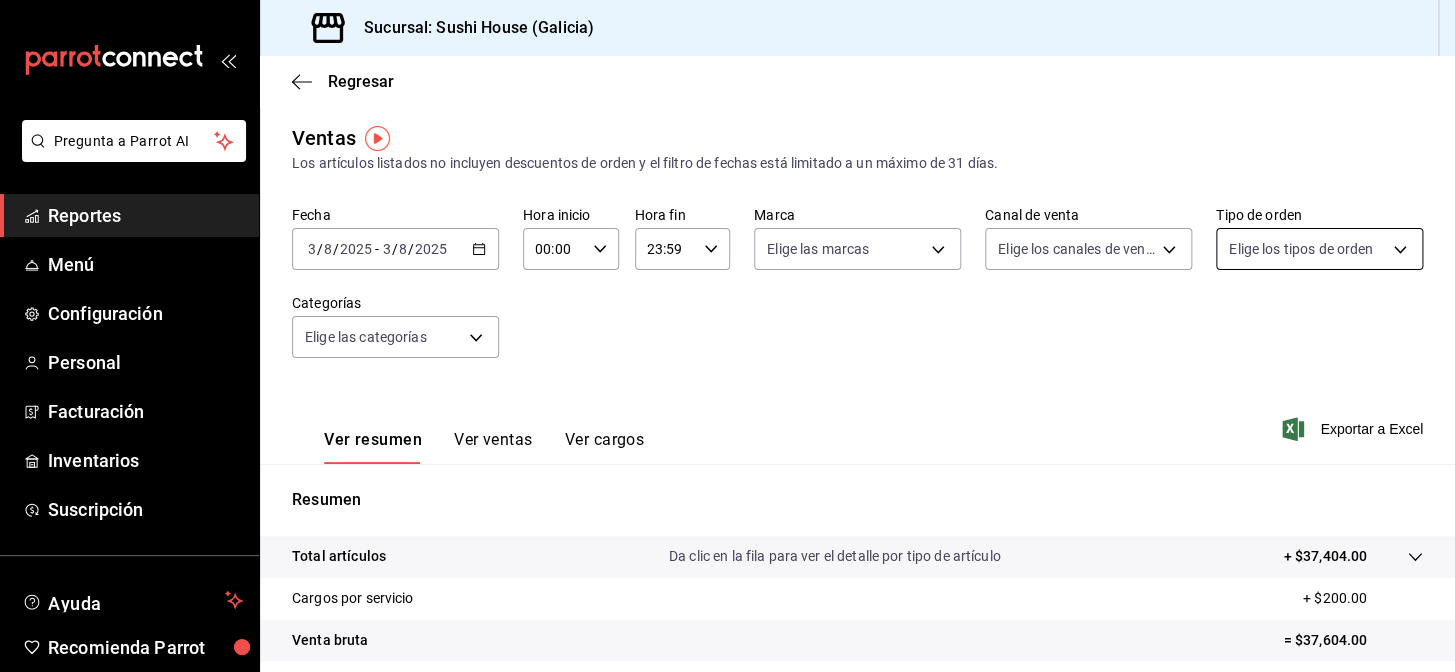 click on "Pregunta a Parrot AI Reportes   Menú   Configuración   Personal   Facturación   Inventarios   Suscripción   Ayuda Recomienda Parrot   [STATE] Encargado   Sugerir nueva función   Sucursal: Sushi House ([STATE]) Regresar Ventas Los artículos listados no incluyen descuentos de orden y el filtro de fechas está limitado a un máximo de 31 días. Fecha [DATE] [DATE] - [DATE] [DATE] Hora inicio 00:00 Hora inicio Hora fin 23:59 Hora fin Marca Elige las marcas Canal de venta Elige los canales de venta Tipo de orden Elige los tipos de orden Categorías Elige las categorías Ver resumen Ver ventas Ver cargos Exportar a Excel Resumen Total artículos Da clic en la fila para ver el detalle por tipo de artículo + $37,404.00 Cargos por servicio + $200.00 Venta bruta = $37,604.00 Descuentos totales - $4,114.10 Certificados de regalo - $0.00 Venta total = $33,489.90 Impuestos - $4,619.30 Venta neta = $28,870.60 Pregunta a Parrot AI Reportes   Menú   Configuración   Personal   Facturación" at bounding box center (727, 336) 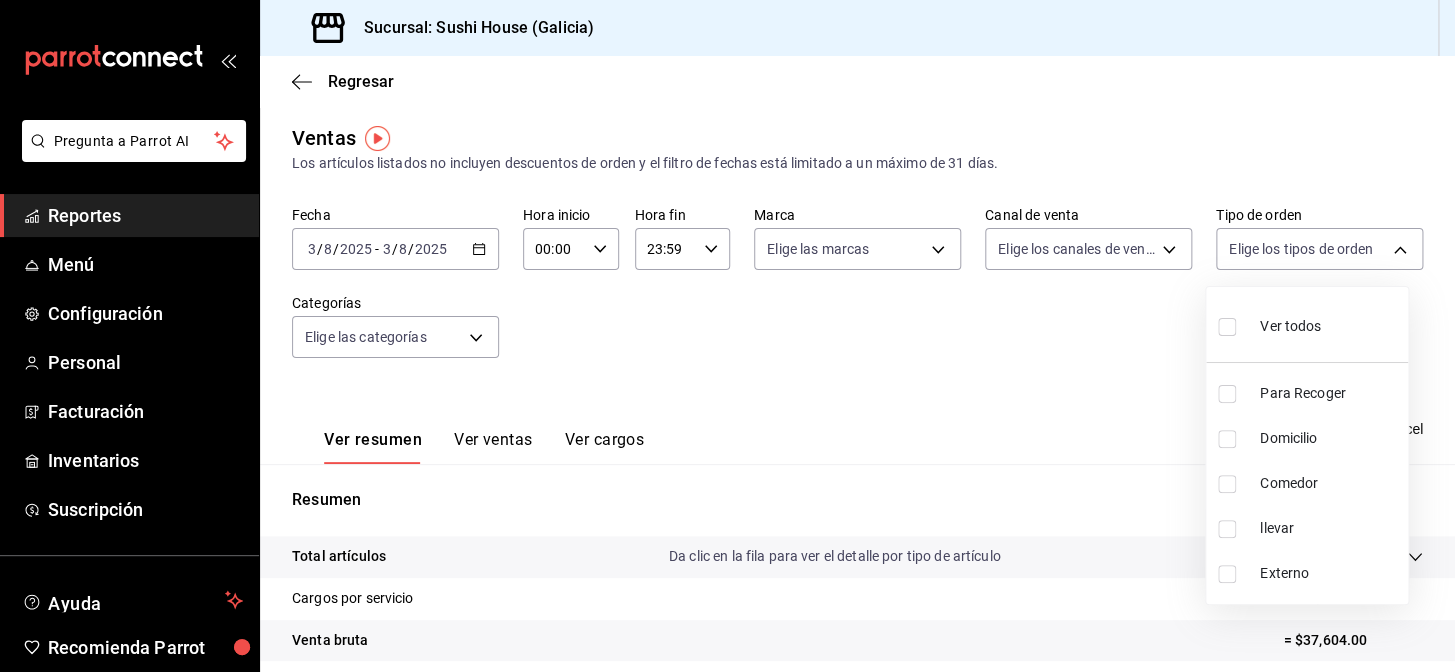 click on "Para Recoger" at bounding box center [1307, 393] 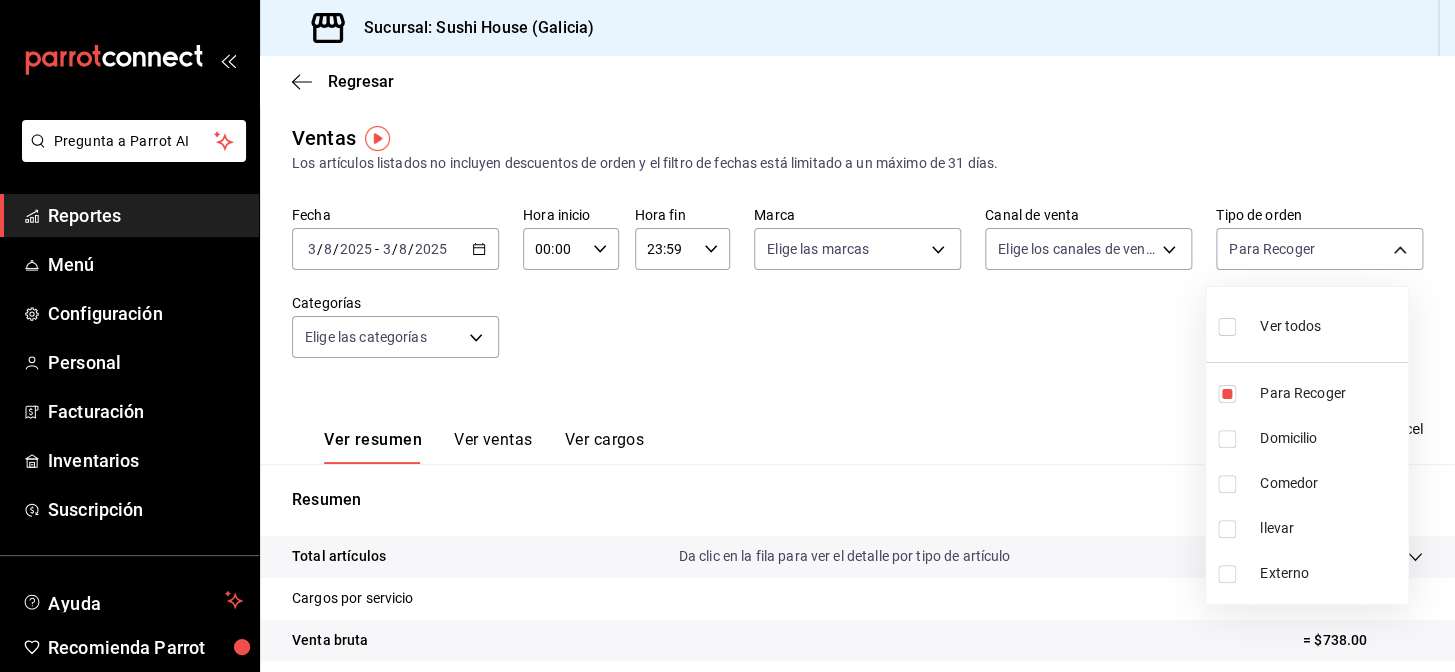 click on "Domicilio" at bounding box center [1307, 438] 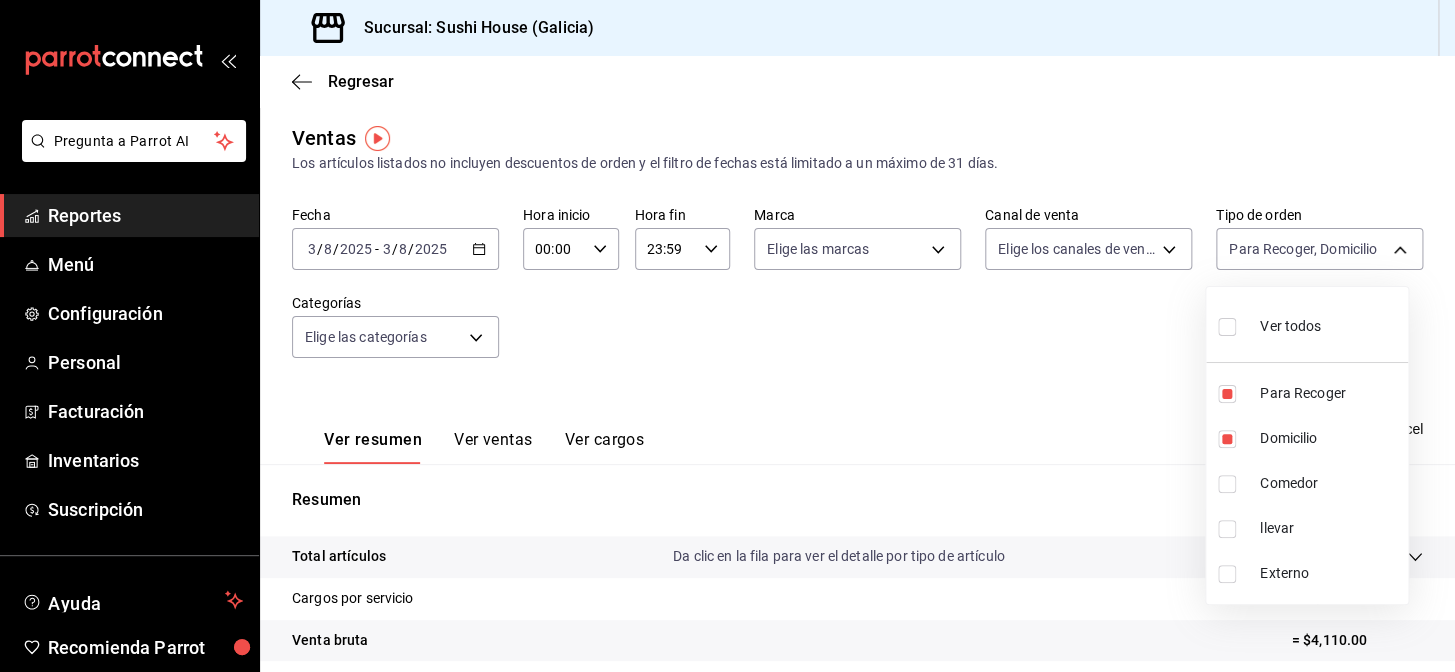 click at bounding box center (1227, 484) 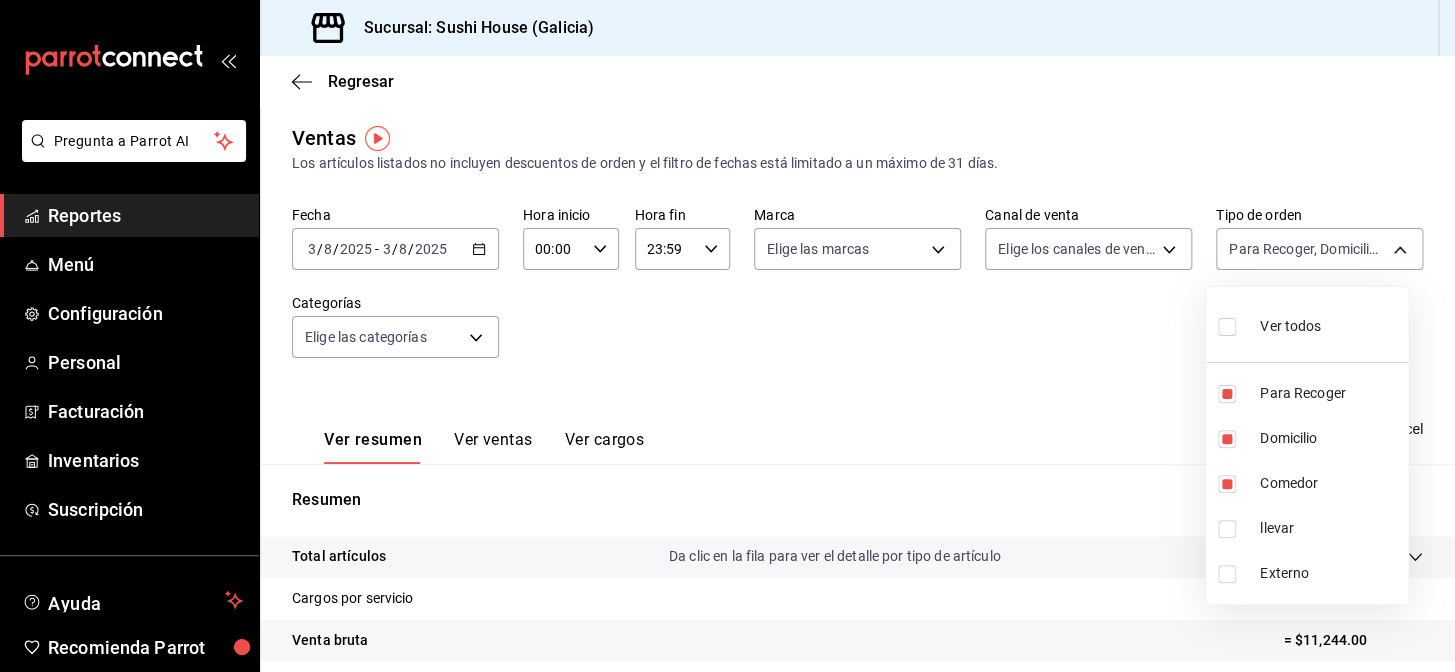 click at bounding box center [1227, 529] 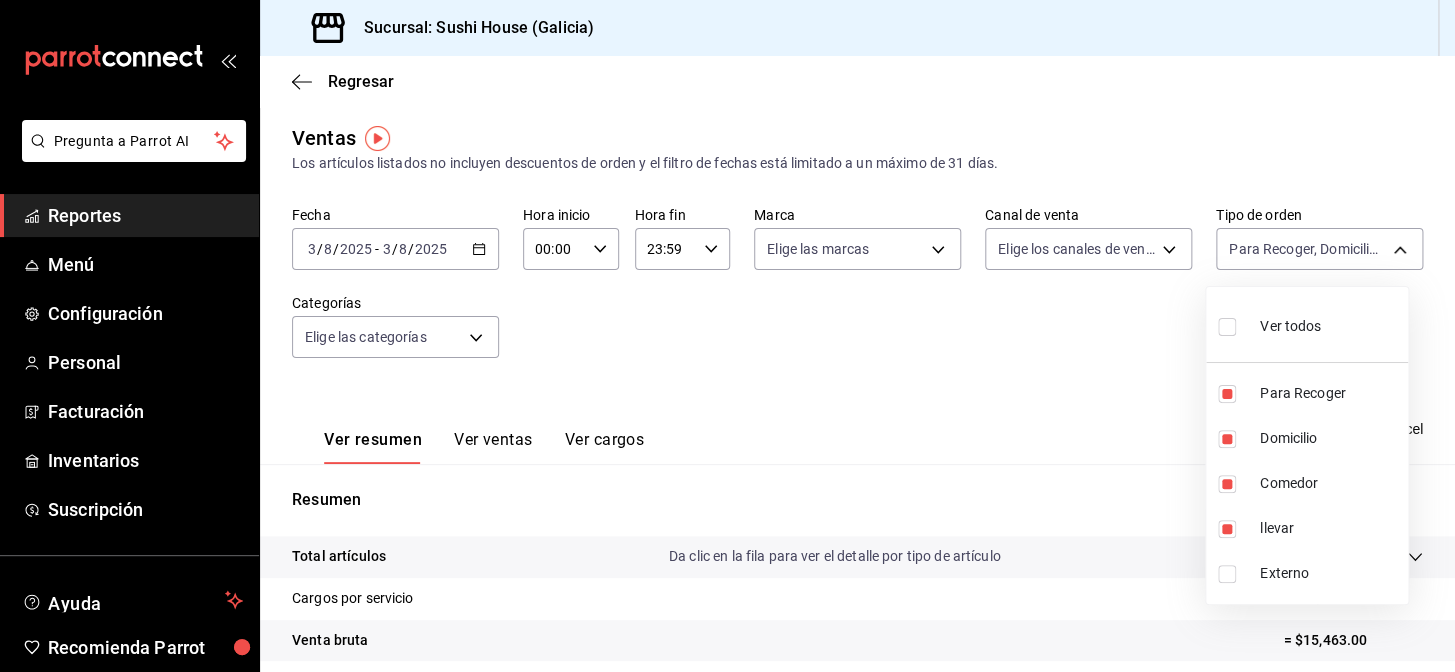 click at bounding box center (727, 336) 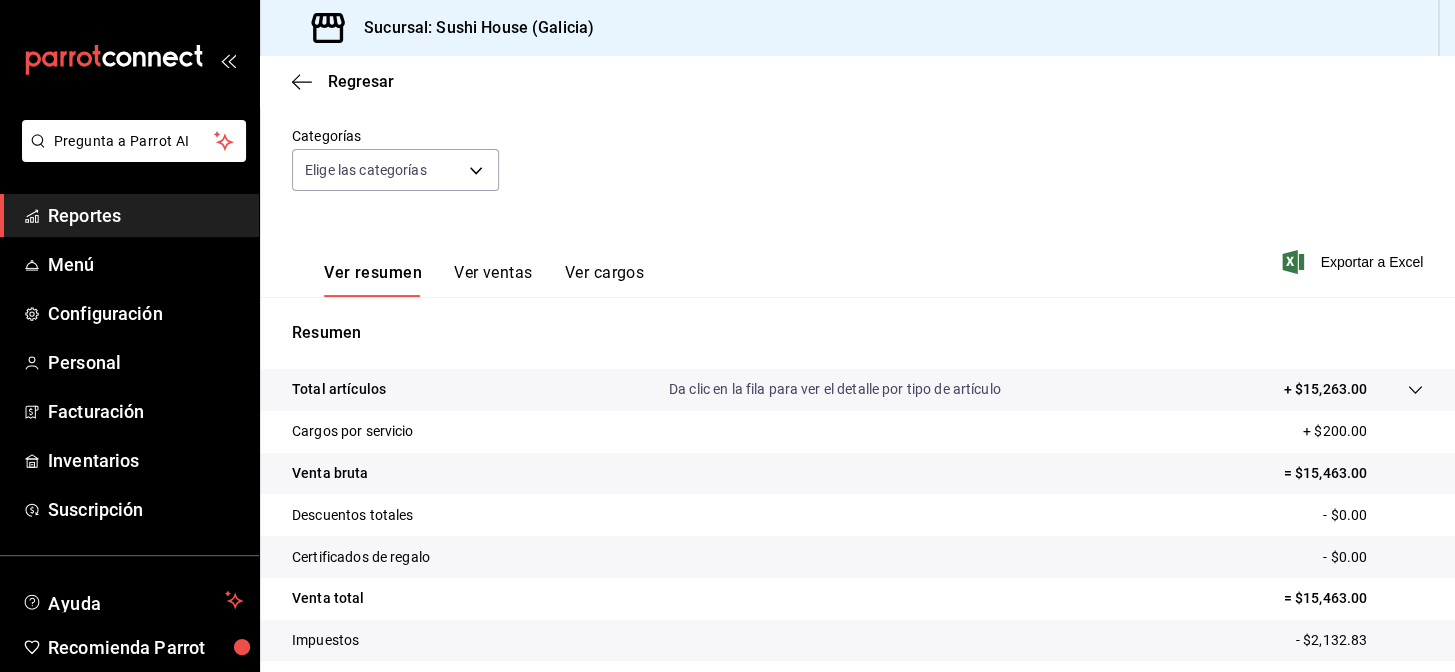 scroll, scrollTop: 286, scrollLeft: 0, axis: vertical 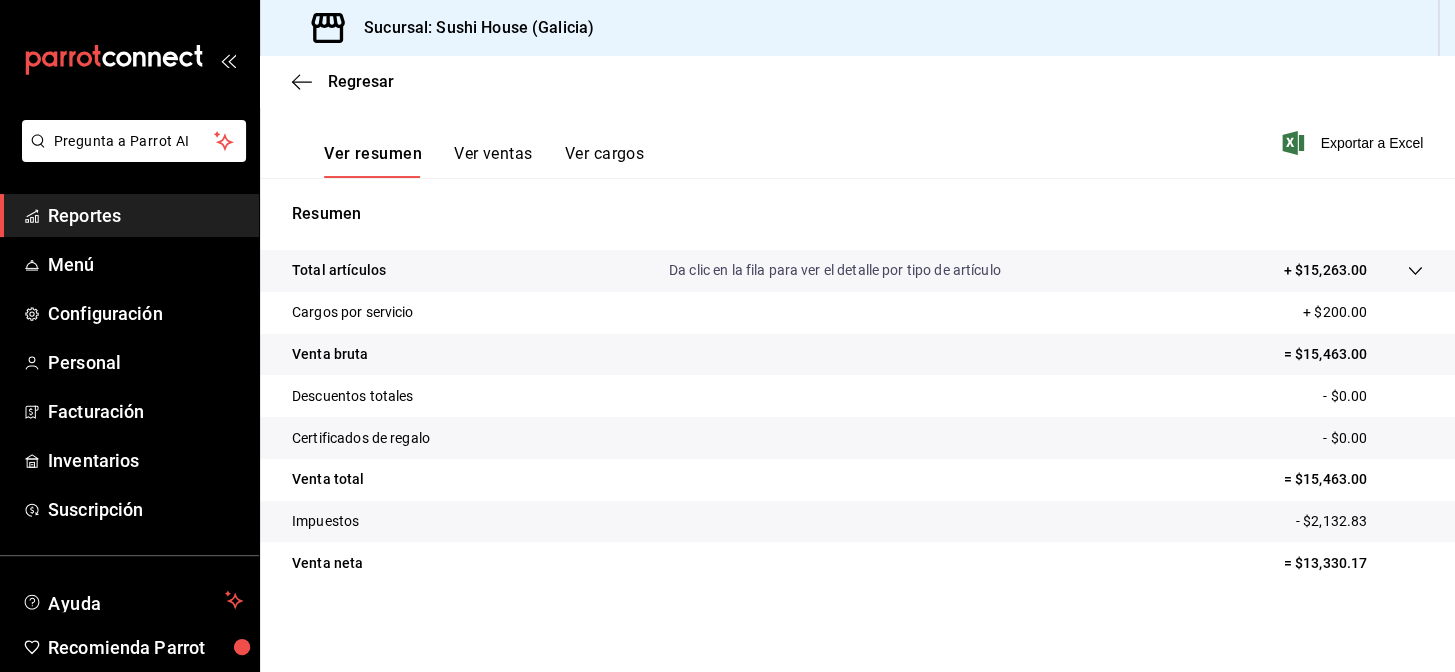 click on "Reportes" at bounding box center [145, 215] 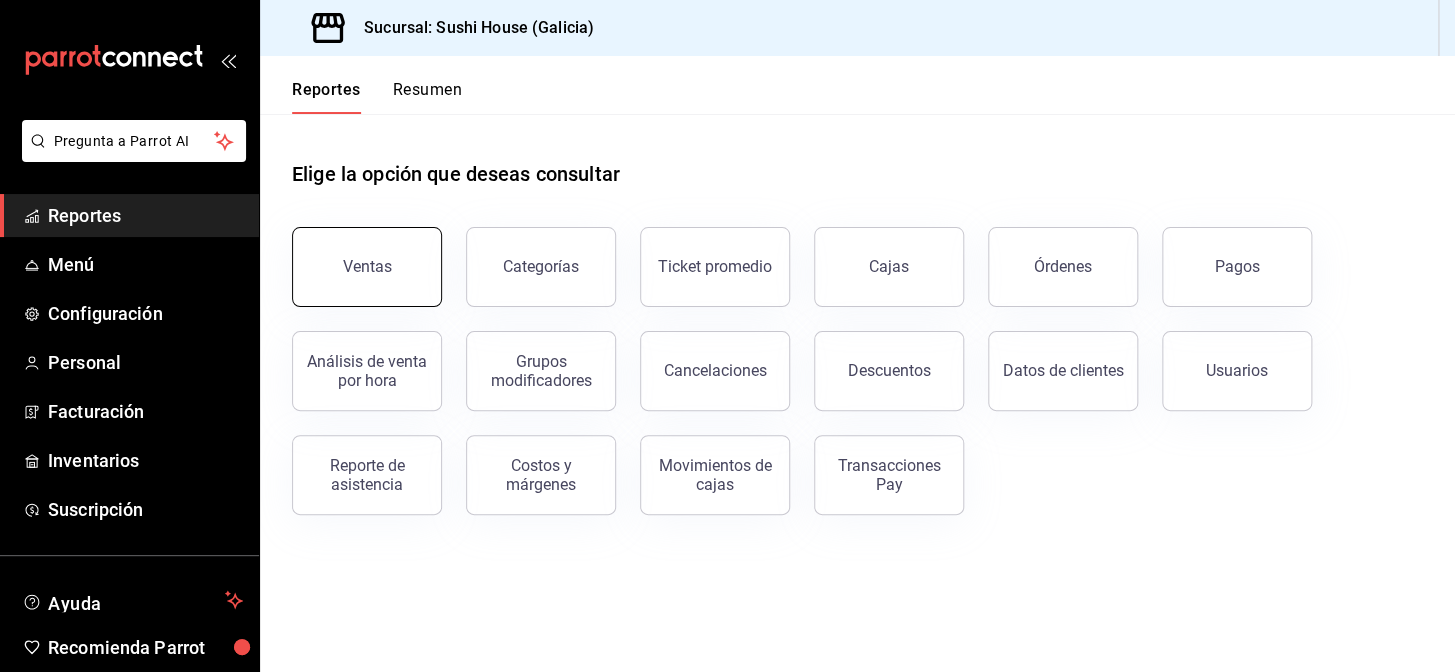 click on "Ventas" at bounding box center [367, 267] 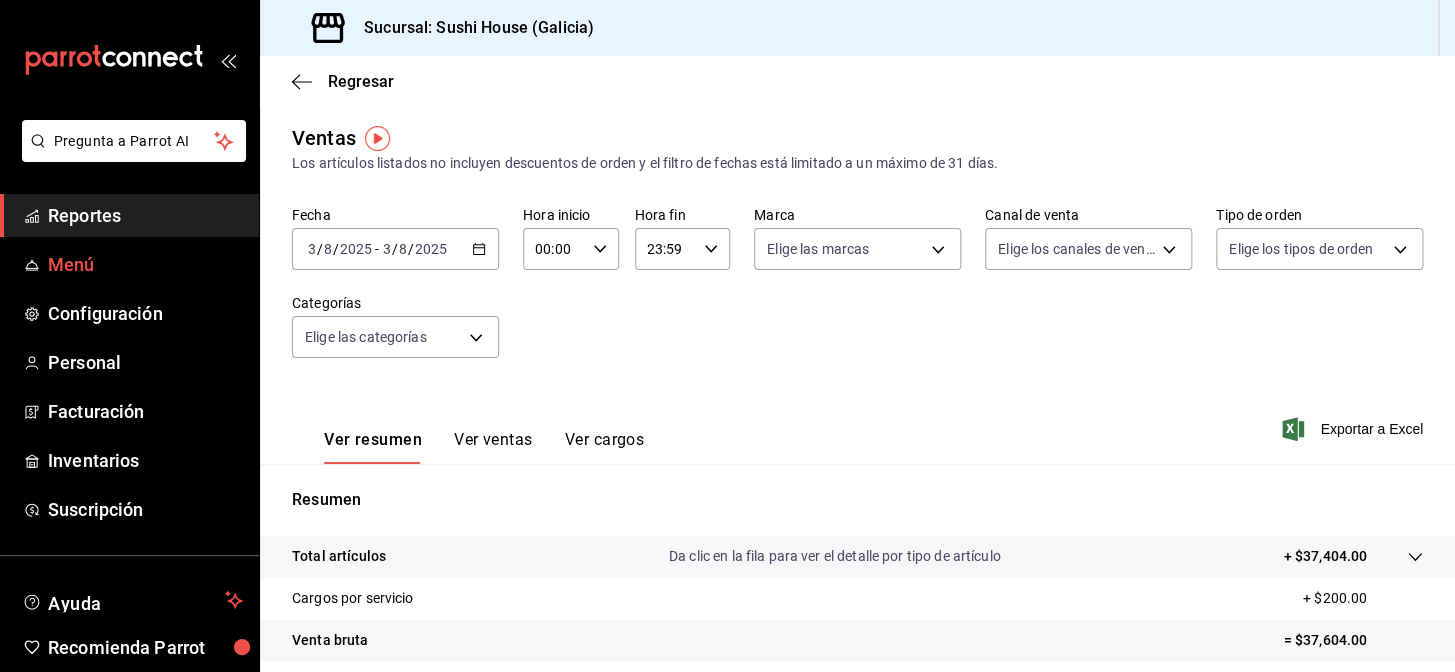 drag, startPoint x: 149, startPoint y: 211, endPoint x: 163, endPoint y: 260, distance: 50.96077 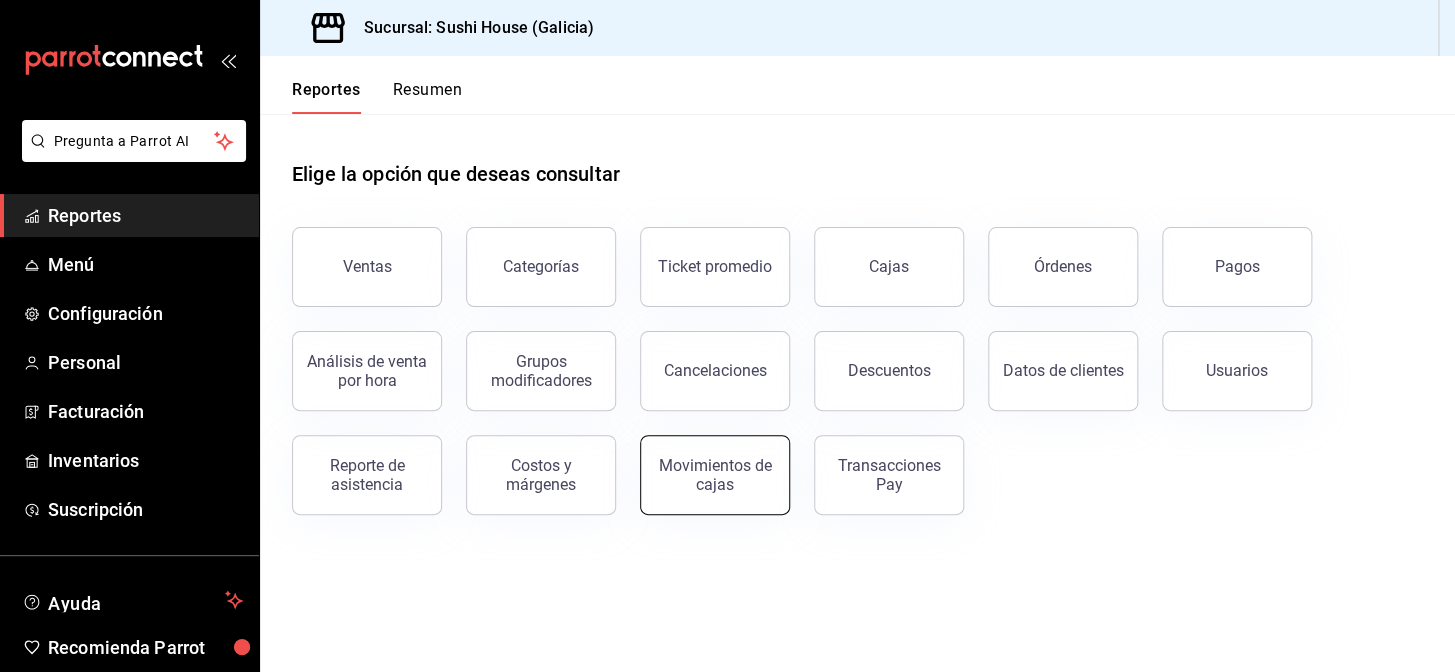 click on "Movimientos de cajas" at bounding box center (715, 475) 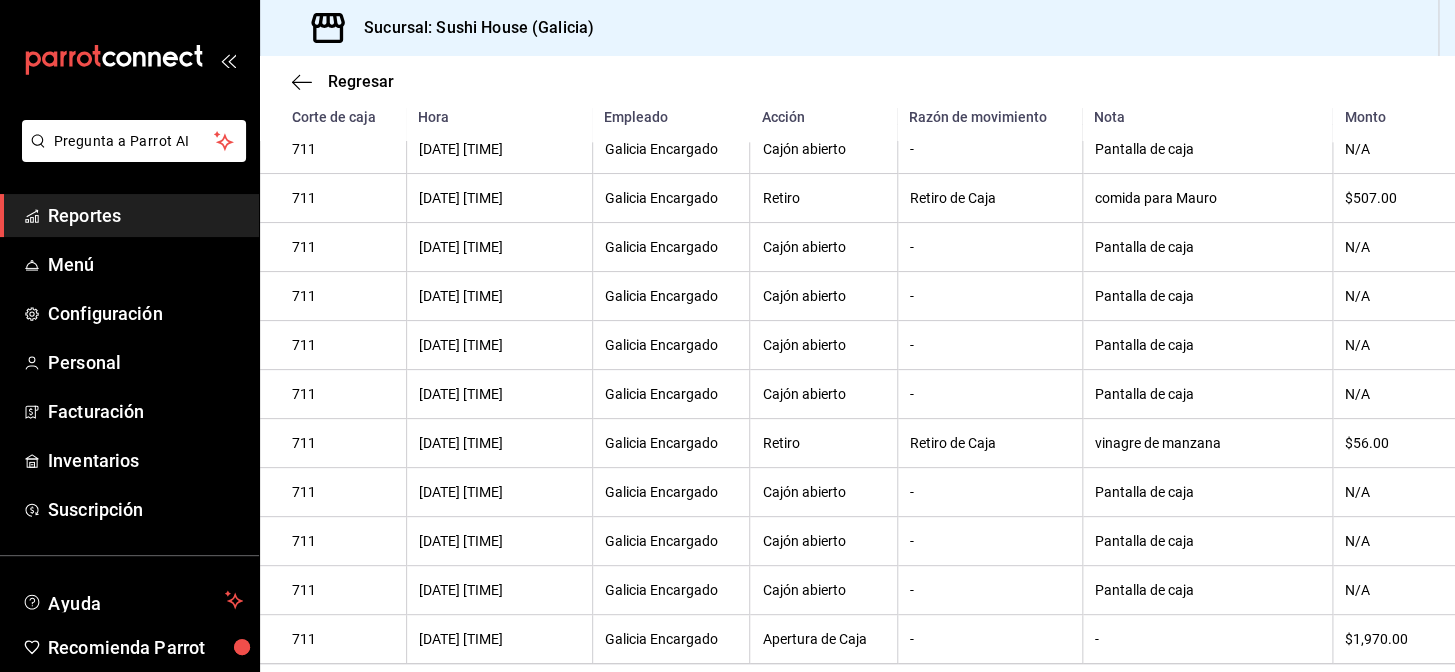 scroll, scrollTop: 1192, scrollLeft: 0, axis: vertical 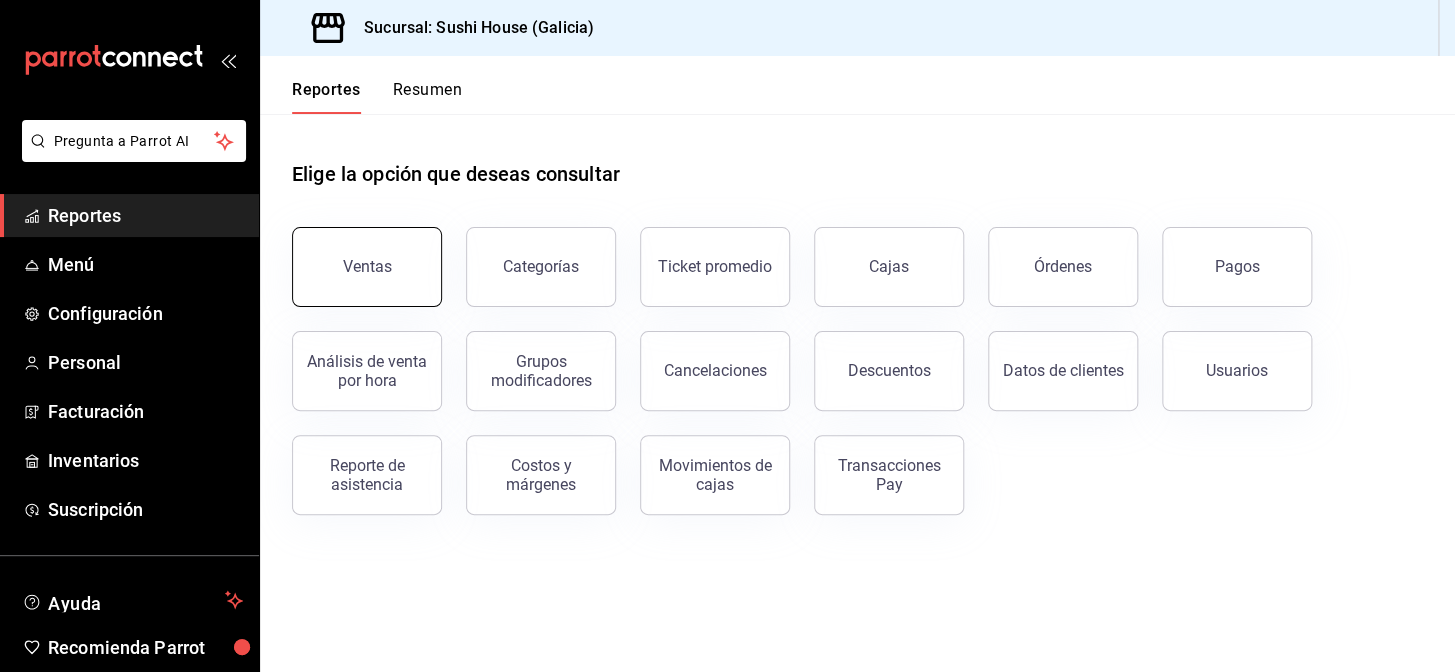 click on "Ventas" at bounding box center [367, 267] 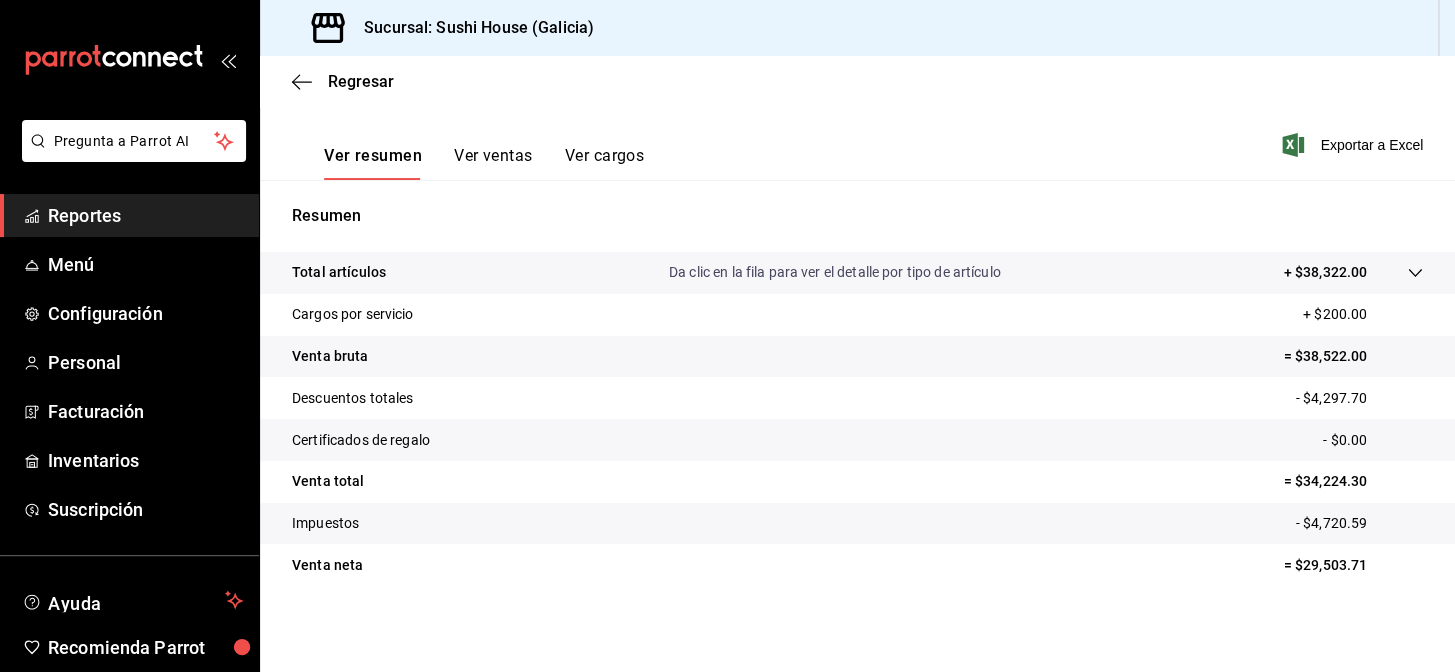 scroll, scrollTop: 286, scrollLeft: 0, axis: vertical 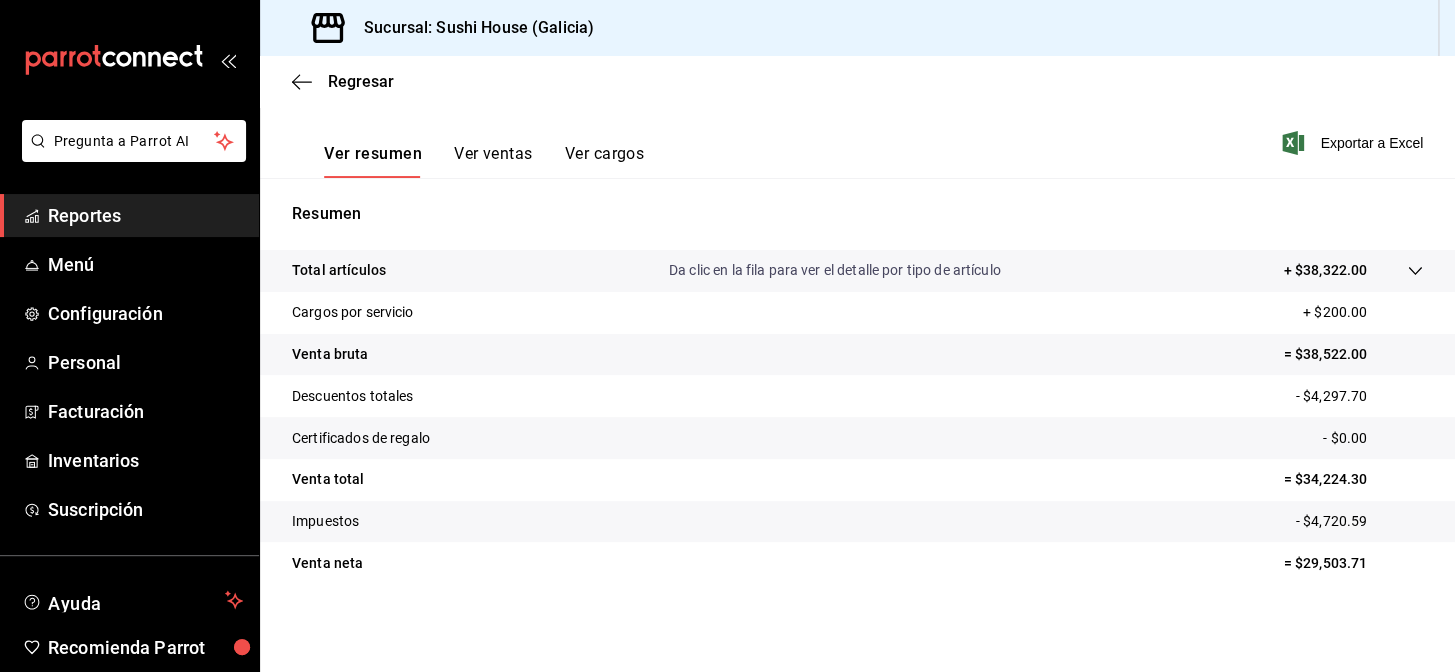 click on "Reportes" at bounding box center (145, 215) 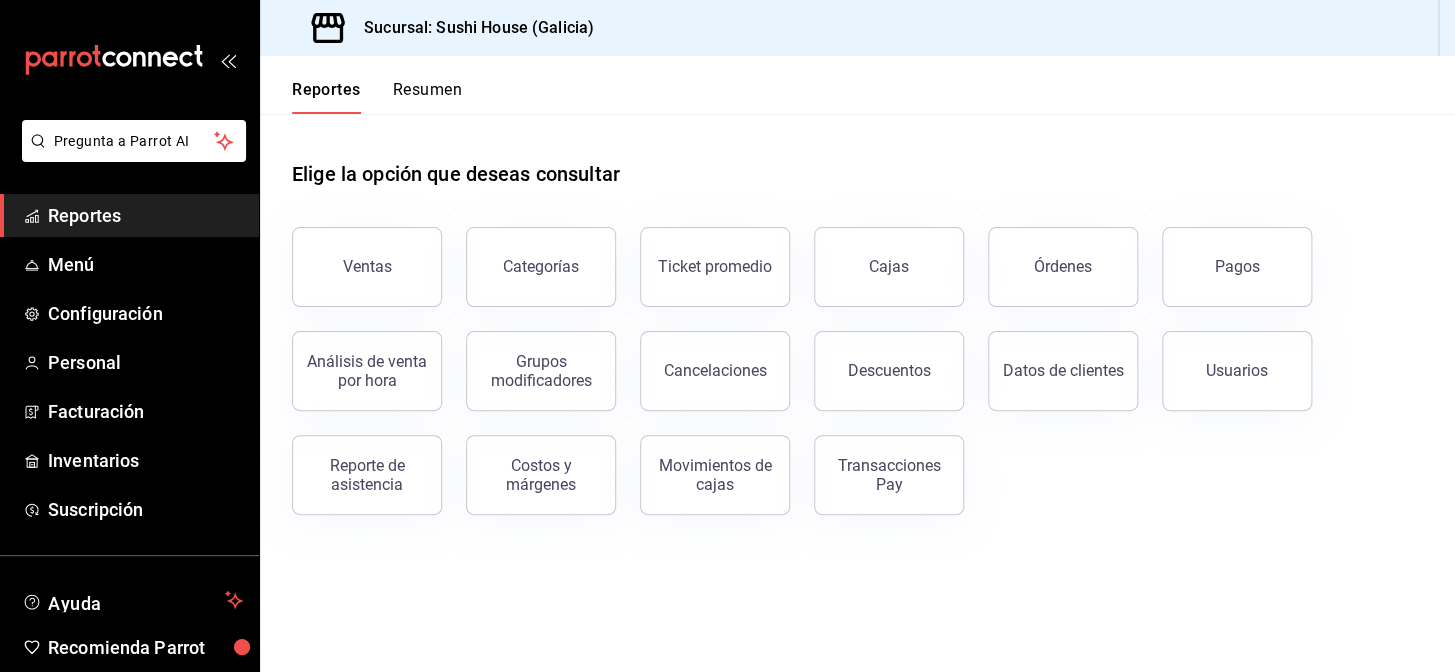 click on "Resumen" at bounding box center [427, 97] 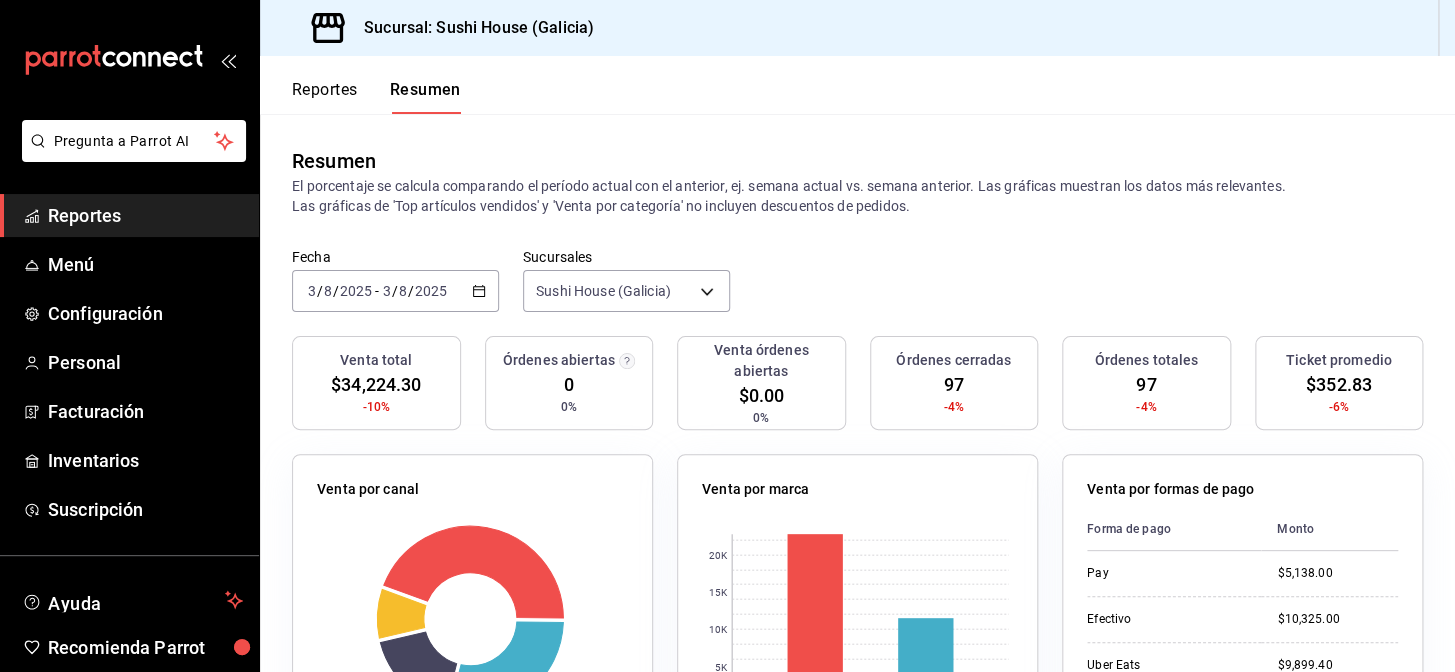 click on "Reportes" at bounding box center [145, 215] 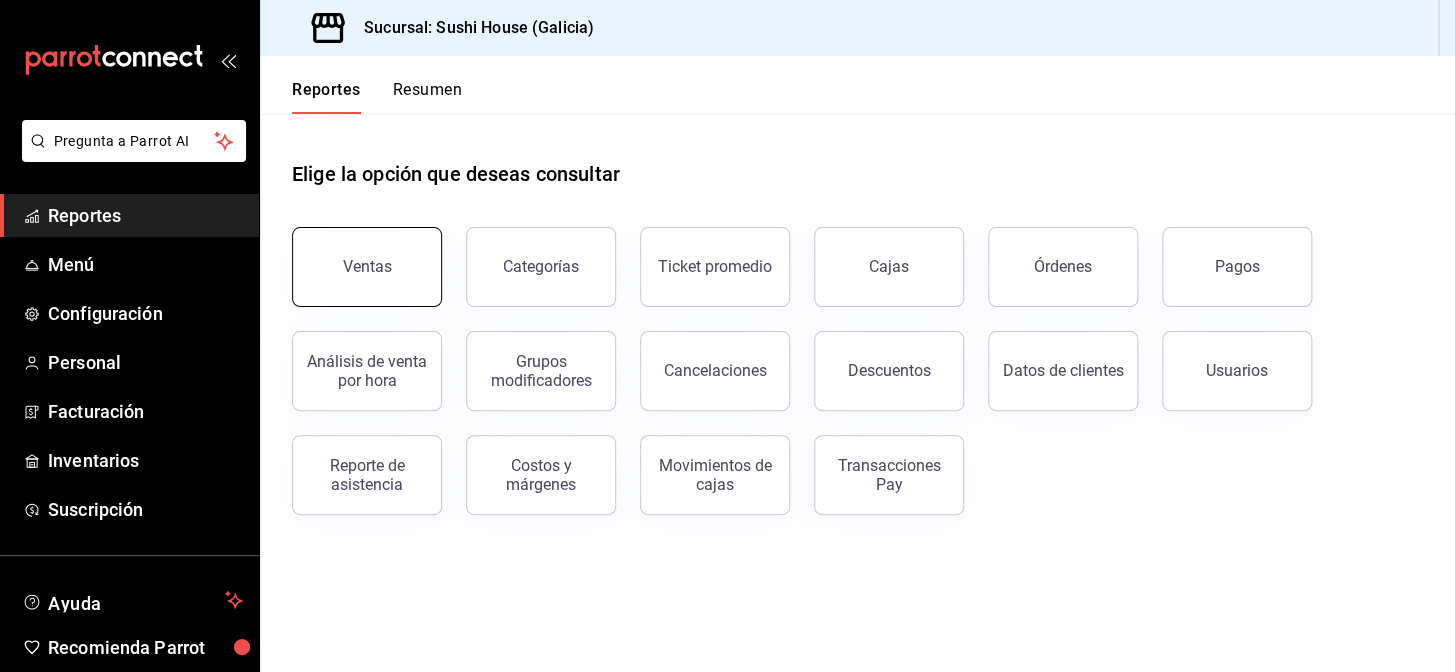 click on "Ventas" at bounding box center [367, 266] 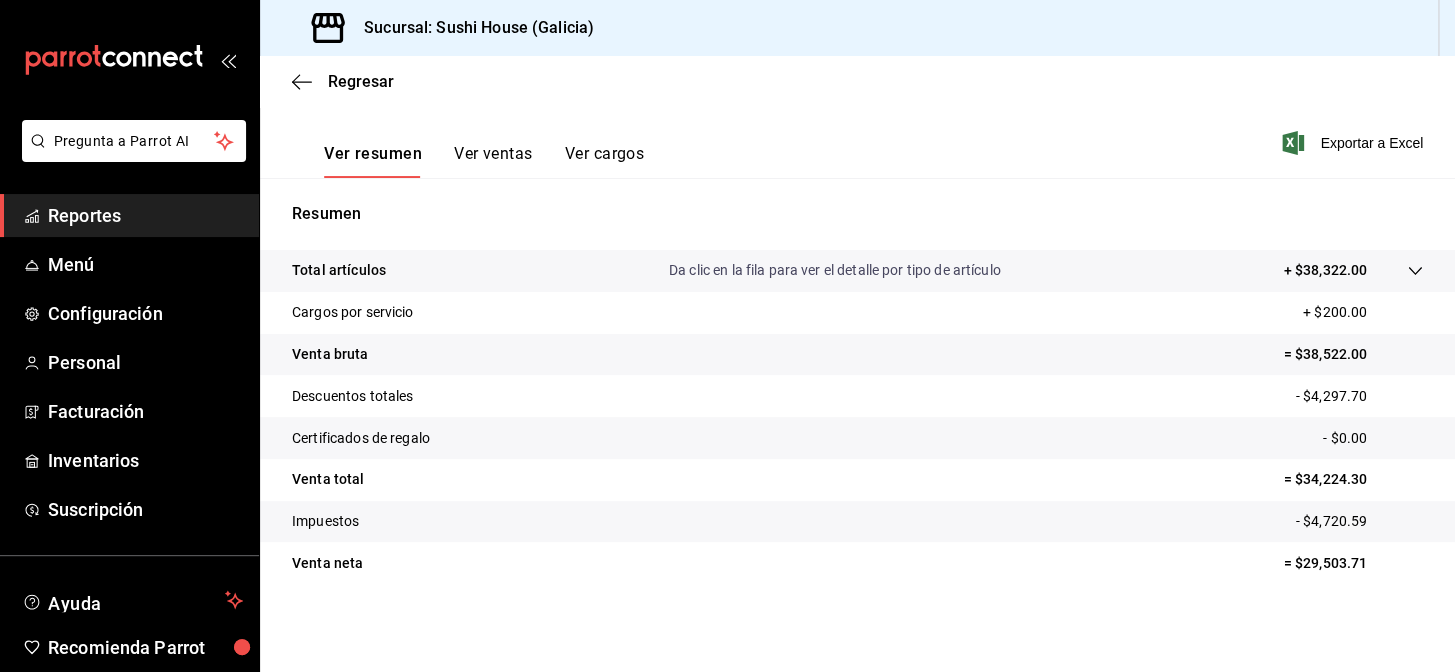 scroll, scrollTop: 0, scrollLeft: 0, axis: both 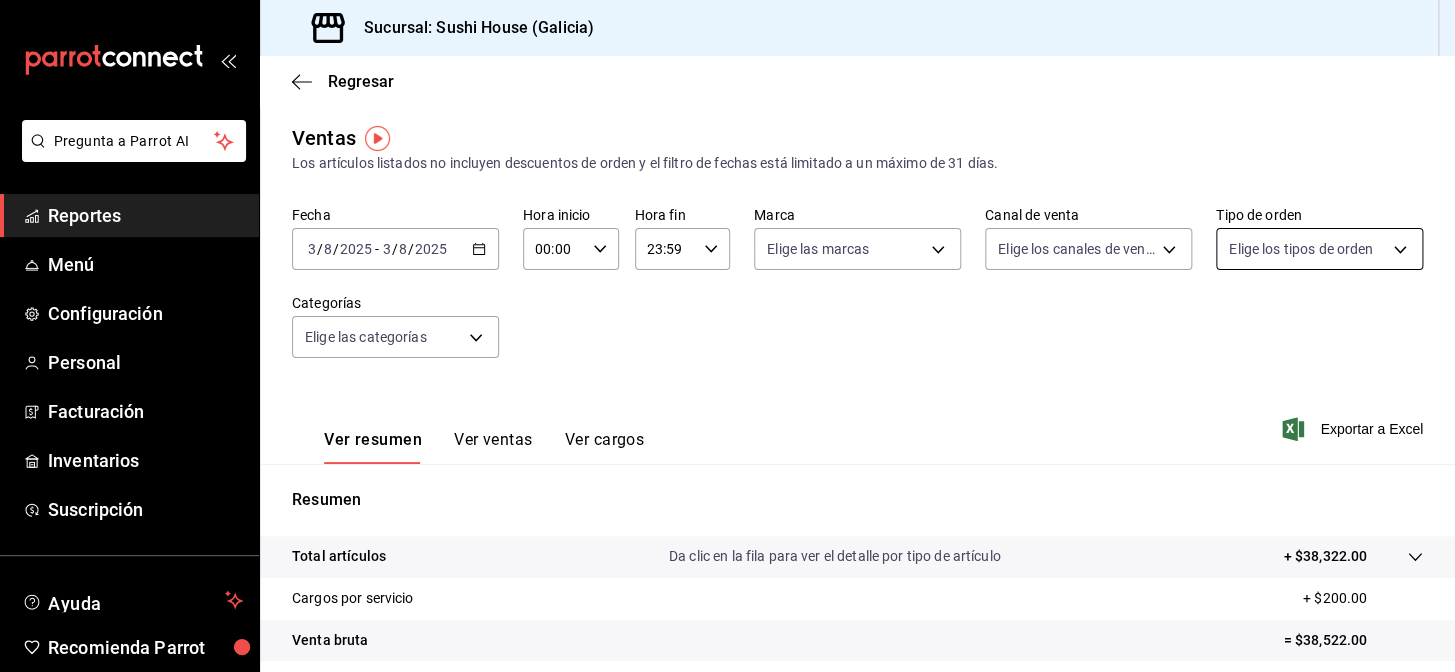 click on "Pregunta a Parrot AI Reportes   Menú   Configuración   Personal   Facturación   Inventarios   Suscripción   Ayuda Recomienda Parrot   [REGION] Encargado   Sugerir nueva función   Sucursal: Sushi House ([REGION]) Regresar Ventas Los artículos listados no incluyen descuentos de orden y el filtro de fechas está limitado a un máximo de 31 días. Fecha [DATE] [DATE] - [DATE] [DATE] Hora inicio 00:00 Hora inicio Hora fin 23:59 Hora fin Marca Elige las marcas Canal de venta Elige los canales de venta Tipo de orden Elige los tipos de orden Categorías Elige las categorías Ver resumen Ver ventas Ver cargos Exportar a Excel Resumen Total artículos Da clic en la fila para ver el detalle por tipo de artículo + $38,322.00 Cargos por servicio + $200.00 Venta bruta = $38,522.00 Descuentos totales - $4,297.70 Certificados de regalo - $0.00 Venta total = $34,224.30 Impuestos - $4,720.59 Venta neta = $29,503.71 Pregunta a Parrot AI Reportes   Menú   Configuración   Personal   Facturación" at bounding box center [727, 336] 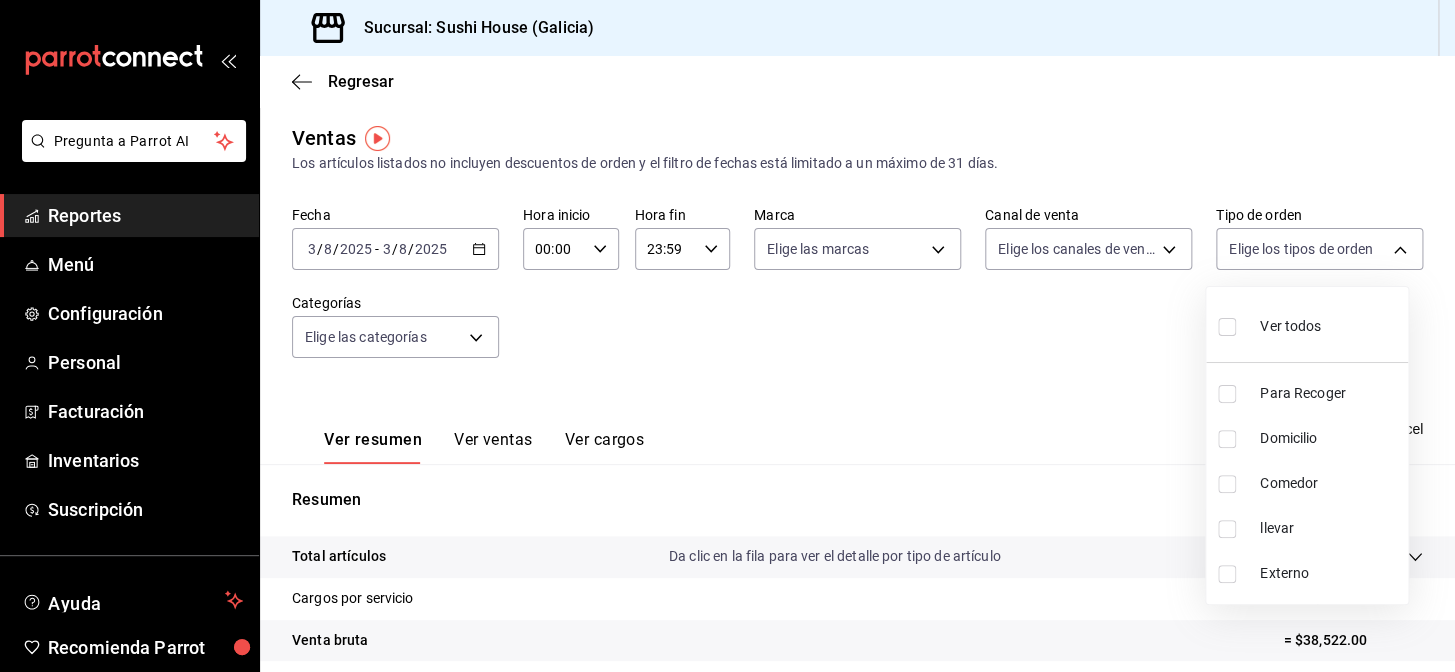 click at bounding box center [1227, 439] 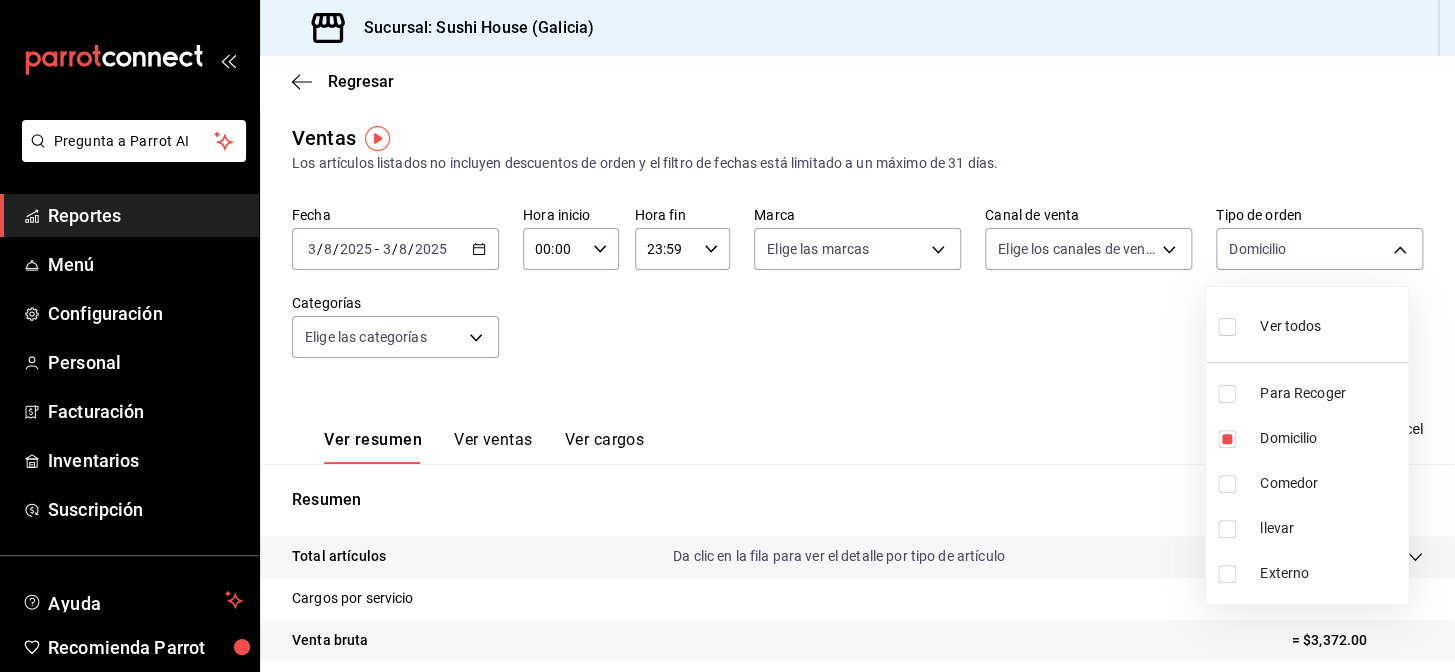 click at bounding box center (727, 336) 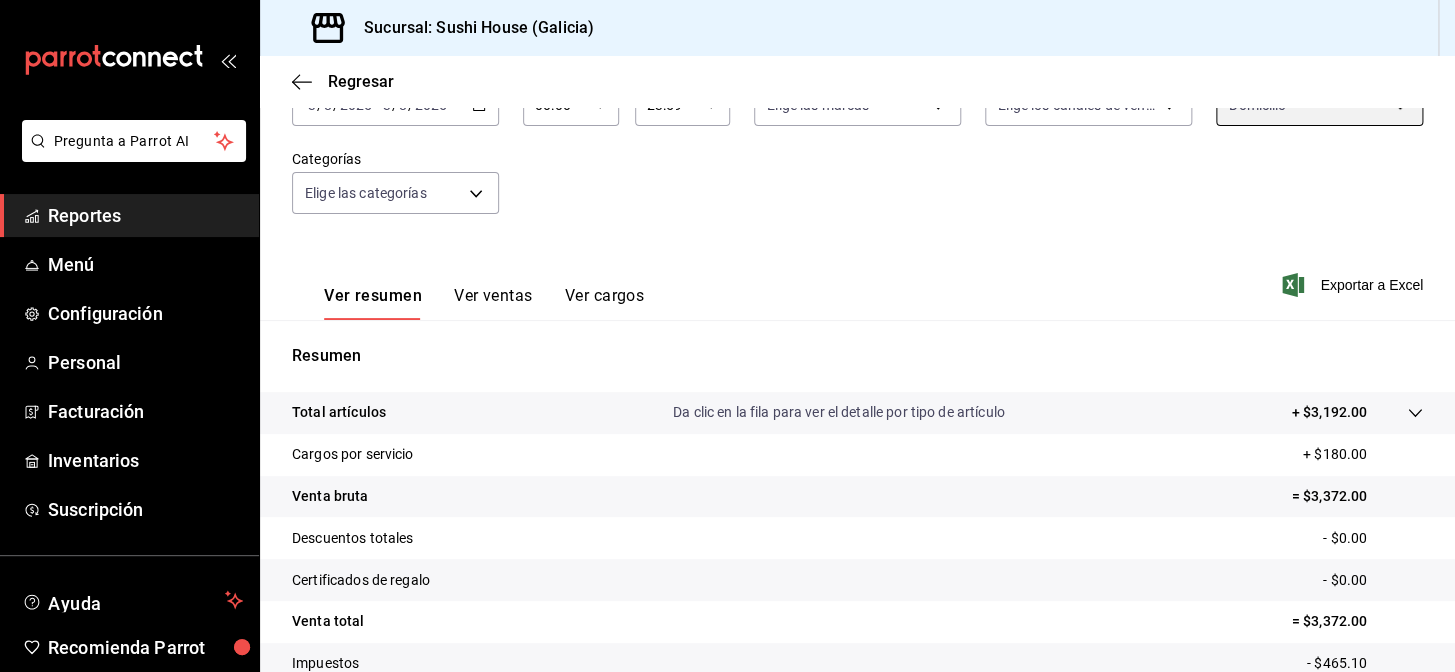 scroll, scrollTop: 272, scrollLeft: 0, axis: vertical 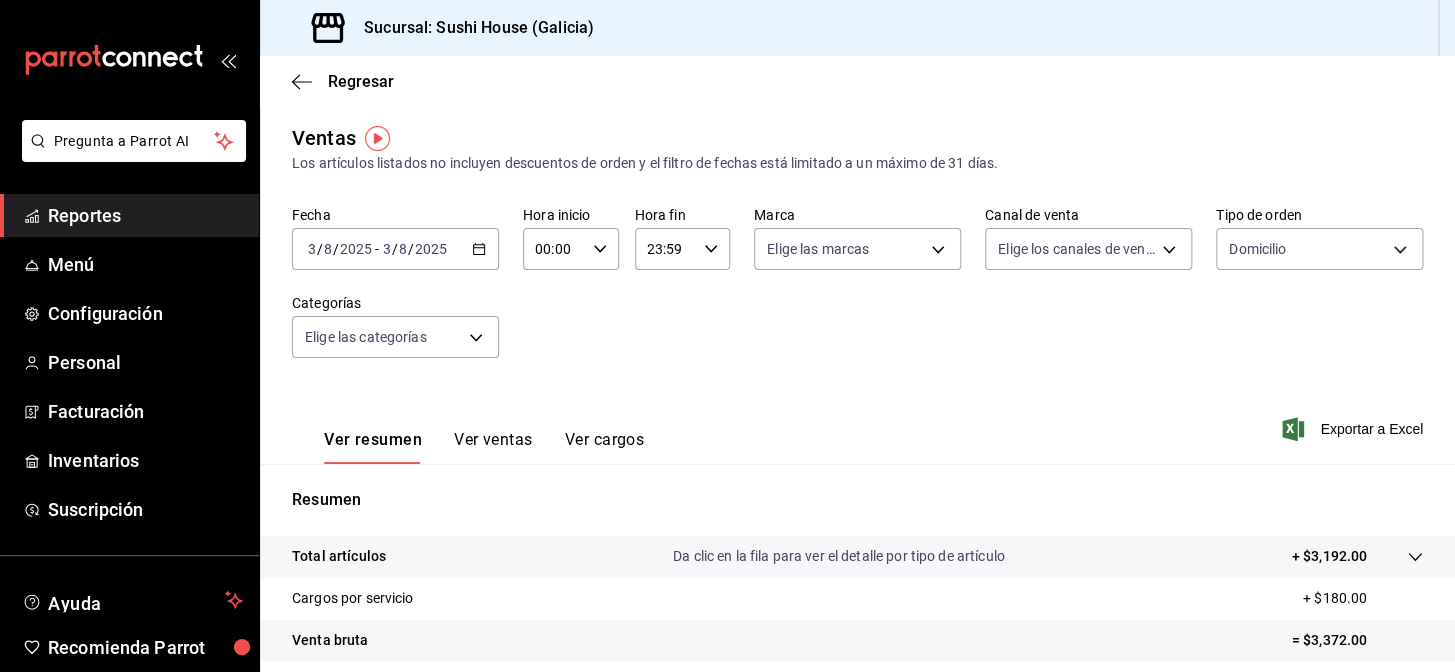 click on "Reportes" at bounding box center [145, 215] 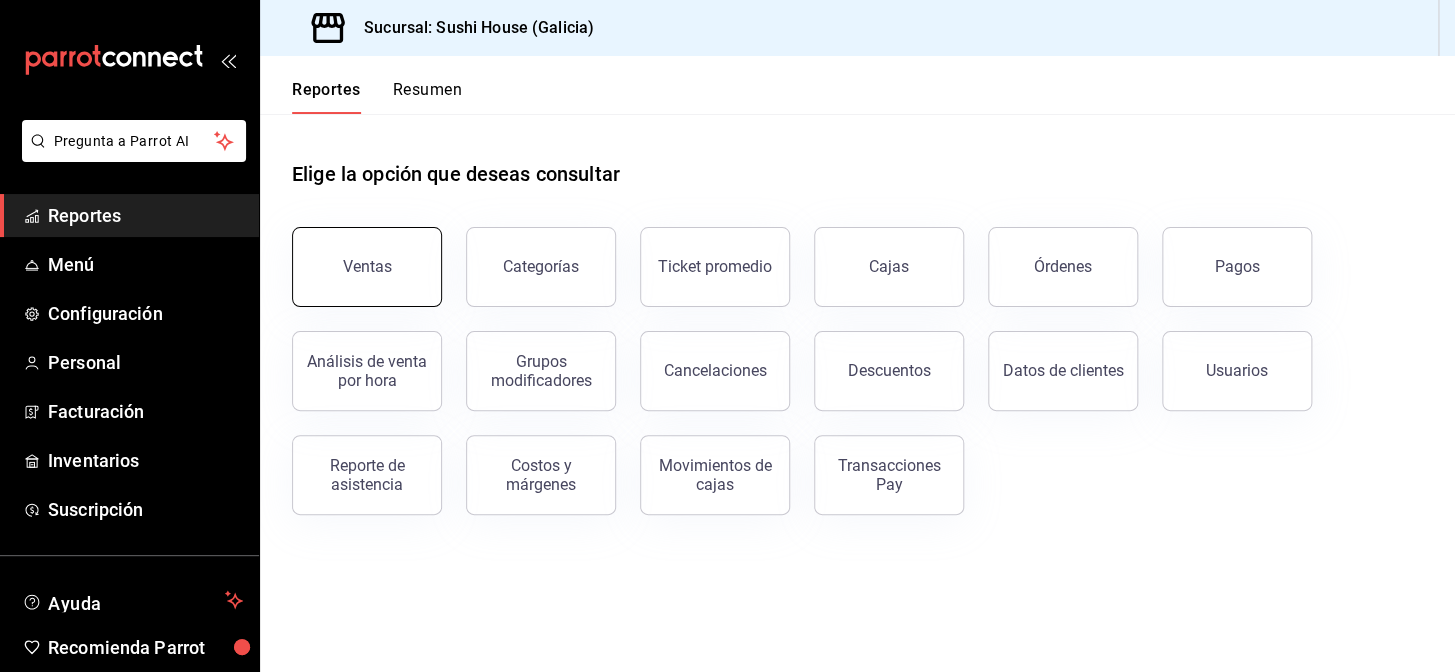 click on "Ventas" at bounding box center (367, 267) 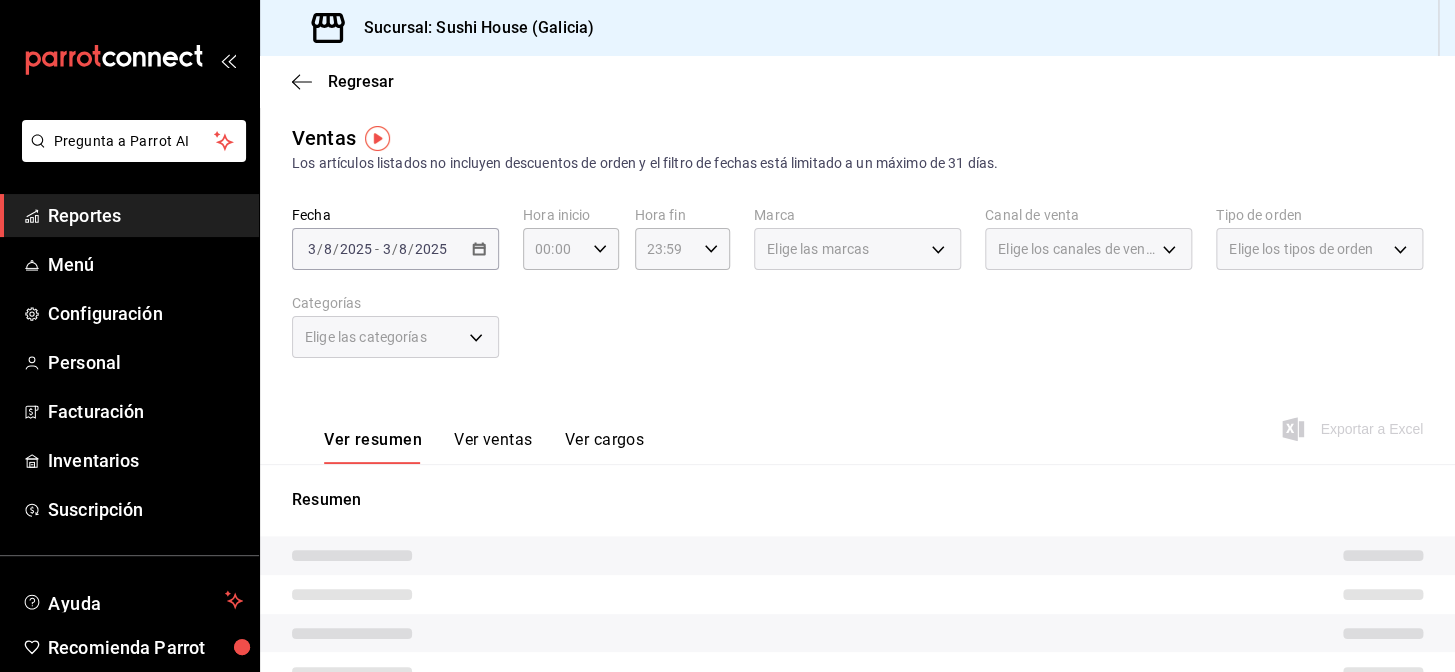 scroll, scrollTop: 286, scrollLeft: 0, axis: vertical 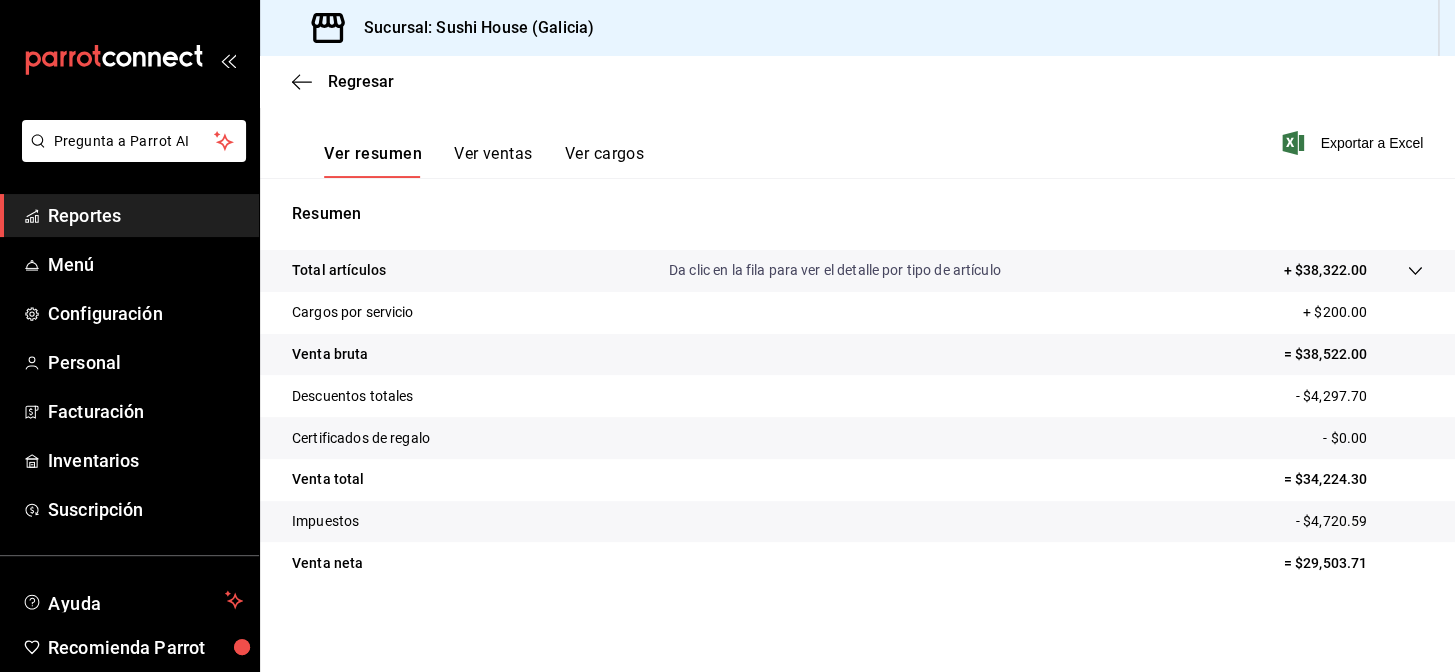 click on "Reportes" at bounding box center (145, 215) 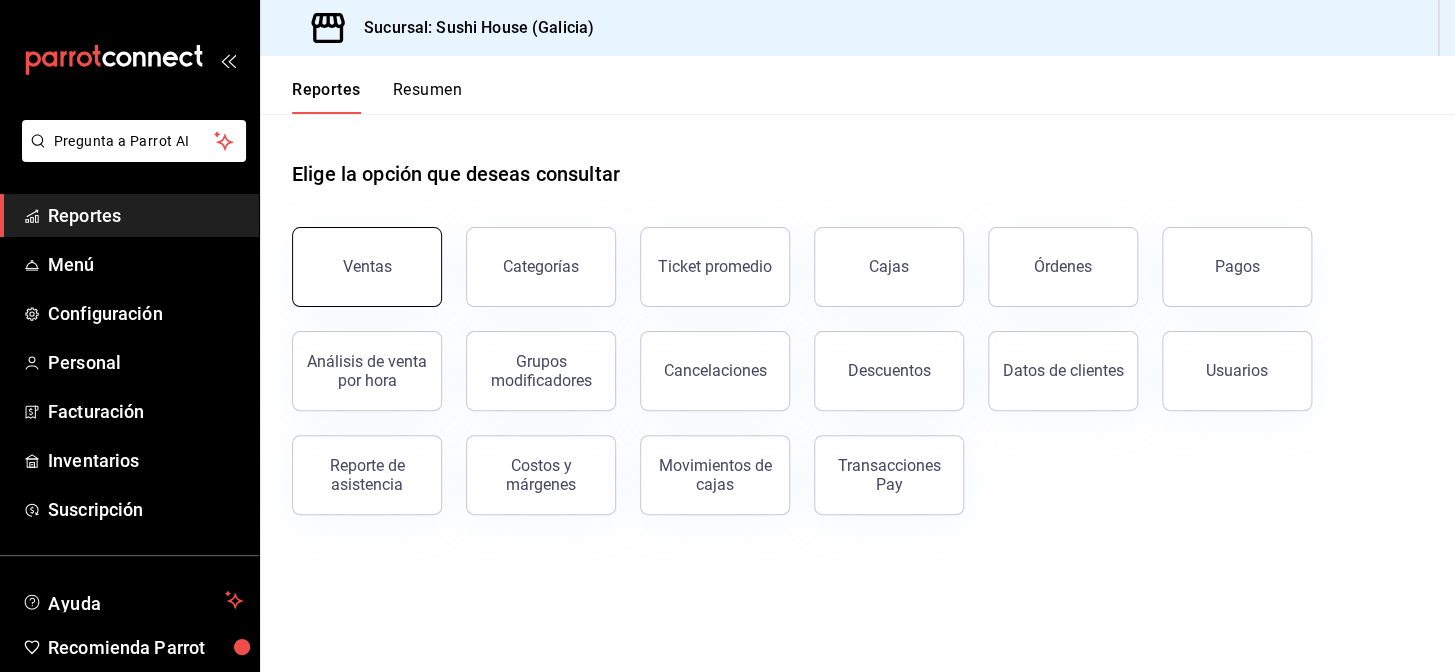 click on "Ventas" at bounding box center [367, 266] 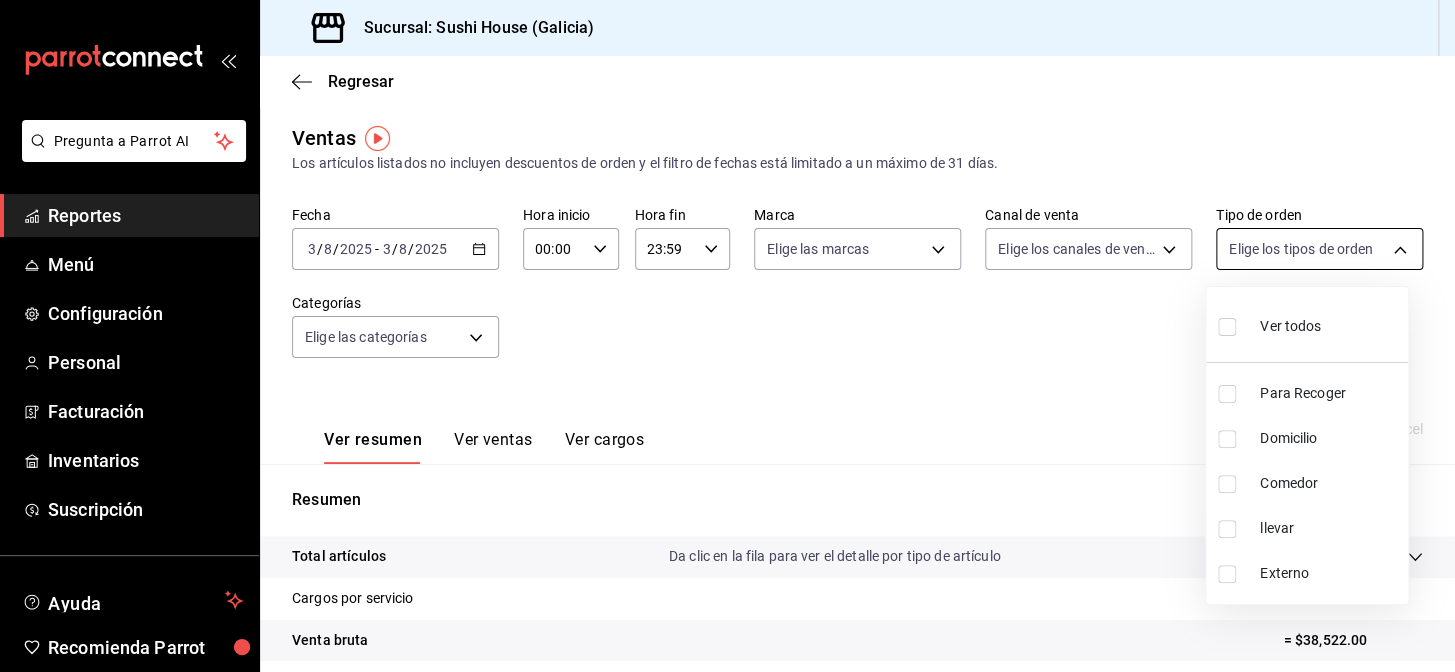 click on "Pregunta a Parrot AI Reportes   Menú   Configuración   Personal   Facturación   Inventarios   Suscripción   Ayuda Recomienda Parrot   [REGION] Encargado   Sugerir nueva función   Sucursal: Sushi House ([REGION]) Regresar Ventas Los artículos listados no incluyen descuentos de orden y el filtro de fechas está limitado a un máximo de 31 días. Fecha [DATE] [DATE] - [DATE] [DATE] Hora inicio 00:00 Hora inicio Hora fin 23:59 Hora fin Marca Elige las marcas Canal de venta Elige los canales de venta Tipo de orden Elige los tipos de orden Categorías Elige las categorías Ver resumen Ver ventas Ver cargos Exportar a Excel Resumen Total artículos Da clic en la fila para ver el detalle por tipo de artículo + $38,322.00 Cargos por servicio + $200.00 Venta bruta = $38,522.00 Descuentos totales - $4,297.70 Certificados de regalo - $0.00 Venta total = $34,224.30 Impuestos - $4,720.59 Venta neta = $29,503.71 Pregunta a Parrot AI Reportes   Menú   Configuración   Personal   Facturación" at bounding box center [727, 336] 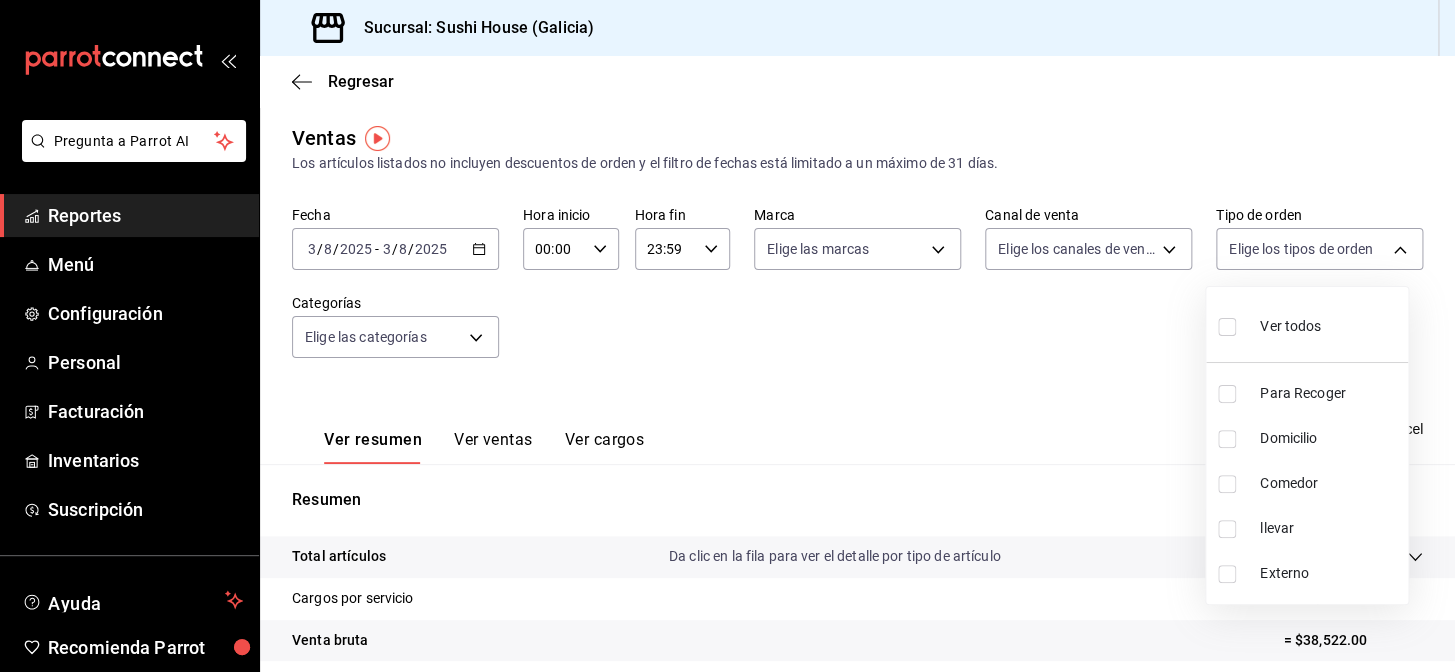 click at bounding box center (727, 336) 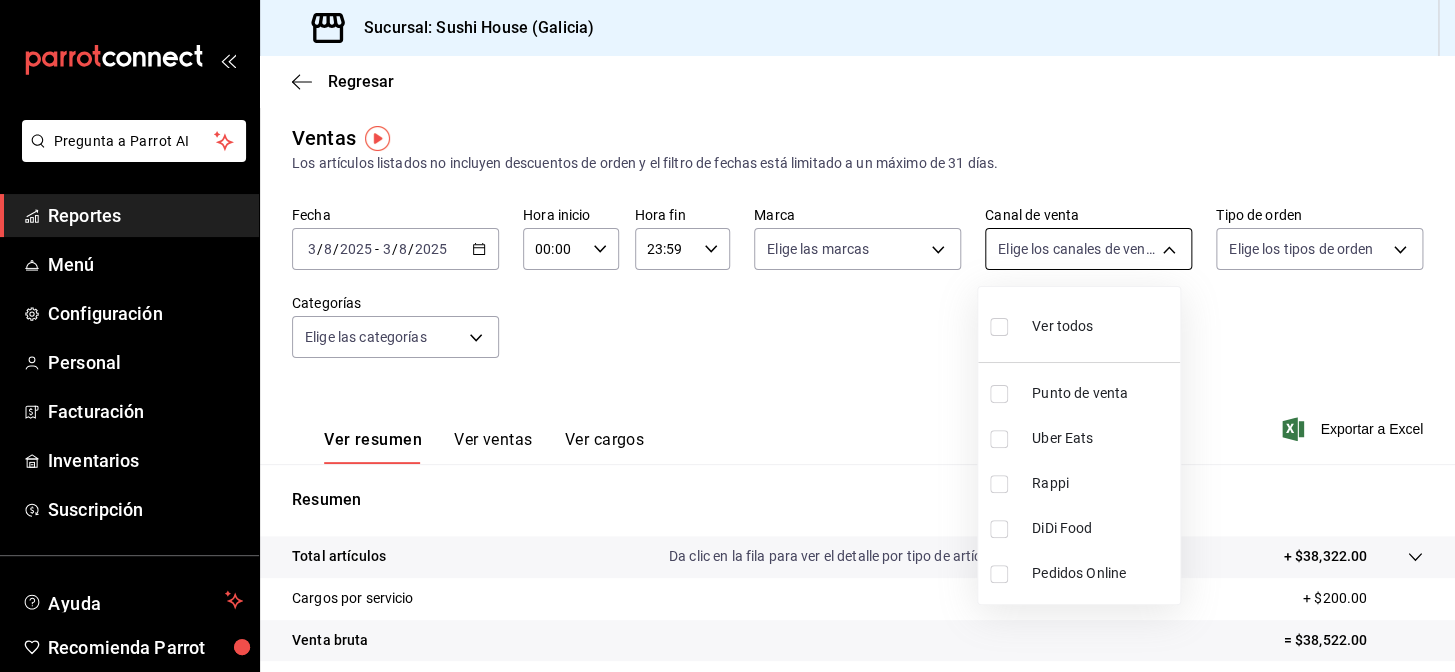 click on "Pregunta a Parrot AI Reportes   Menú   Configuración   Personal   Facturación   Inventarios   Suscripción   Ayuda Recomienda Parrot   [REGION] Encargado   Sugerir nueva función   Sucursal: Sushi House ([REGION]) Regresar Ventas Los artículos listados no incluyen descuentos de orden y el filtro de fechas está limitado a un máximo de 31 días. Fecha [DATE] [DATE] - [DATE] [DATE] Hora inicio 00:00 Hora inicio Hora fin 23:59 Hora fin Marca Elige las marcas Canal de venta Elige los canales de venta Tipo de orden Elige los tipos de orden Categorías Elige las categorías Ver resumen Ver ventas Ver cargos Exportar a Excel Resumen Total artículos Da clic en la fila para ver el detalle por tipo de artículo + $38,322.00 Cargos por servicio + $200.00 Venta bruta = $38,522.00 Descuentos totales - $4,297.70 Certificados de regalo - $0.00 Venta total = $34,224.30 Impuestos - $4,720.59 Venta neta = $29,503.71 Pregunta a Parrot AI Reportes   Menú   Configuración   Personal   Facturación" at bounding box center [727, 336] 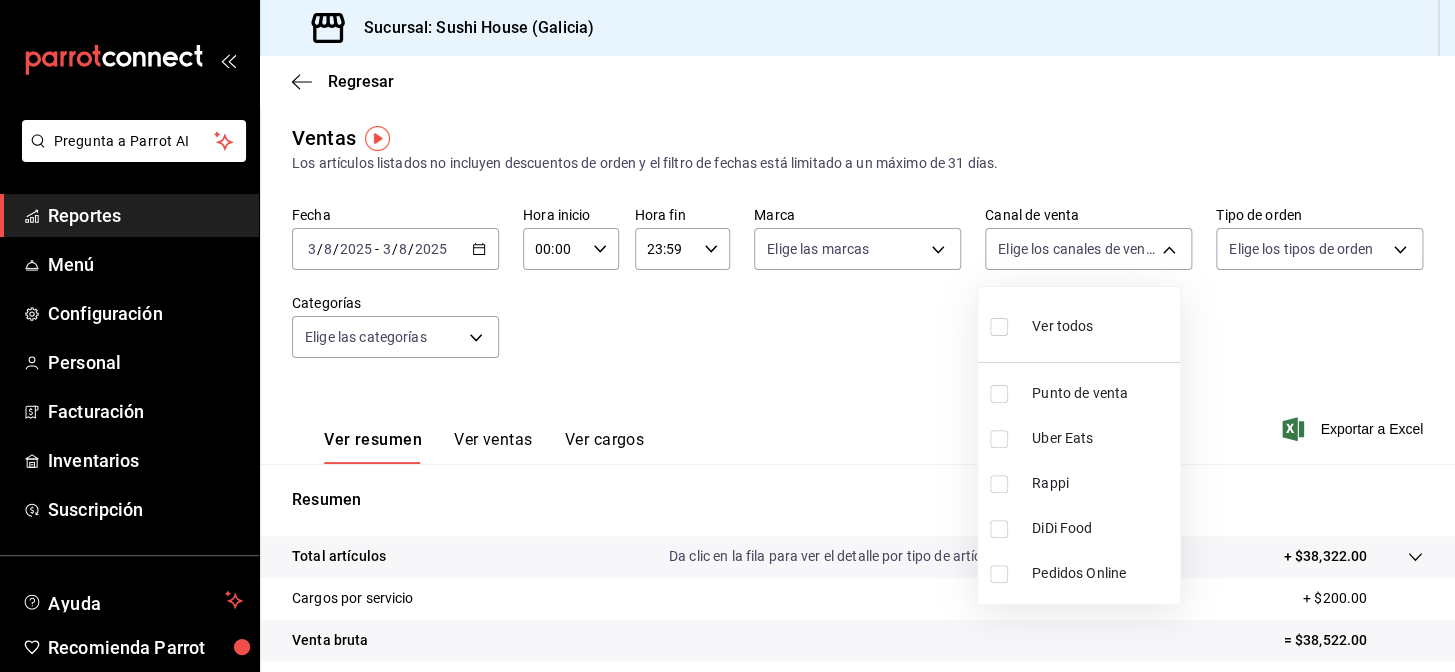 click at bounding box center (999, 484) 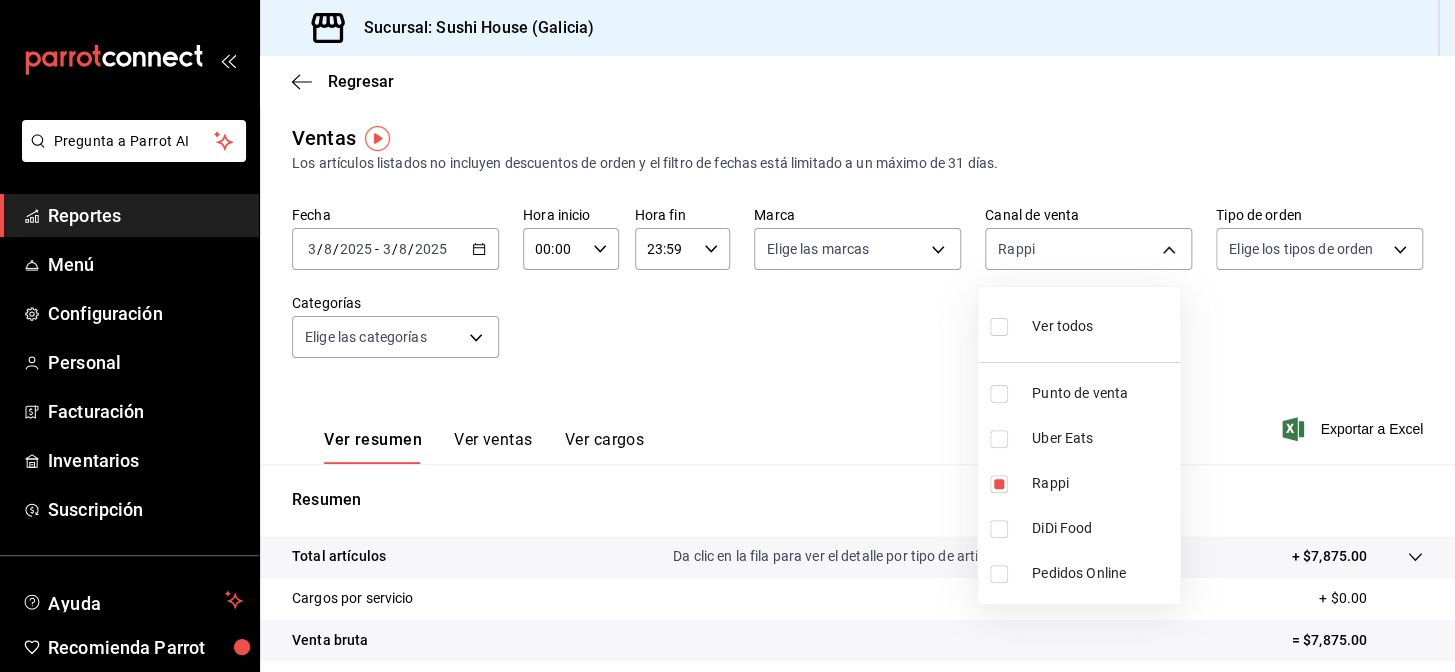 click at bounding box center [727, 336] 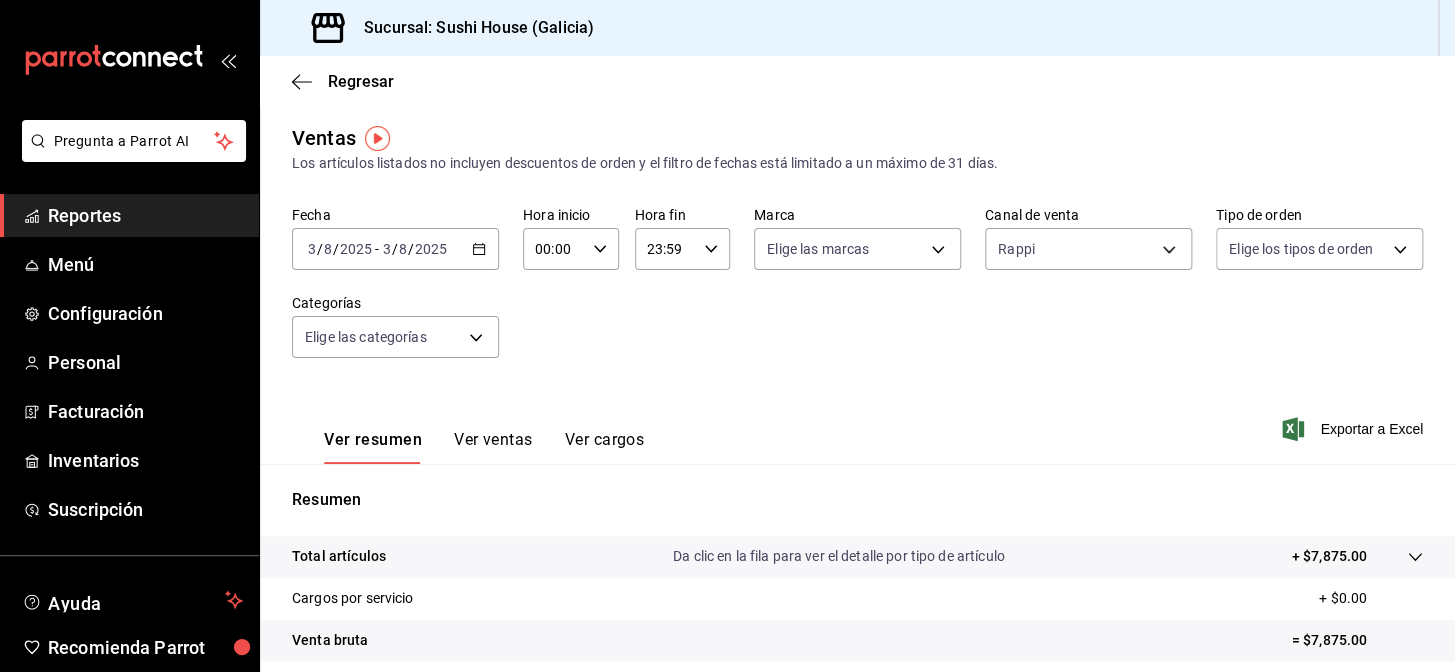 click on "Pregunta a Parrot AI Reportes   Menú   Configuración   Personal   Facturación   Inventarios   Suscripción   Ayuda Recomienda Parrot   [STATE] Encargado   Sugerir nueva función   Sucursal: Sushi House ([STATE]) Regresar Ventas Los artículos listados no incluyen descuentos de orden y el filtro de fechas está limitado a un máximo de 31 días. Fecha [DATE] [DATE] - [DATE] [DATE] Hora inicio 00:00 Hora inicio Hora fin 23:59 Hora fin Marca Elige las marcas Canal de venta Rappi RAPPI Tipo de orden Elige los tipos de orden Categorías Elige las categorías Ver resumen Ver ventas Ver cargos Exportar a Excel Resumen Total artículos Da clic en la fila para ver el detalle por tipo de artículo + $7,875.00 Cargos por servicio + $0.00 Venta bruta = $7,875.00 Descuentos totales - $2,018.90 Certificados de regalo - $0.00 Venta total = $5,856.10 Impuestos - $807.74 Venta neta = $5,048.36 Pregunta a Parrot AI Reportes   Menú   Configuración   Personal   Facturación   Inventarios   Suscripción" at bounding box center [727, 336] 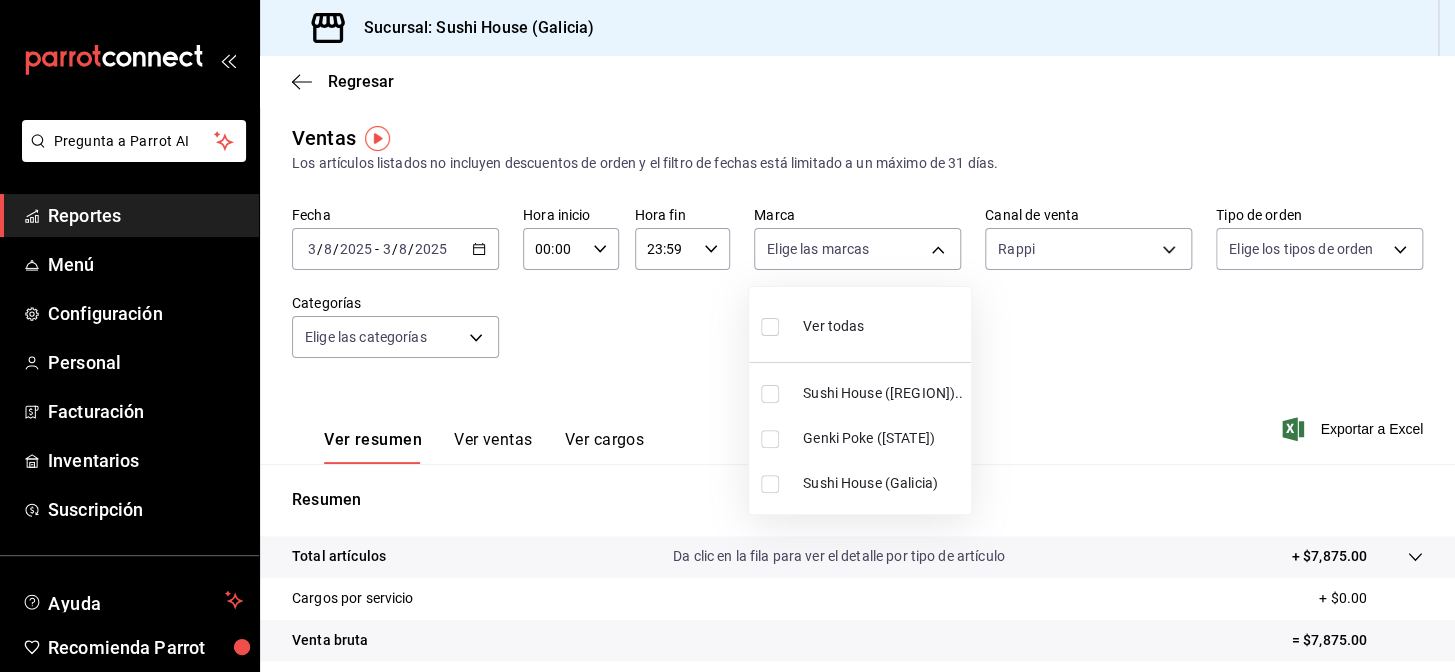 click at bounding box center (770, 394) 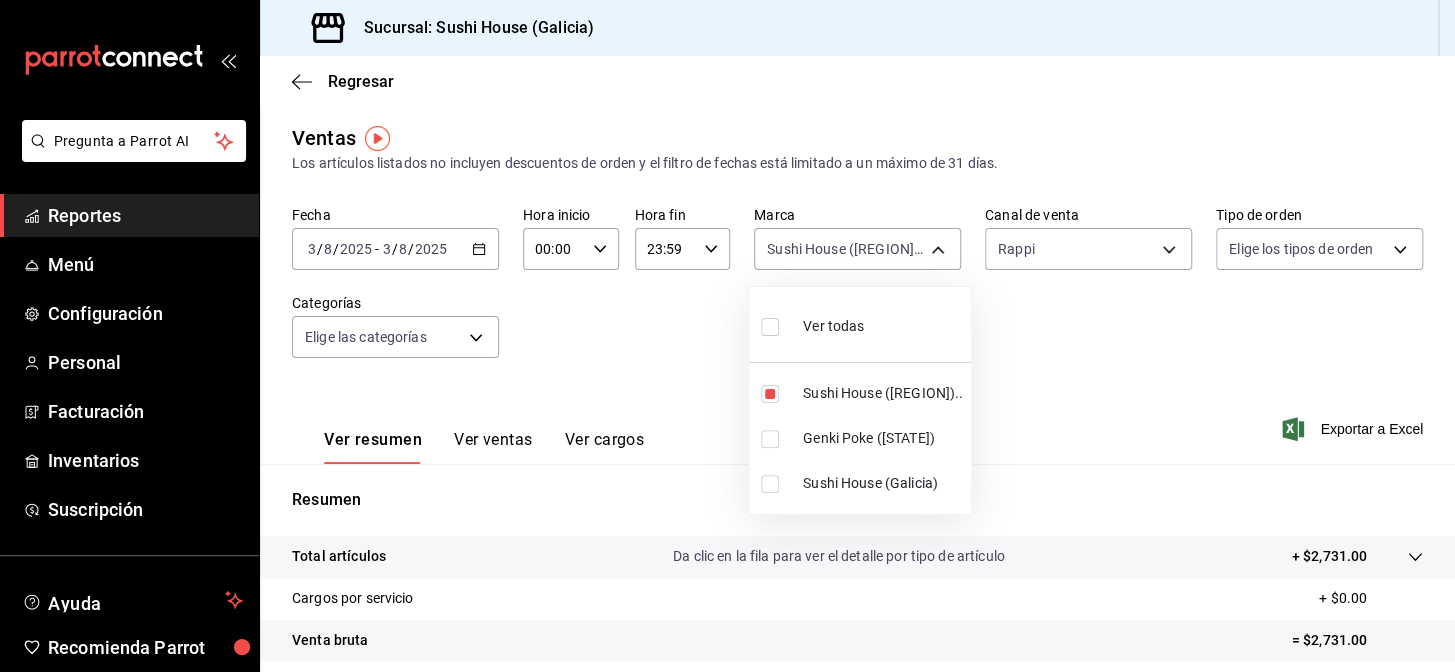 click at bounding box center [770, 484] 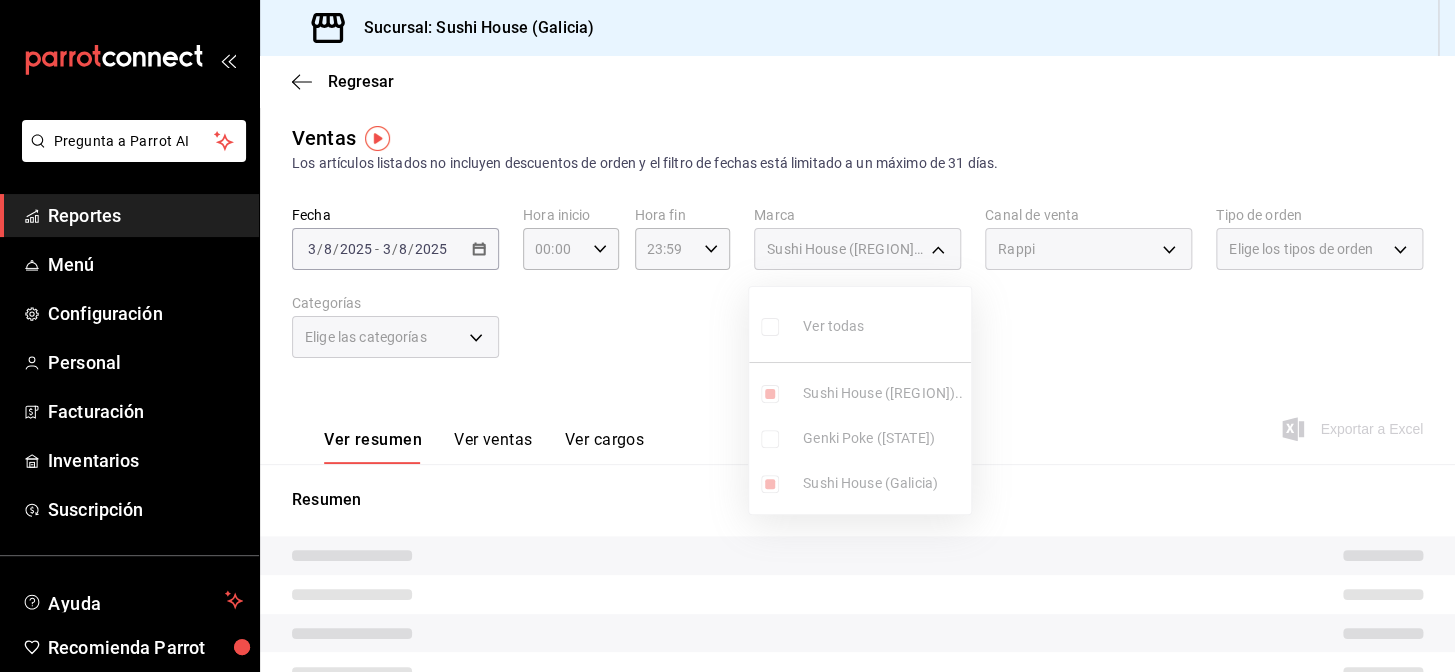click at bounding box center [727, 336] 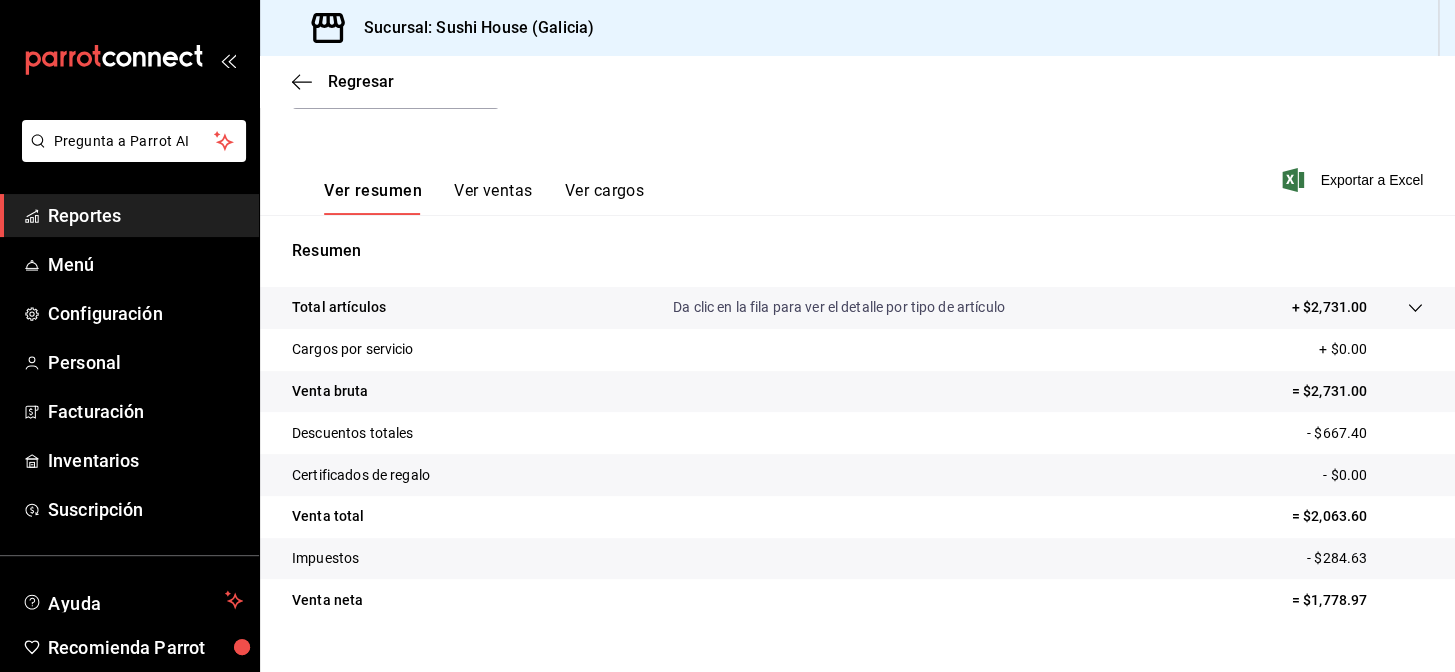 scroll, scrollTop: 286, scrollLeft: 0, axis: vertical 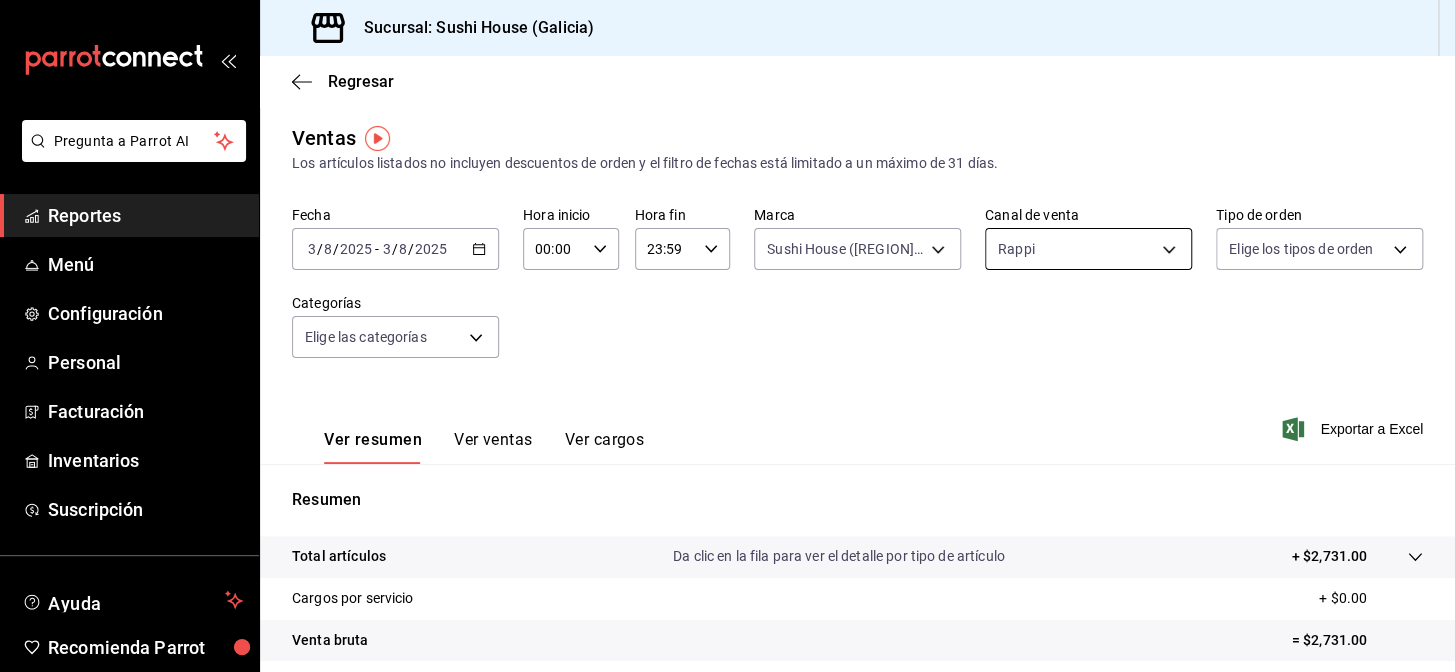 click on "Pregunta a Parrot AI Reportes   Menú   Configuración   Personal   Facturación   Inventarios   Suscripción   Ayuda Recomienda Parrot   [REGION] Encargado   Sugerir nueva función   Sucursal: Sushi House ([REGION]) Regresar Ventas Los artículos listados no incluyen descuentos de orden y el filtro de fechas está limitado a un máximo de 31 días. Fecha [DATE] [DATE] - [DATE] [DATE] Hora inicio 00:00 Hora inicio Hora fin 23:59 Hora fin Marca Sushi House ([REGION]).., Sushi House ([REGION]) [UUID],[UUID], Canal de venta Rappi RAPPI Tipo de orden Elige los tipos de orden Categorías Elige las categorías Ver resumen Ver ventas Ver cargos Exportar a Excel Resumen Total artículos Da clic en la fila para ver el detalle por tipo de artículo + $2,731.00 Cargos por servicio + $0.00 Venta bruta = $2,731.00 Descuentos totales - $667.40 Certificados de regalo - $0.00 Venta total = $2,063.60 Impuestos - $284.63 Venta neta = $1,778.97 Reportes" at bounding box center (727, 336) 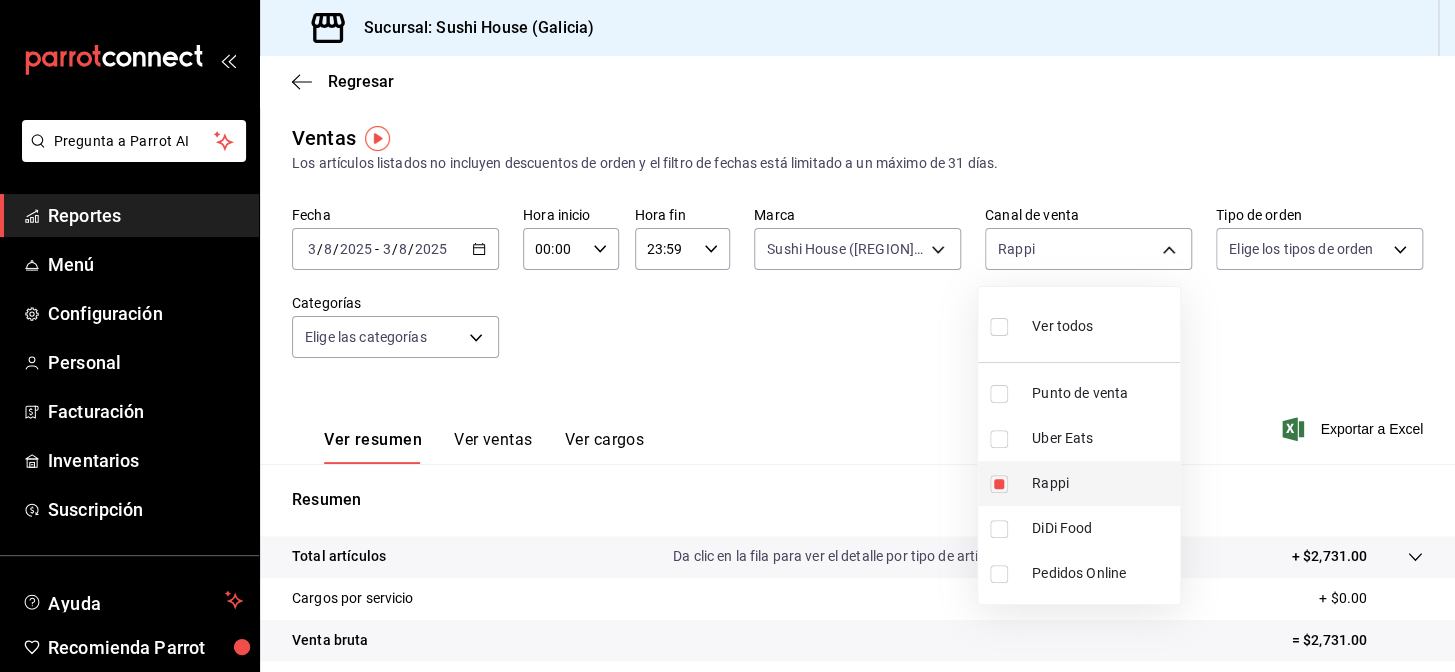 click at bounding box center (999, 484) 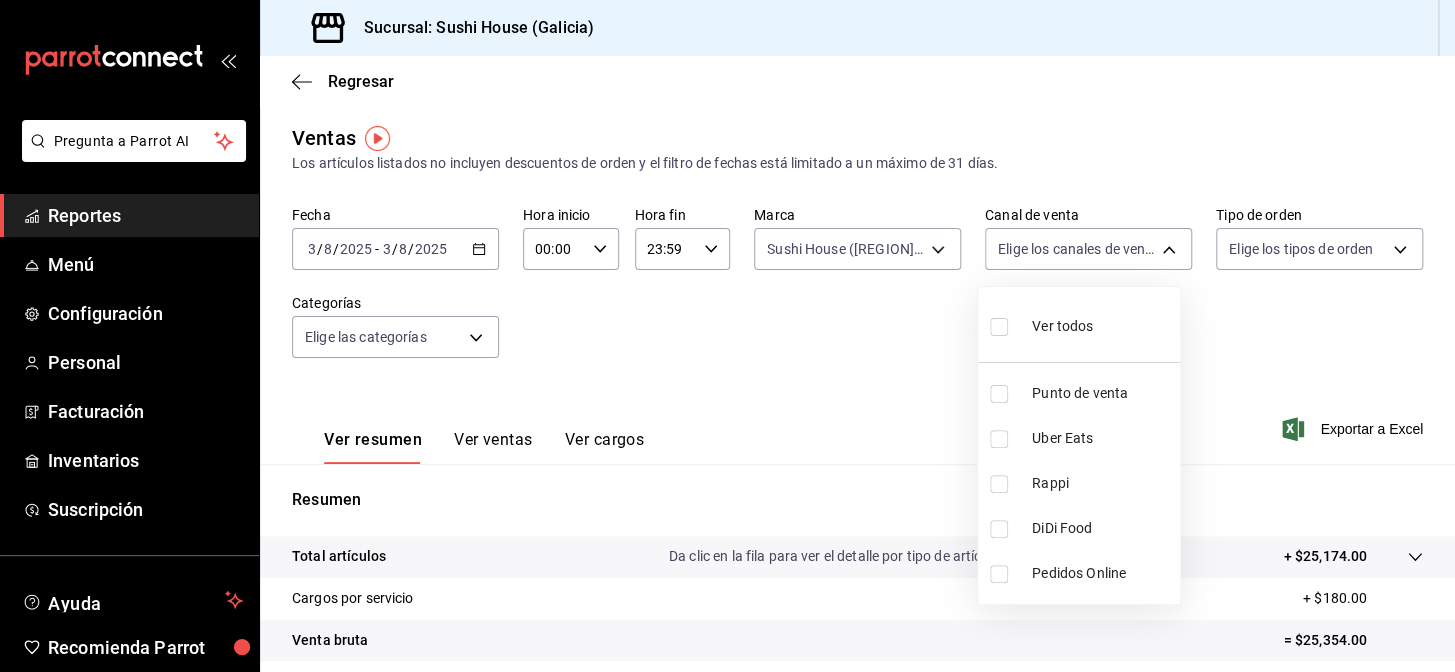 click on "Ver todos Punto de venta Uber Eats Rappi DiDi Food Pedidos Online" at bounding box center (1079, 445) 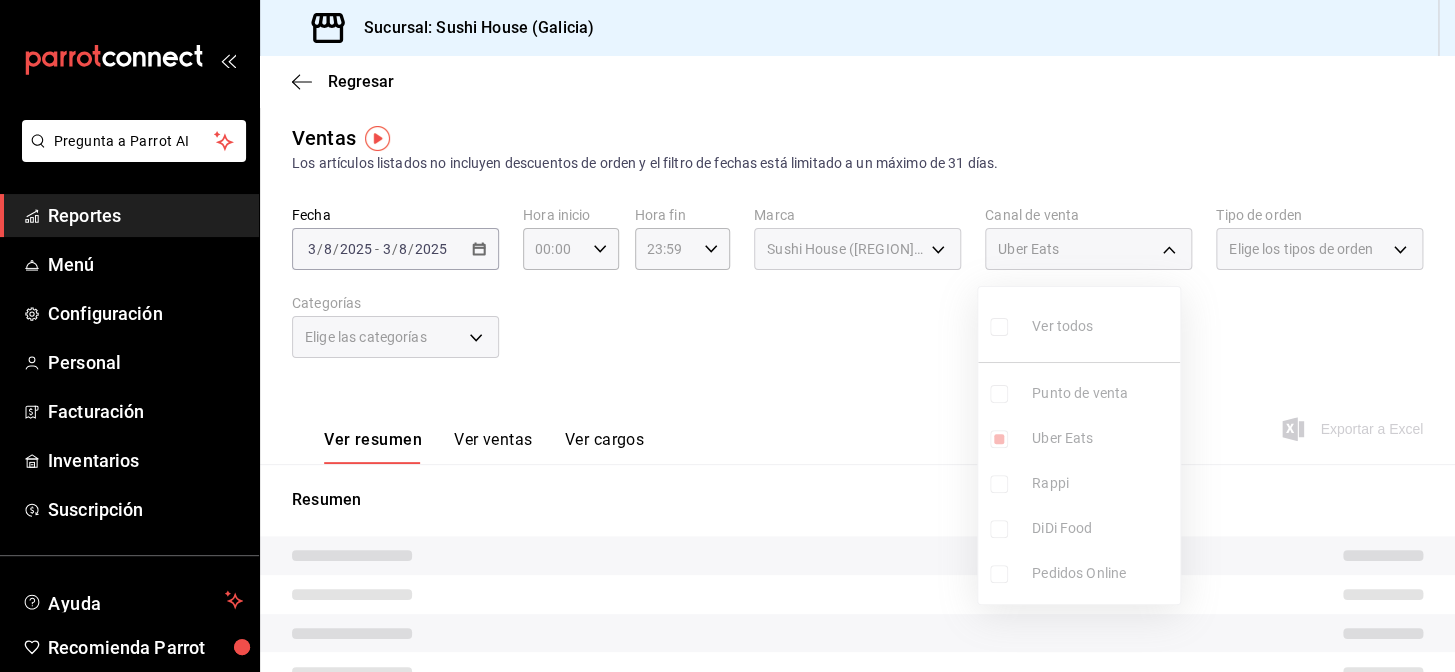click at bounding box center [727, 336] 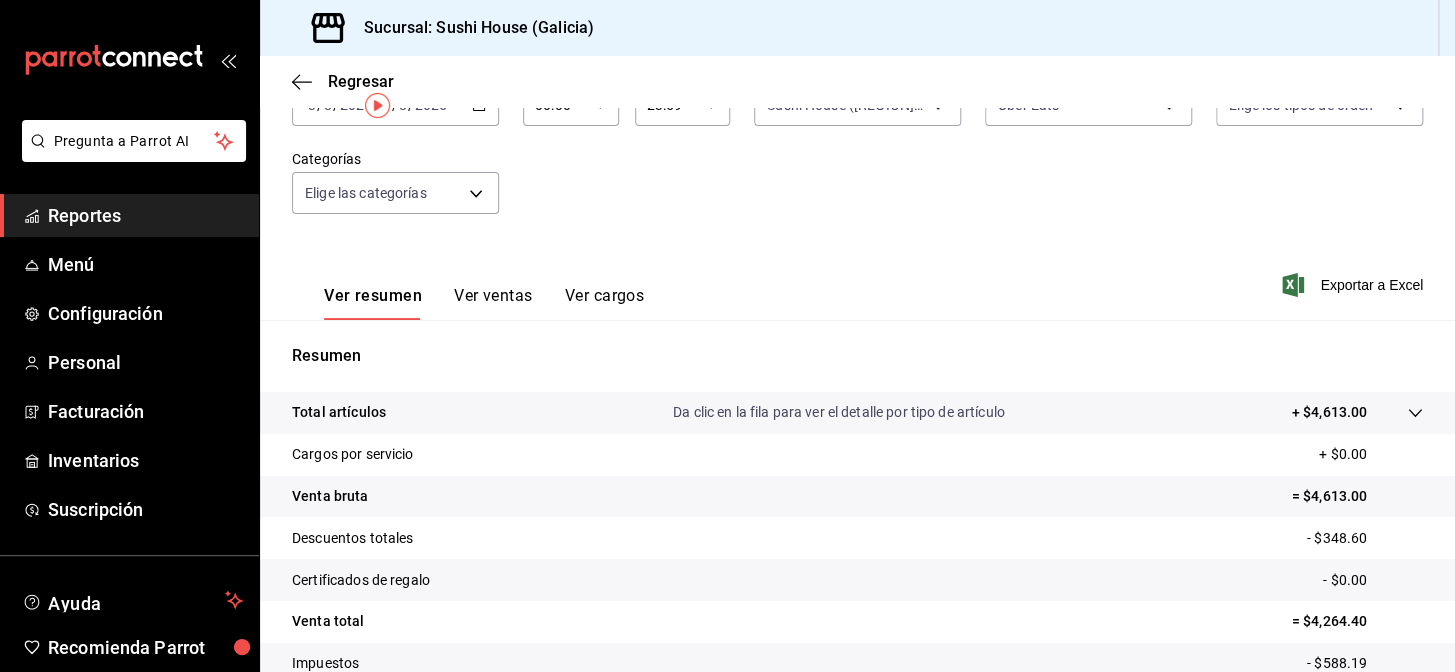 scroll, scrollTop: 0, scrollLeft: 0, axis: both 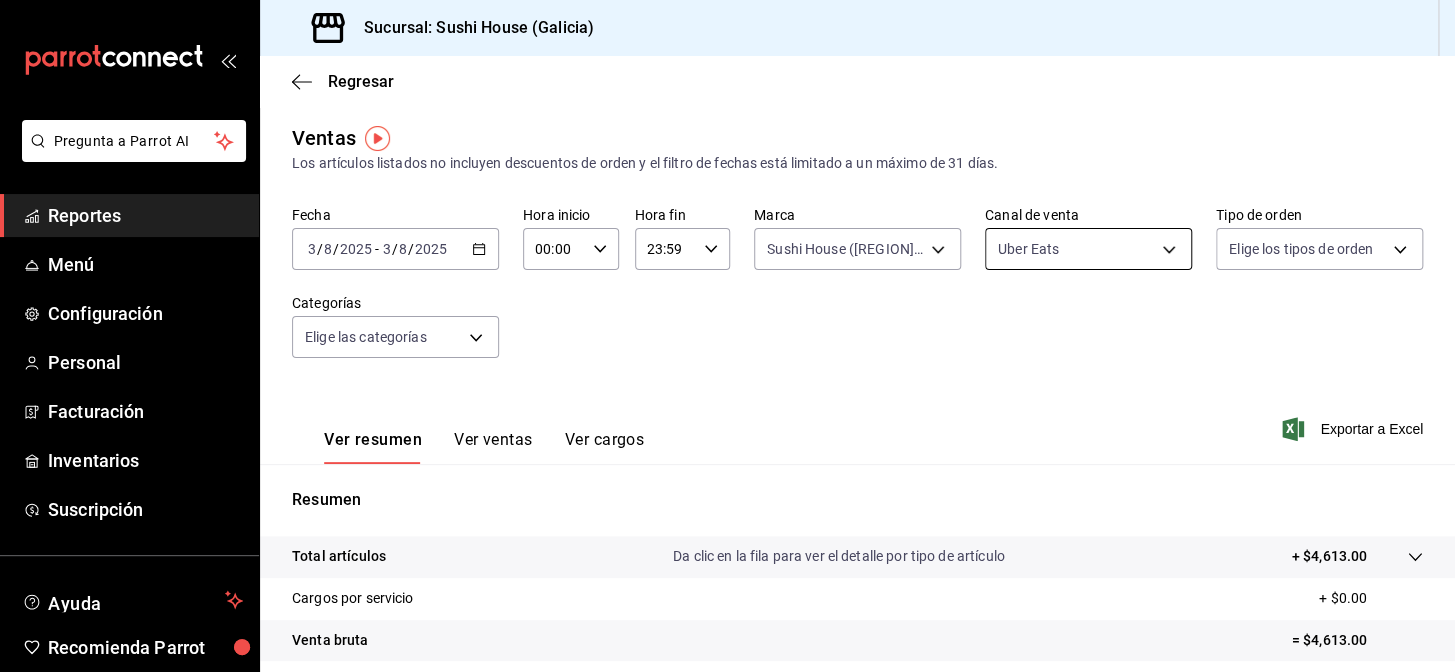 click on "Pregunta a Parrot AI Reportes   Menú   Configuración   Personal   Facturación   Inventarios   Suscripción   Ayuda Recomienda Parrot   [REGION] Encargado   Sugerir nueva función   Sucursal: Sushi House ([REGION]).., Sushi House ([REGION]) [UUID],[UUID], Canal de venta Uber Eats UBER_EATS Tipo de orden Elige los tipos de orden Categorías Elige las categorías Ver resumen Ver ventas Ver cargos Exportar a Excel Resumen Total artículos Da clic en la fila para ver el detalle por tipo de artículo + $4,613.00 Cargos por servicio + $0.00 Venta bruta = $4,613.00 Descuentos totales - $348.60 Certificados de regalo - $0.00 Venta total = $4,264.40 Impuestos - $588.19 Venta neta = $3,676.21" at bounding box center (727, 336) 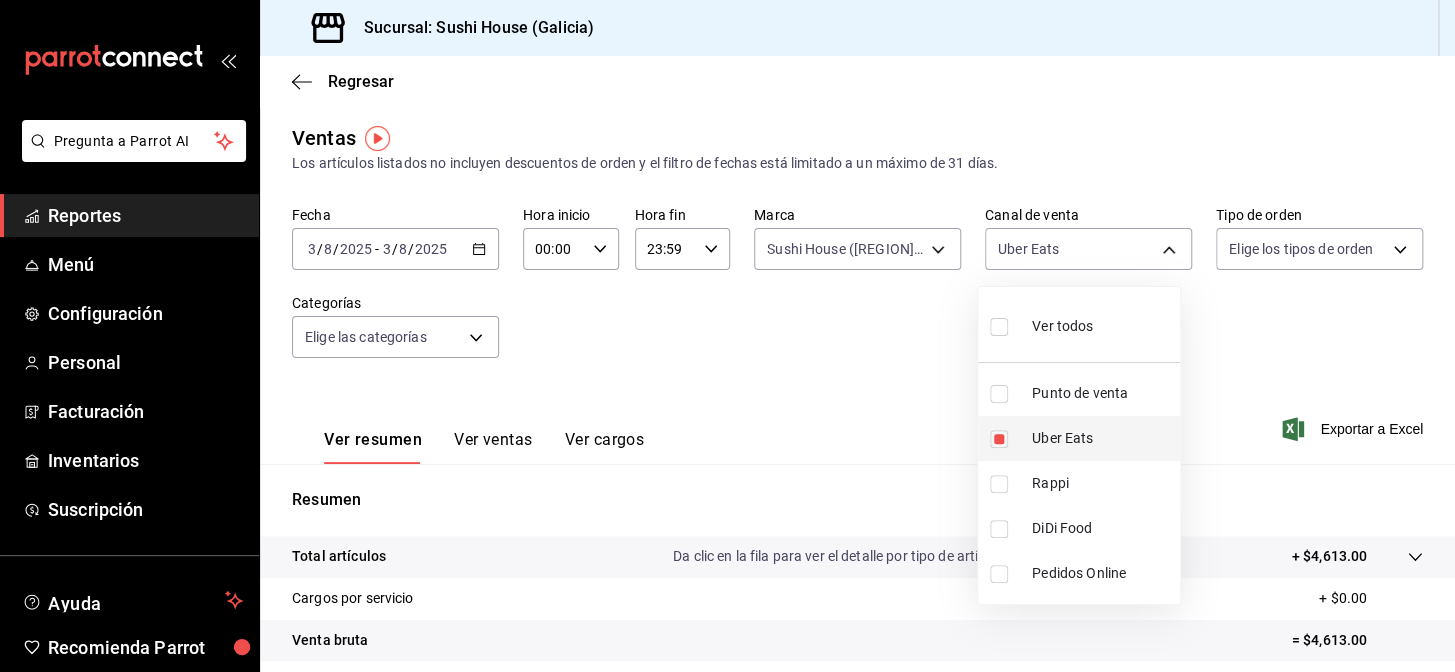 click on "Uber Eats" at bounding box center [1079, 438] 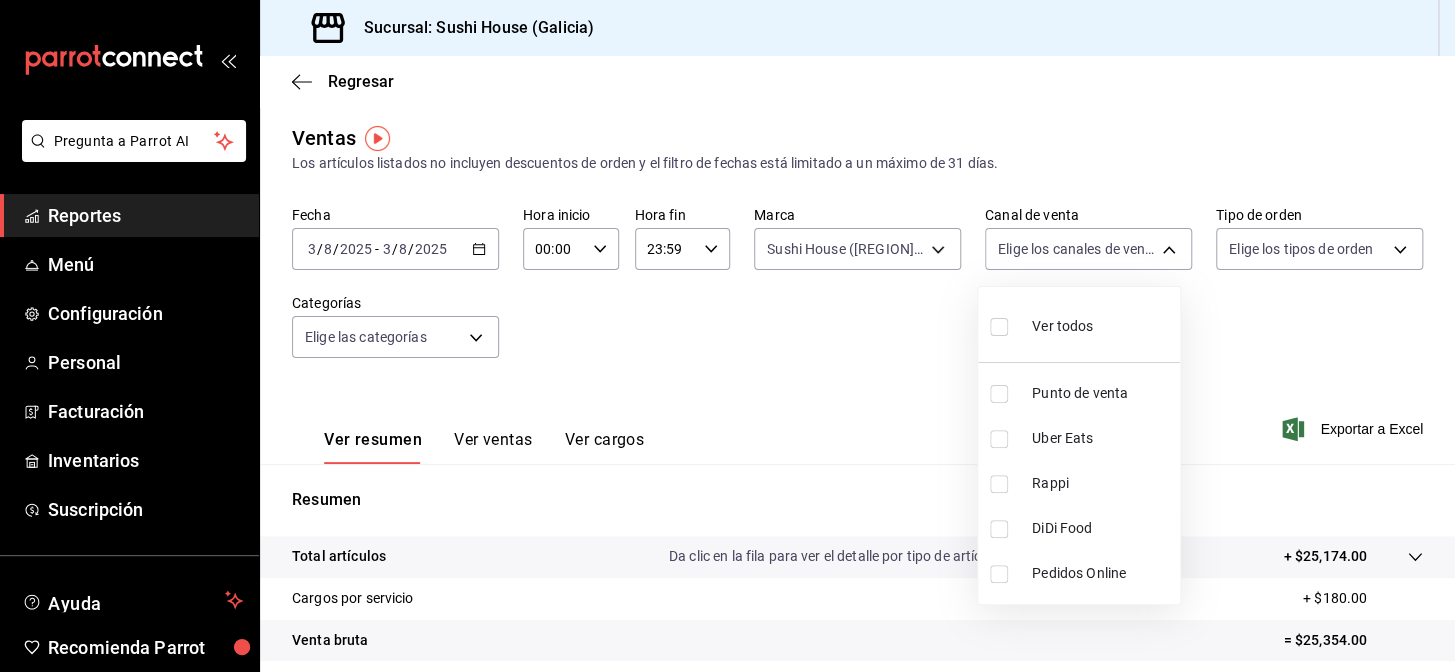 click at bounding box center (999, 529) 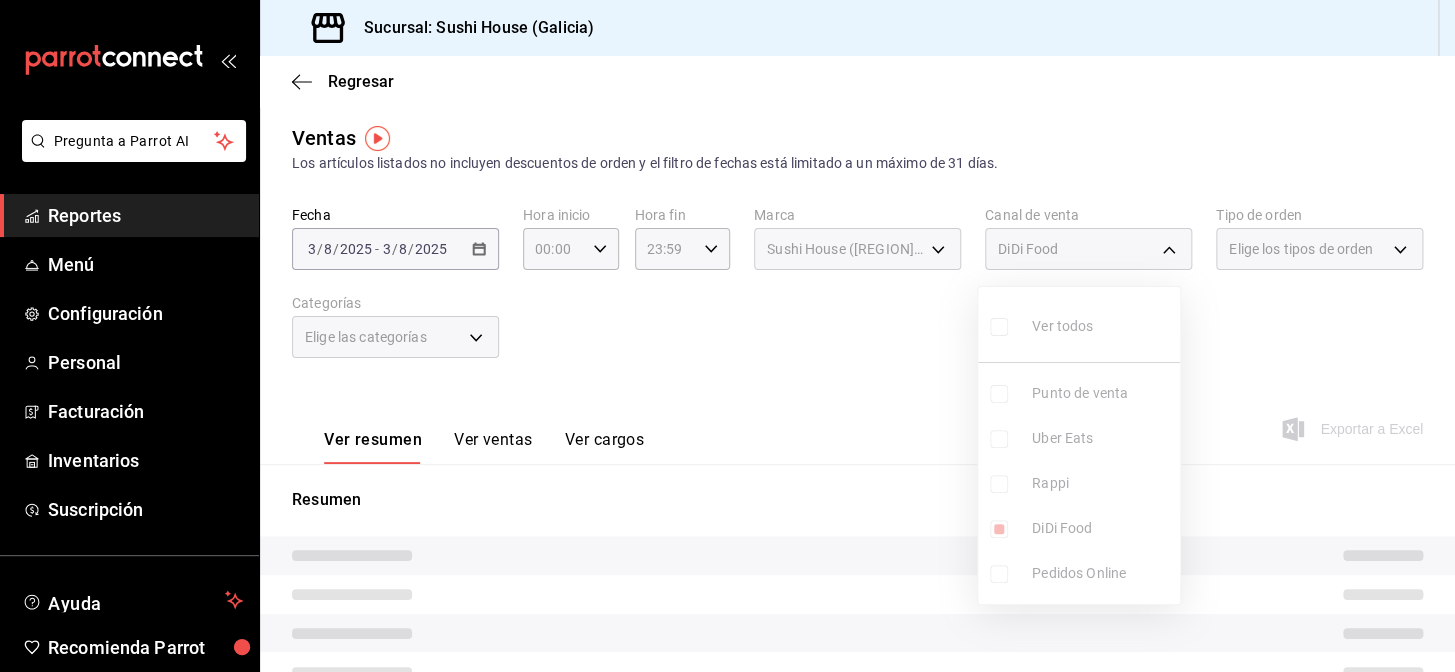 click at bounding box center [727, 336] 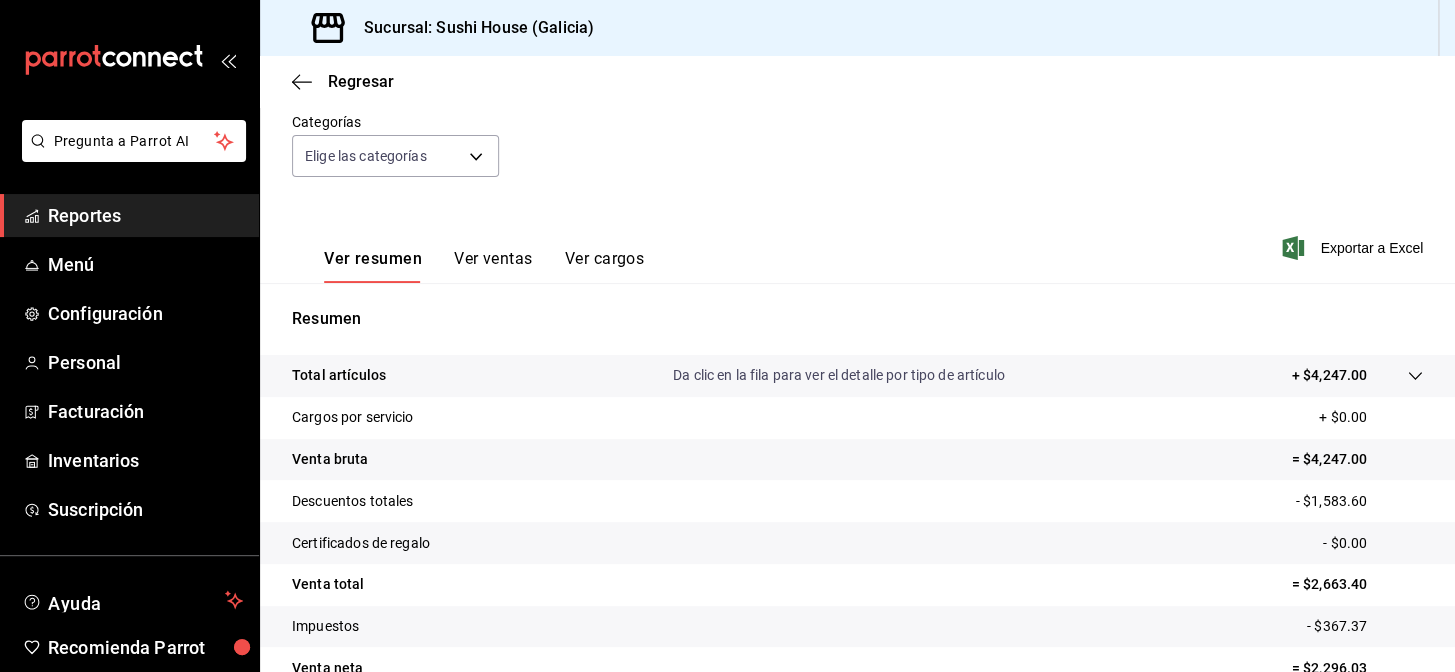 scroll, scrollTop: 286, scrollLeft: 0, axis: vertical 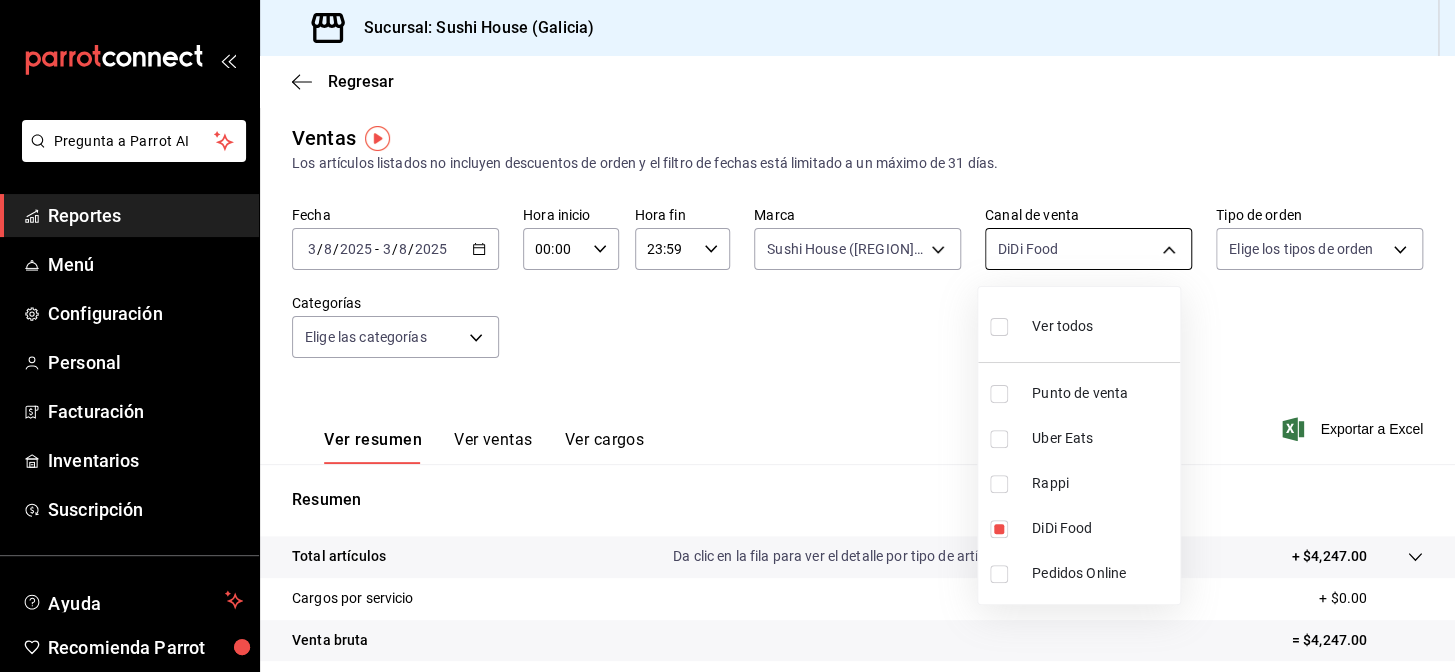click on "Pregunta a Parrot AI Reportes   Menú   Configuración   Personal   Facturación   Inventarios   Suscripción   Ayuda Recomienda Parrot   [REGION] Encargado   Sugerir nueva función   Sucursal: Sushi House ([REGION]) Regresar Ventas Los artículos listados no incluyen descuentos de orden y el filtro de fechas está limitado a un máximo de 31 días. Fecha [DATE] [DATE] - [DATE] [DATE] Hora inicio 00:00 Hora inicio Hora fin 23:59 Hora fin Marca Sushi House ([REGION]).., Sushi House ([REGION]) [UUID],[UUID], Canal de venta DiDi Food DIDI_FOOD Tipo de orden Elige los tipos de orden Categorías Elige las categorías Ver resumen Ver ventas Ver cargos Exportar a Excel Resumen Total artículos Da clic en la fila para ver el detalle por tipo de artículo + $4,247.00 Cargos por servicio + $0.00 Venta bruta = $4,247.00 Descuentos totales - $1,583.60 Certificados de regalo - $0.00 Venta total = $2,663.40 Impuestos - $367.37 Venta neta = $2,296.03" at bounding box center (727, 336) 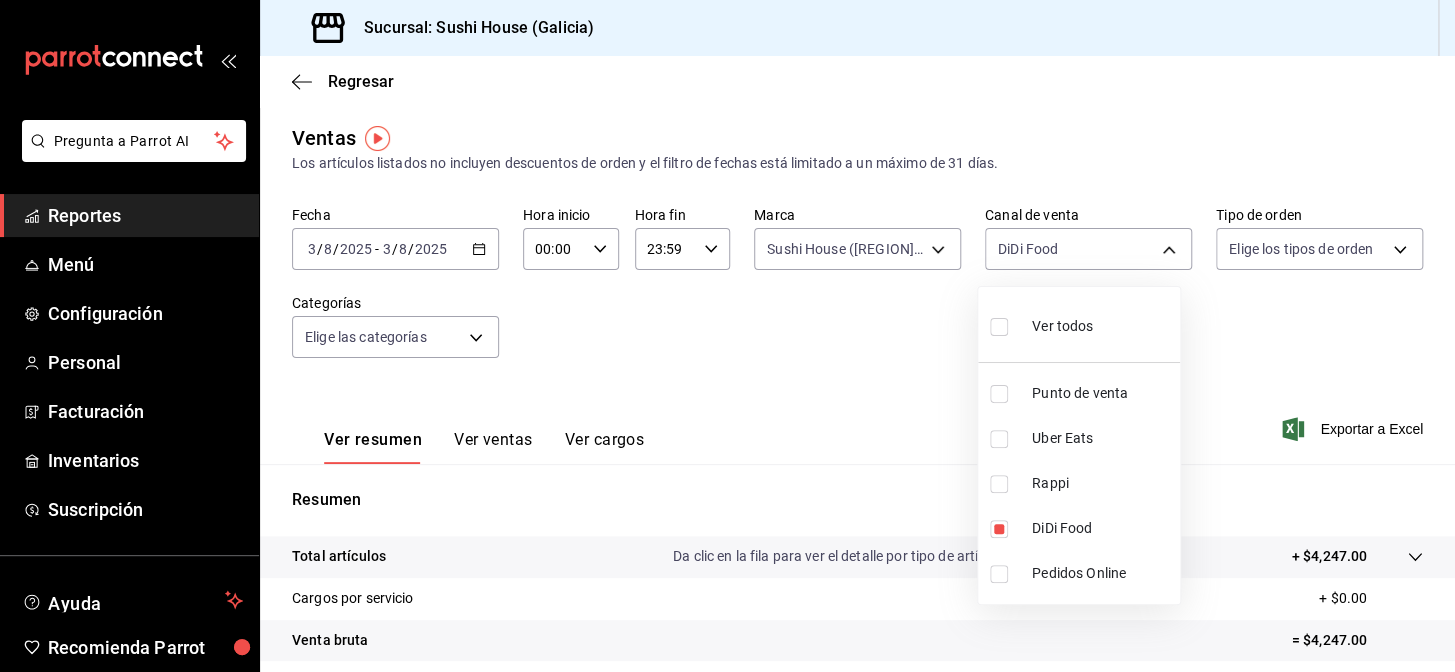 click at bounding box center [727, 336] 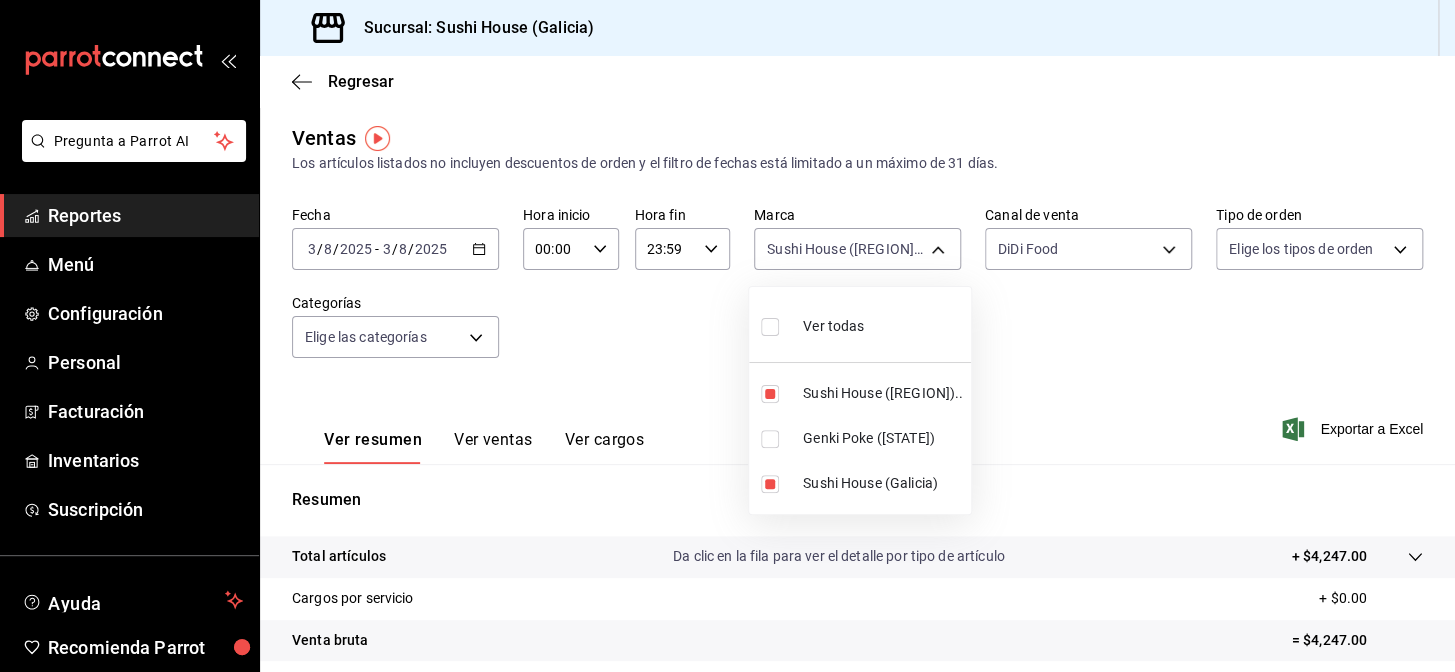 click on "Pregunta a Parrot AI Reportes   Menú   Configuración   Personal   Facturación   Inventarios   Suscripción   Ayuda Recomienda Parrot   [REGION] Encargado   Sugerir nueva función   Sucursal: Sushi House ([REGION]) Regresar Ventas Los artículos listados no incluyen descuentos de orden y el filtro de fechas está limitado a un máximo de 31 días. Fecha [DATE] [DATE] - [DATE] [DATE] Hora inicio 00:00 Hora inicio Hora fin 23:59 Hora fin Marca Sushi House ([REGION]).., Sushi House ([REGION]) [UUID],[UUID], Canal de venta DiDi Food DIDI_FOOD Tipo de orden Elige los tipos de orden Categorías Elige las categorías Ver resumen Ver ventas Ver cargos Exportar a Excel Resumen Total artículos Da clic en la fila para ver el detalle por tipo de artículo + $4,247.00 Cargos por servicio + $0.00 Venta bruta = $4,247.00 Descuentos totales - $1,583.60 Certificados de regalo - $0.00 Venta total = $2,663.40 Impuestos - $367.37 Venta neta = $2,296.03" at bounding box center (727, 336) 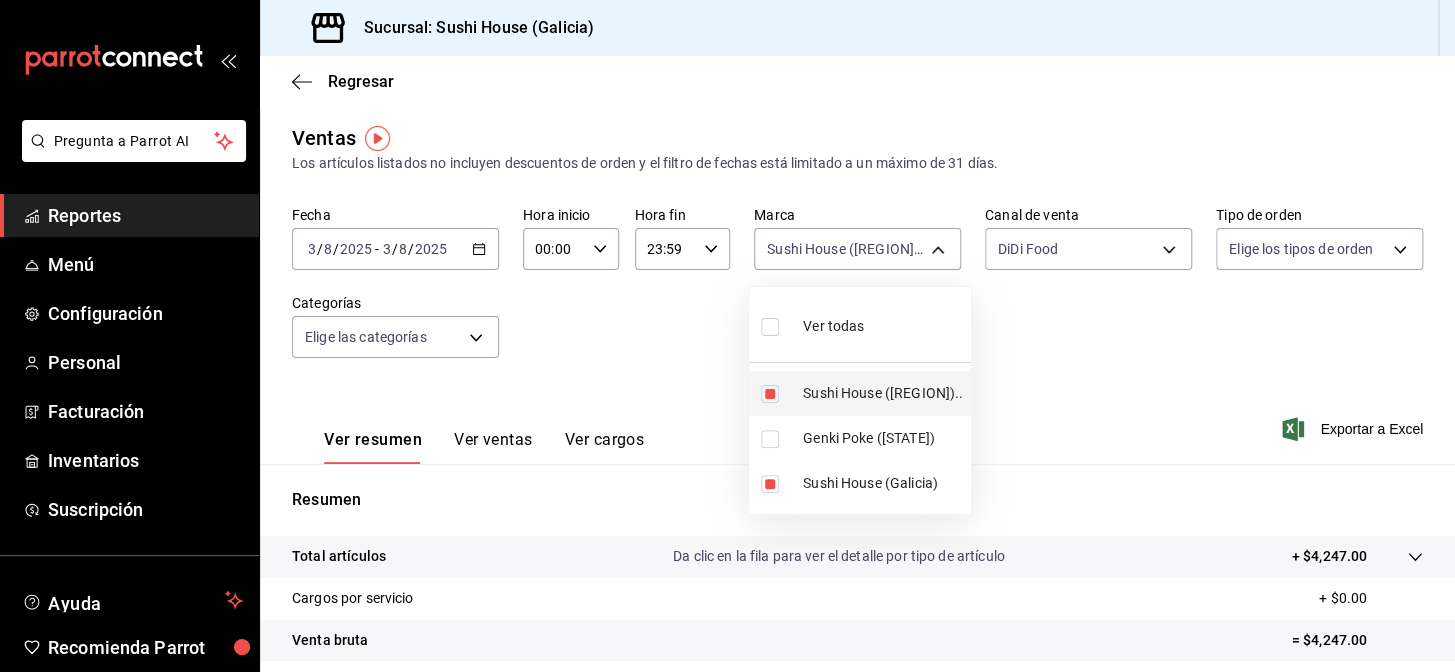 click at bounding box center (770, 394) 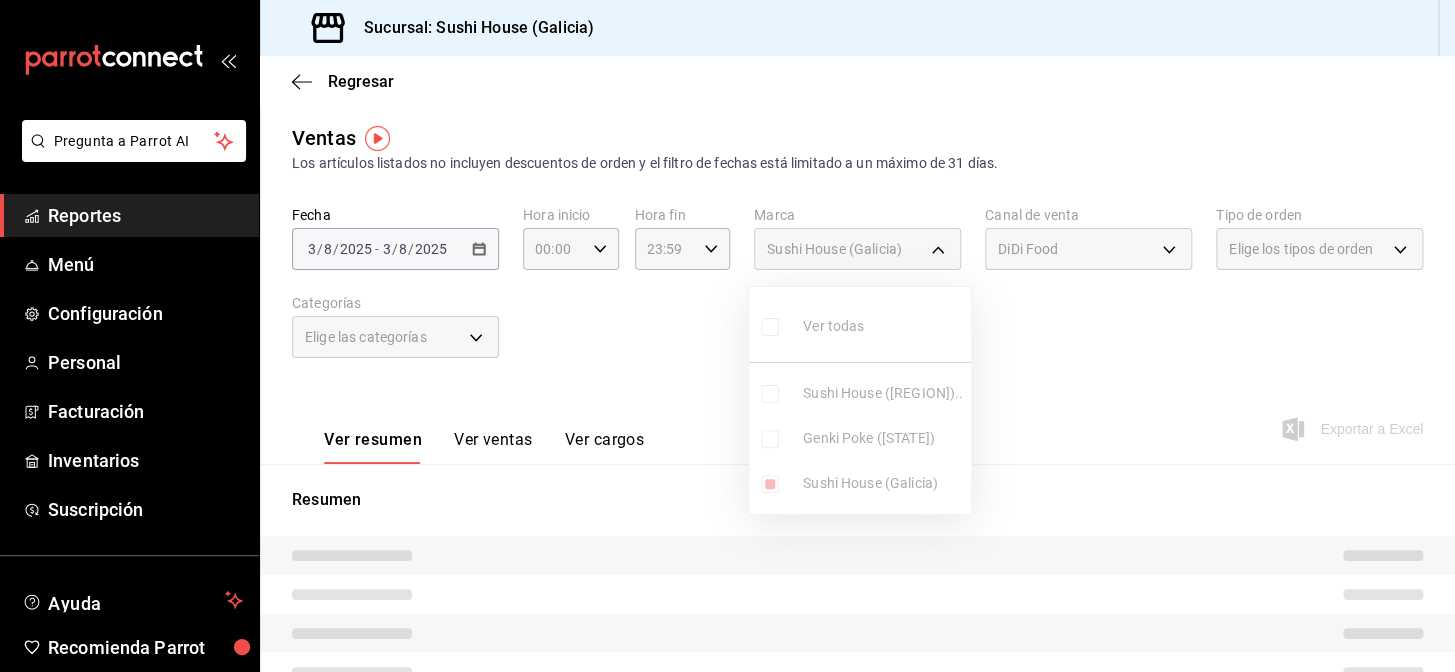click on "Ver todas Sushi House ([REGION]).. Genki Poke ([REGION]) Sushi House ([REGION])" at bounding box center (860, 400) 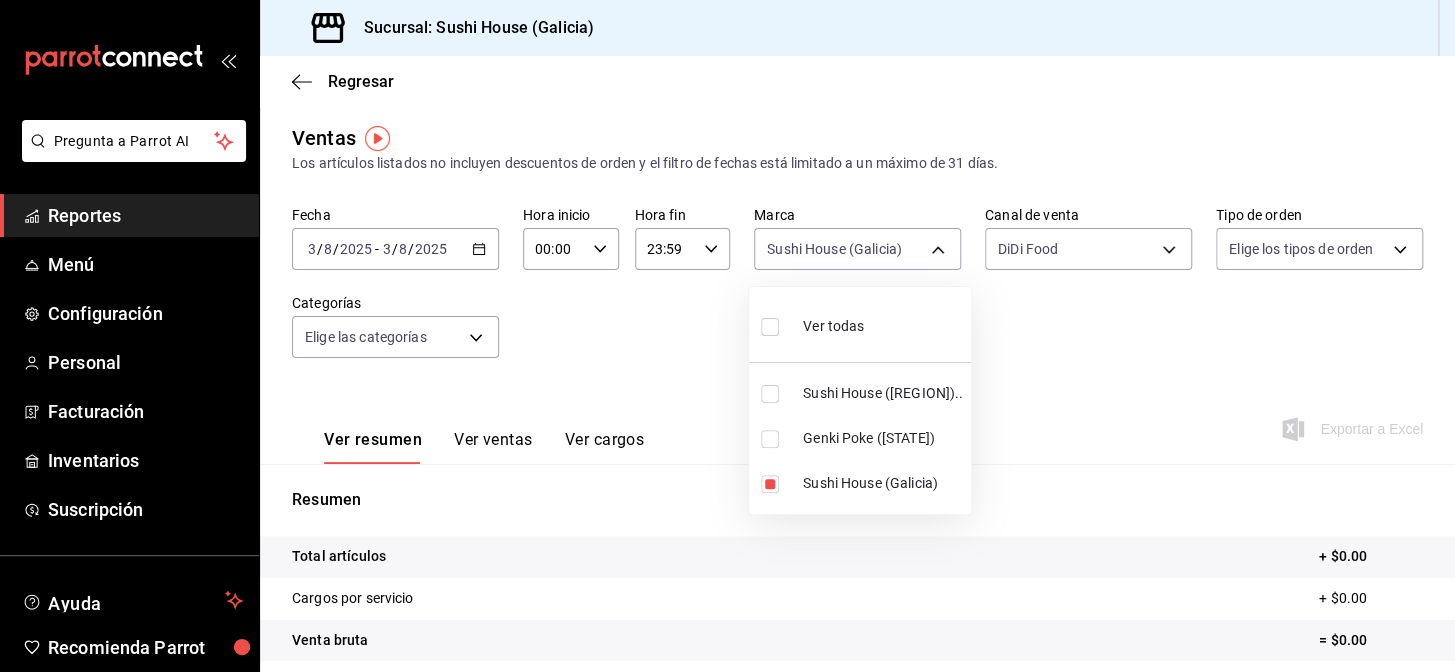 click at bounding box center [770, 484] 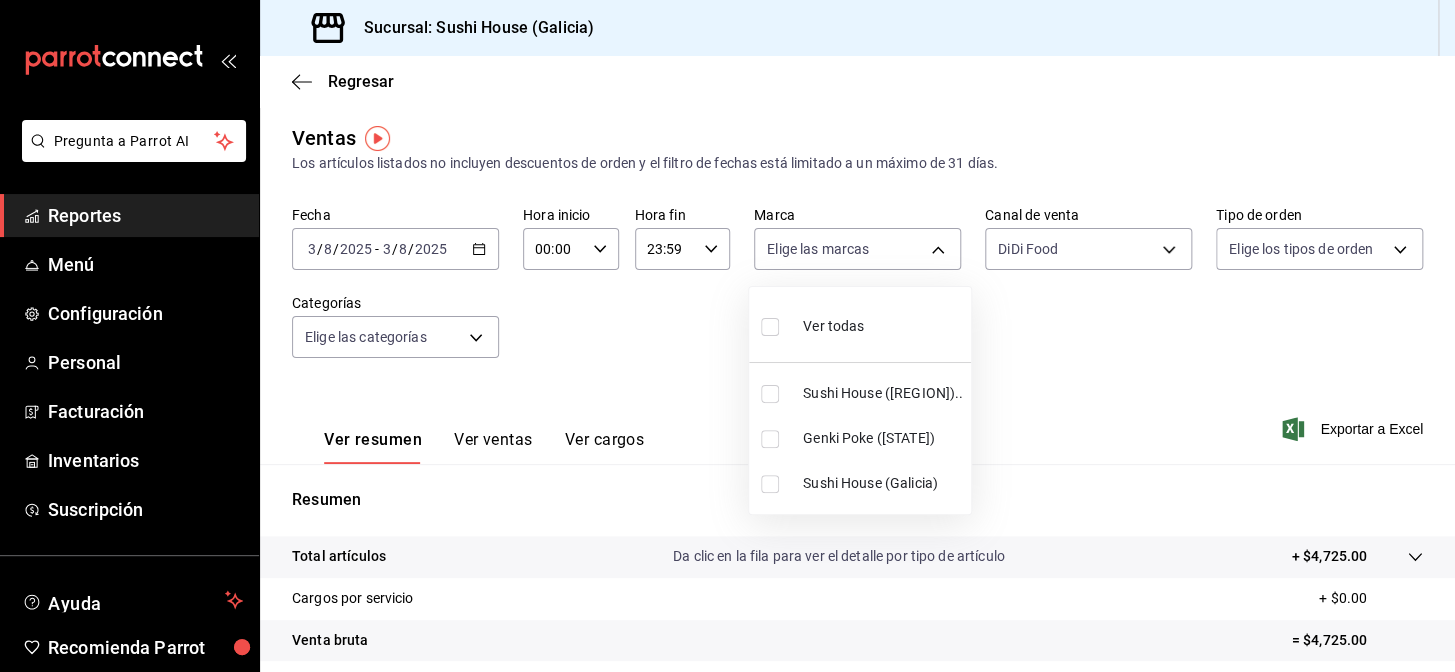 click at bounding box center [770, 439] 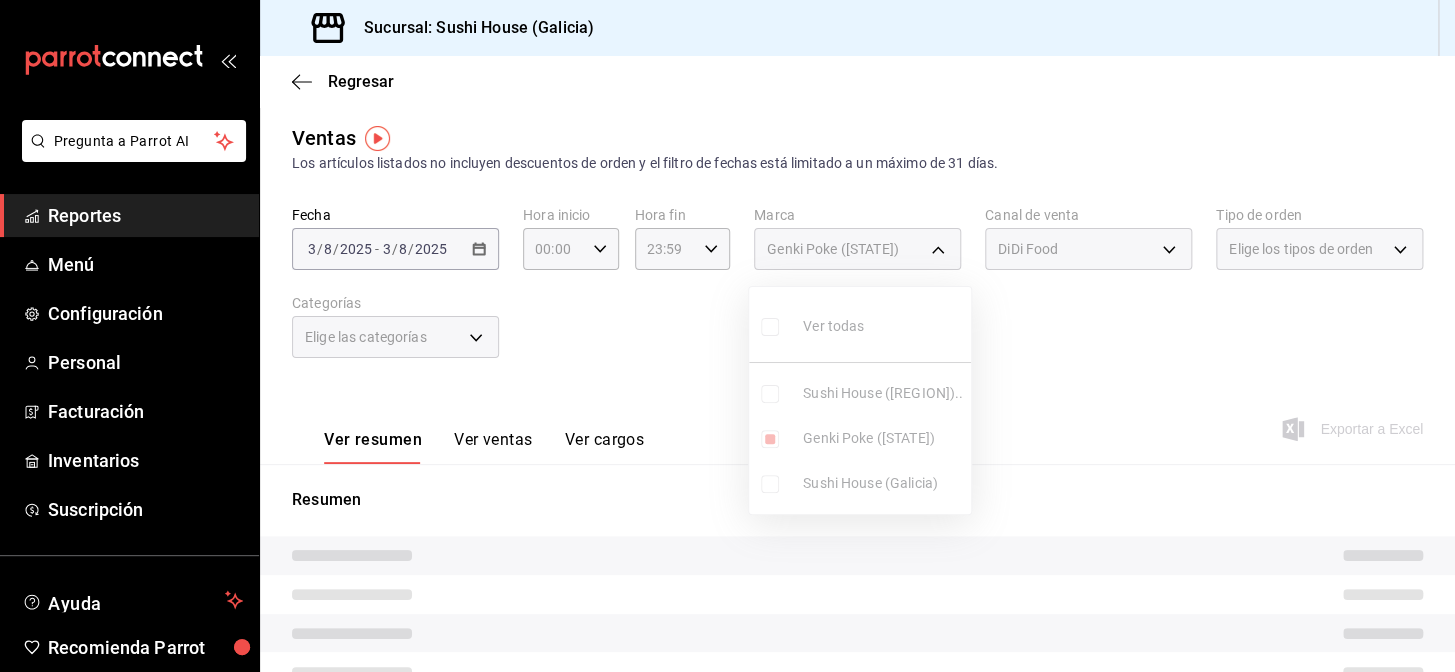 click at bounding box center [727, 336] 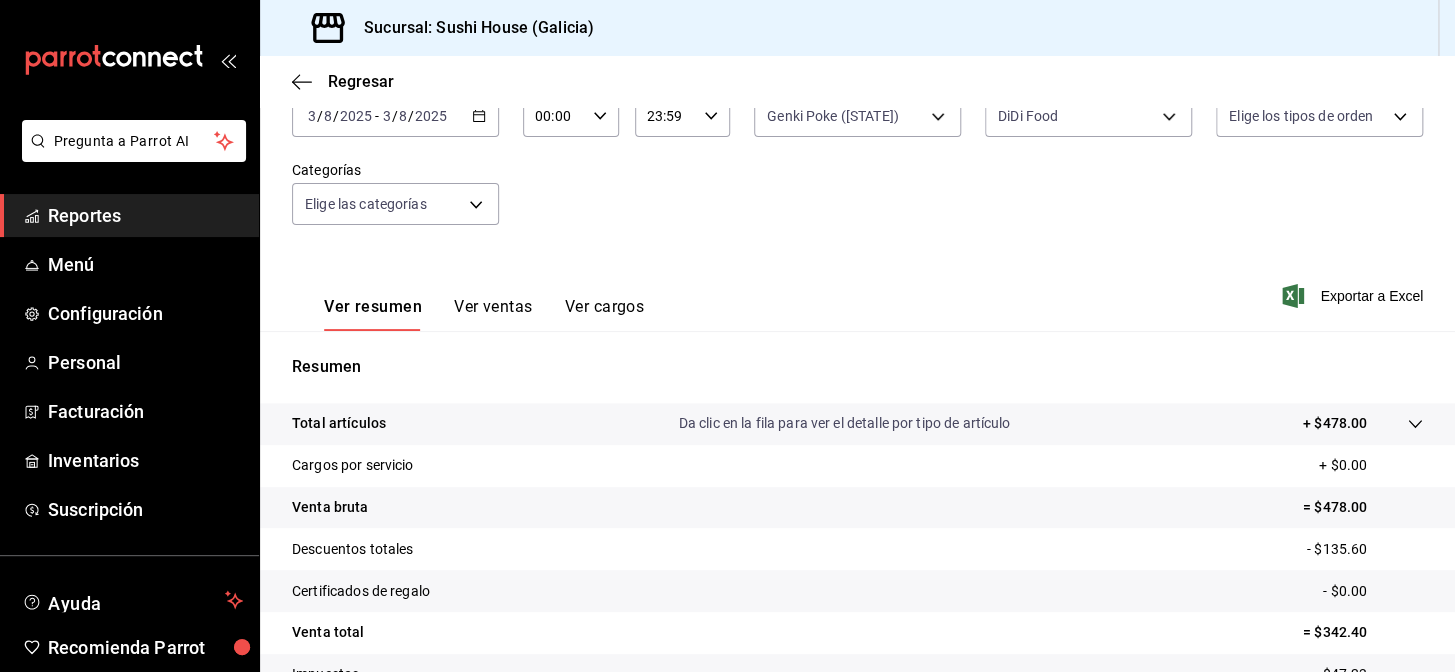 scroll, scrollTop: 0, scrollLeft: 0, axis: both 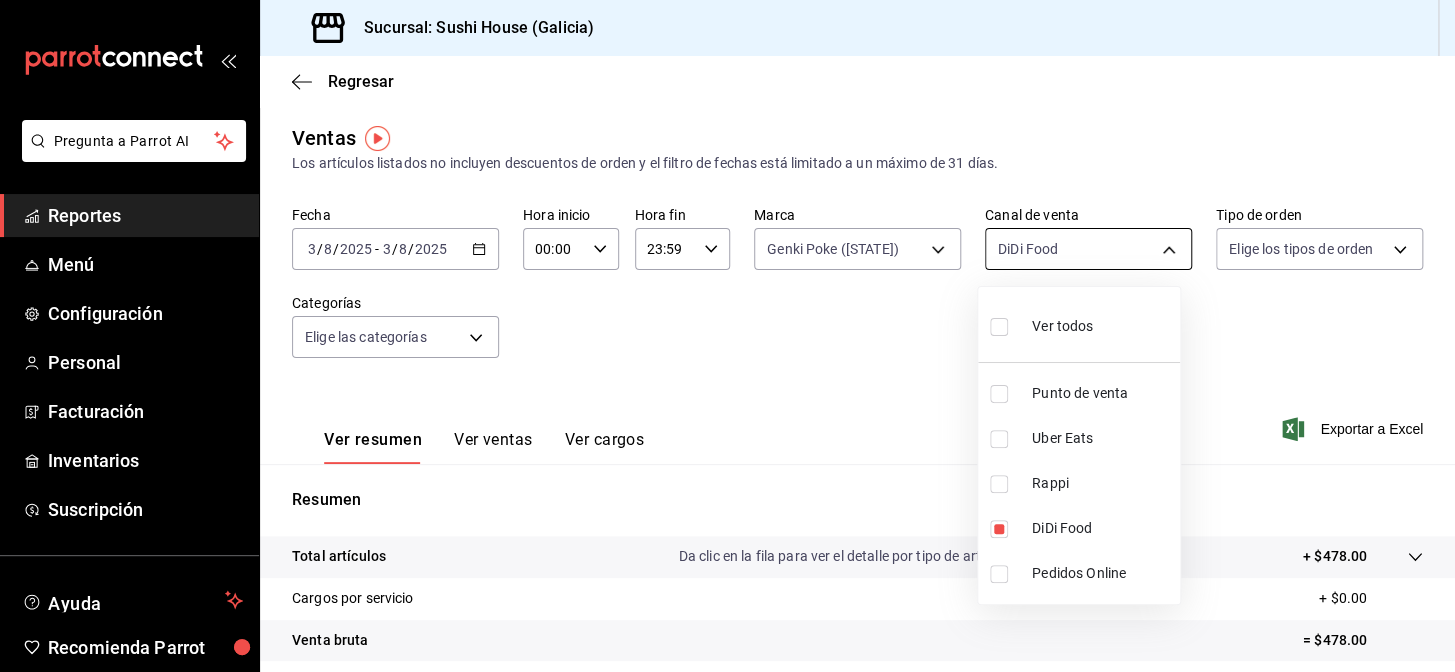 click on "Pregunta a Parrot AI Reportes   Menú   Configuración   Personal   Facturación   Inventarios   Suscripción   Ayuda Recomienda Parrot   [REGION] Encargado   Sugerir nueva función   Sucursal: Sushi House ([REGION]) Regresar Ventas Los artículos listados no incluyen descuentos de orden y el filtro de fechas está limitado a un máximo de 31 días. Fecha [DATE] [DATE] - [DATE] [DATE] Hora inicio 00:00 Hora inicio Hora fin 23:59 Hora fin Marca Genki Poke ([REGION]) [UUID] Canal de venta DiDi Food DIDI_FOOD Tipo de orden Elige los tipos de orden Categorías Elige las categorías Ver resumen Ver ventas Ver cargos Exportar a Excel Resumen Total artículos Da clic en la fila para ver el detalle por tipo de artículo + $478.00 Cargos por servicio + $0.00 Venta bruta = $478.00 Descuentos totales - $135.60 Certificados de regalo - $0.00 Venta total = $342.40 Impuestos - $47.23 Venta neta = $295.17 Pregunta a Parrot AI Reportes   Menú   Configuración   Personal" at bounding box center (727, 336) 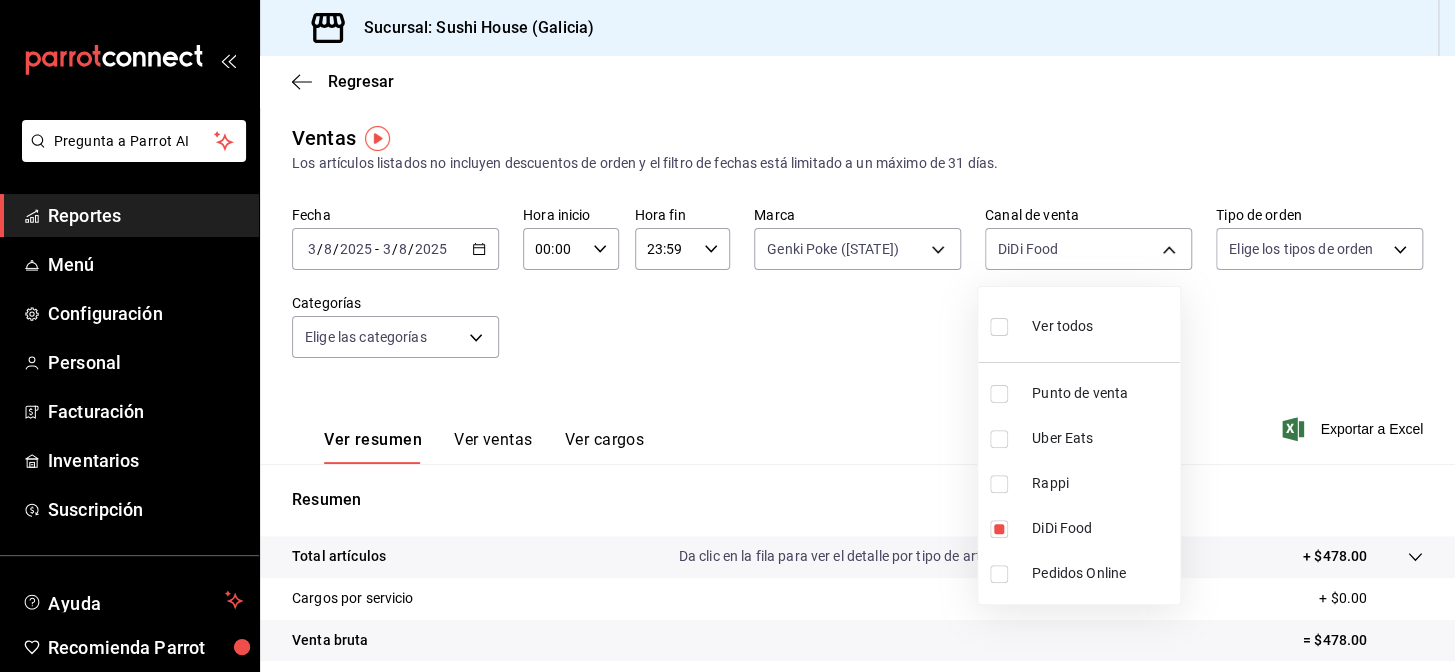 click at bounding box center (727, 336) 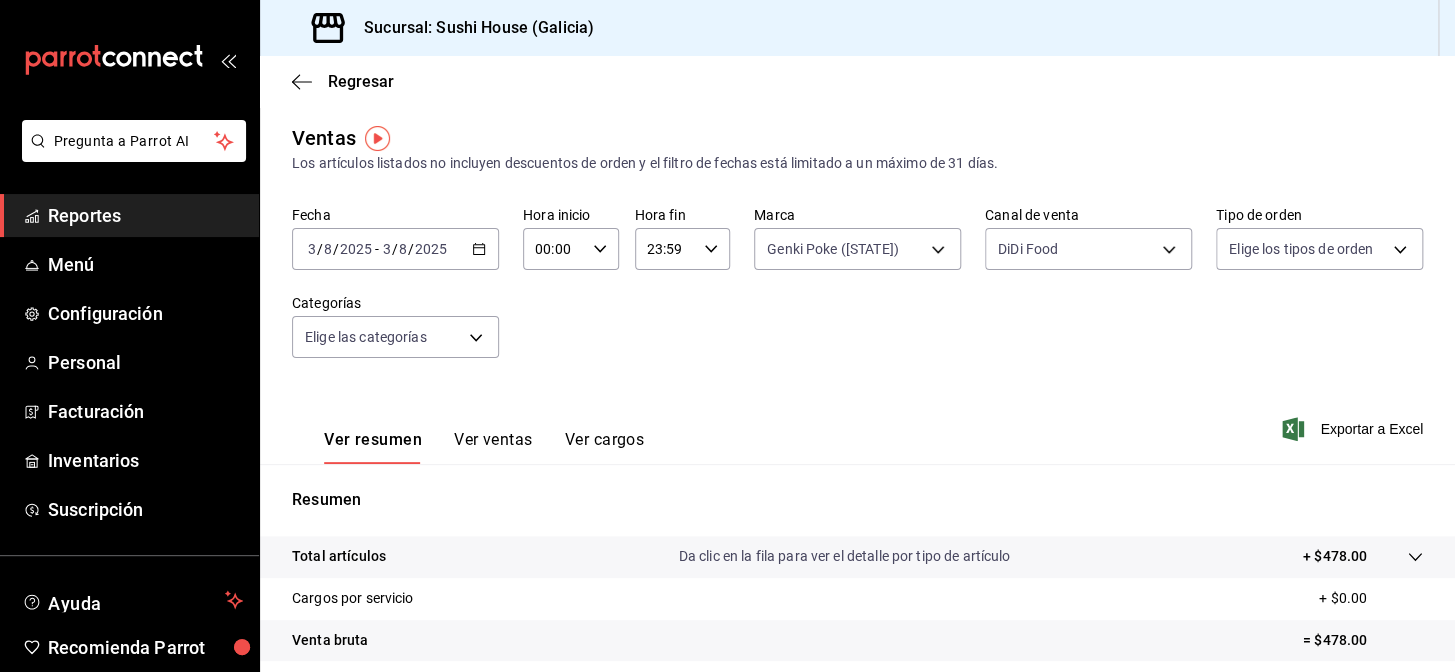 click on "Pregunta a Parrot AI Reportes   Menú   Configuración   Personal   Facturación   Inventarios   Suscripción   Ayuda Recomienda Parrot   [REGION] Encargado   Sugerir nueva función   Sucursal: Sushi House ([REGION]) Regresar Ventas Los artículos listados no incluyen descuentos de orden y el filtro de fechas está limitado a un máximo de 31 días. Fecha [DATE] [DATE] - [DATE] [DATE] Hora inicio 00:00 Hora inicio Hora fin 23:59 Hora fin Marca Genki Poke ([REGION]) [UUID] Canal de venta DiDi Food DIDI_FOOD Tipo de orden Elige los tipos de orden Categorías Elige las categorías Ver resumen Ver ventas Ver cargos Exportar a Excel Resumen Total artículos Da clic en la fila para ver el detalle por tipo de artículo + $478.00 Cargos por servicio + $0.00 Venta bruta = $478.00 Descuentos totales - $135.60 Certificados de regalo - $0.00 Venta total = $342.40 Impuestos - $47.23 Venta neta = $295.17 Pregunta a Parrot AI Reportes   Menú   Configuración   Personal" at bounding box center [727, 336] 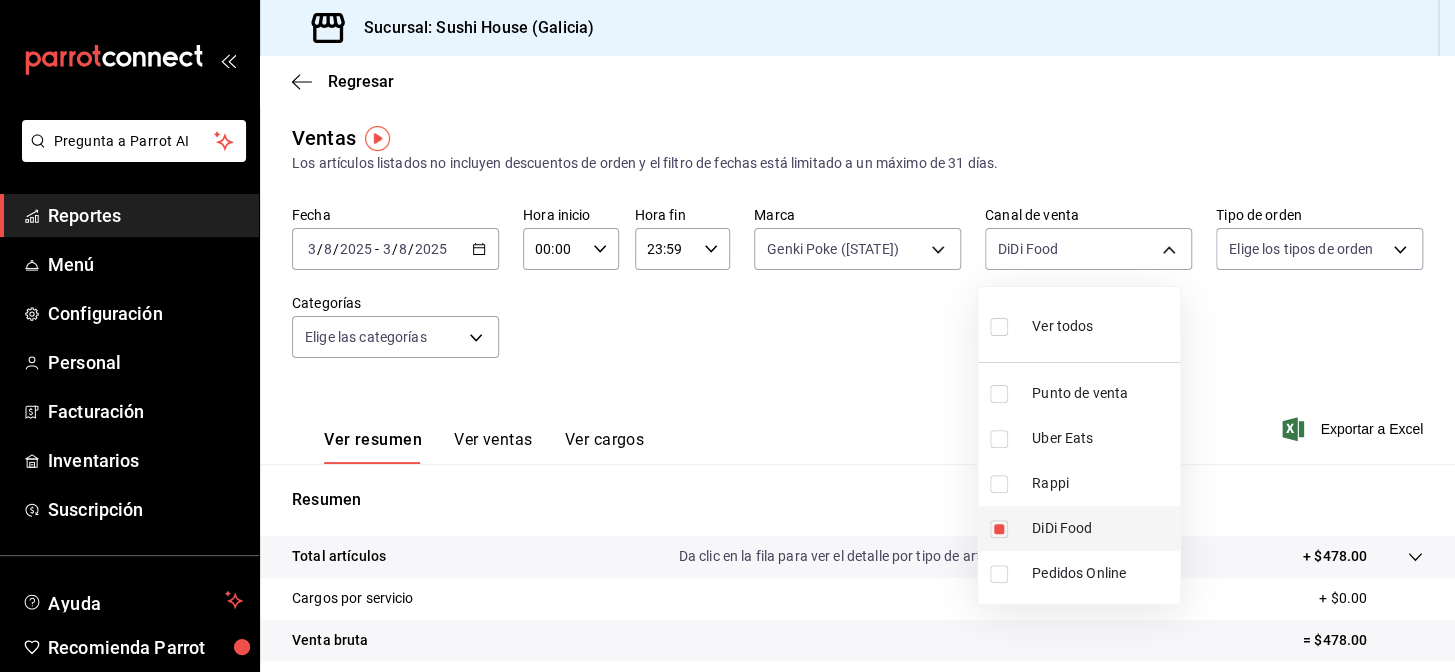 click at bounding box center [999, 529] 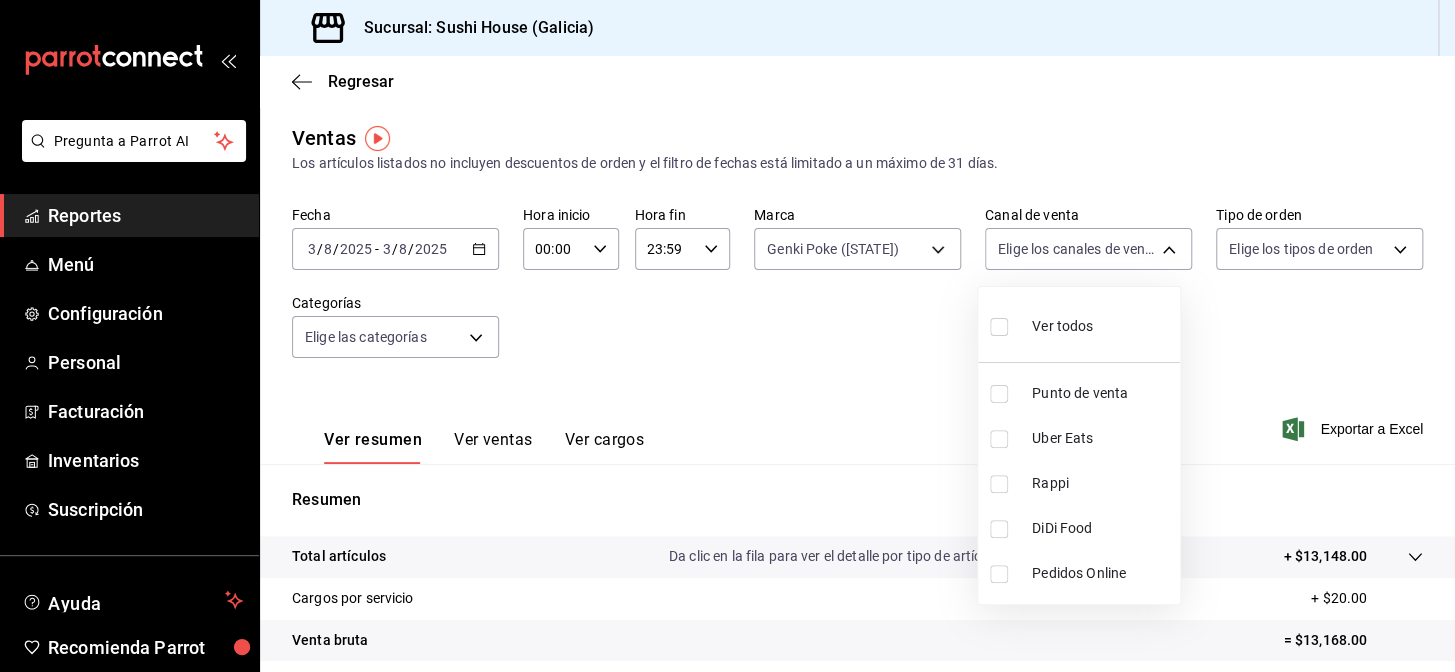 click on "Rappi" at bounding box center (1079, 483) 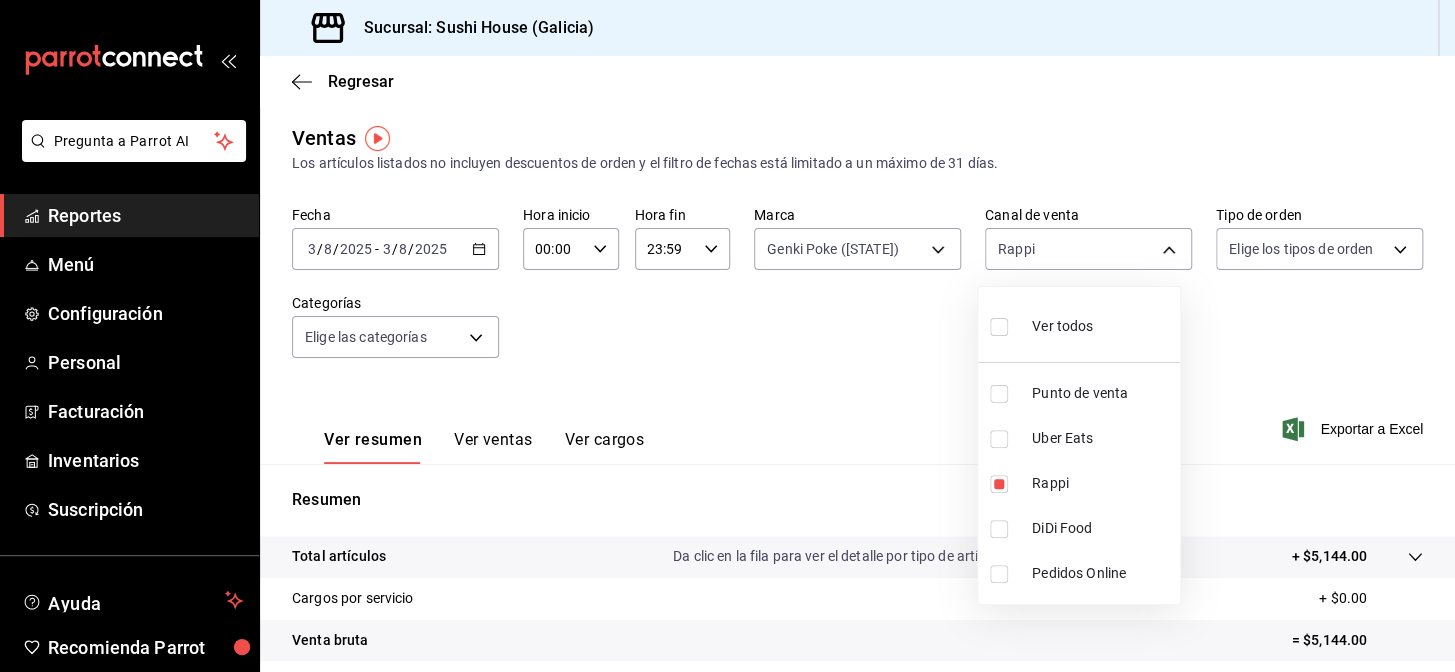 click at bounding box center [727, 336] 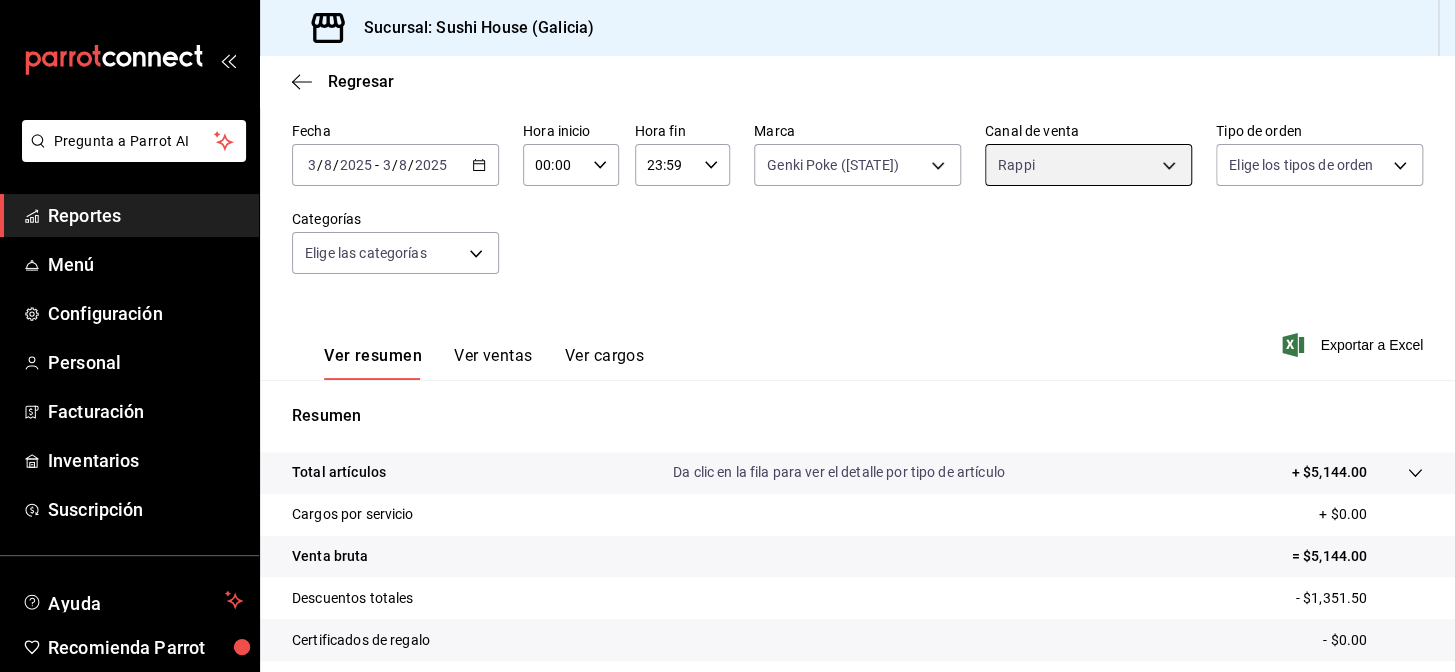 scroll, scrollTop: 286, scrollLeft: 0, axis: vertical 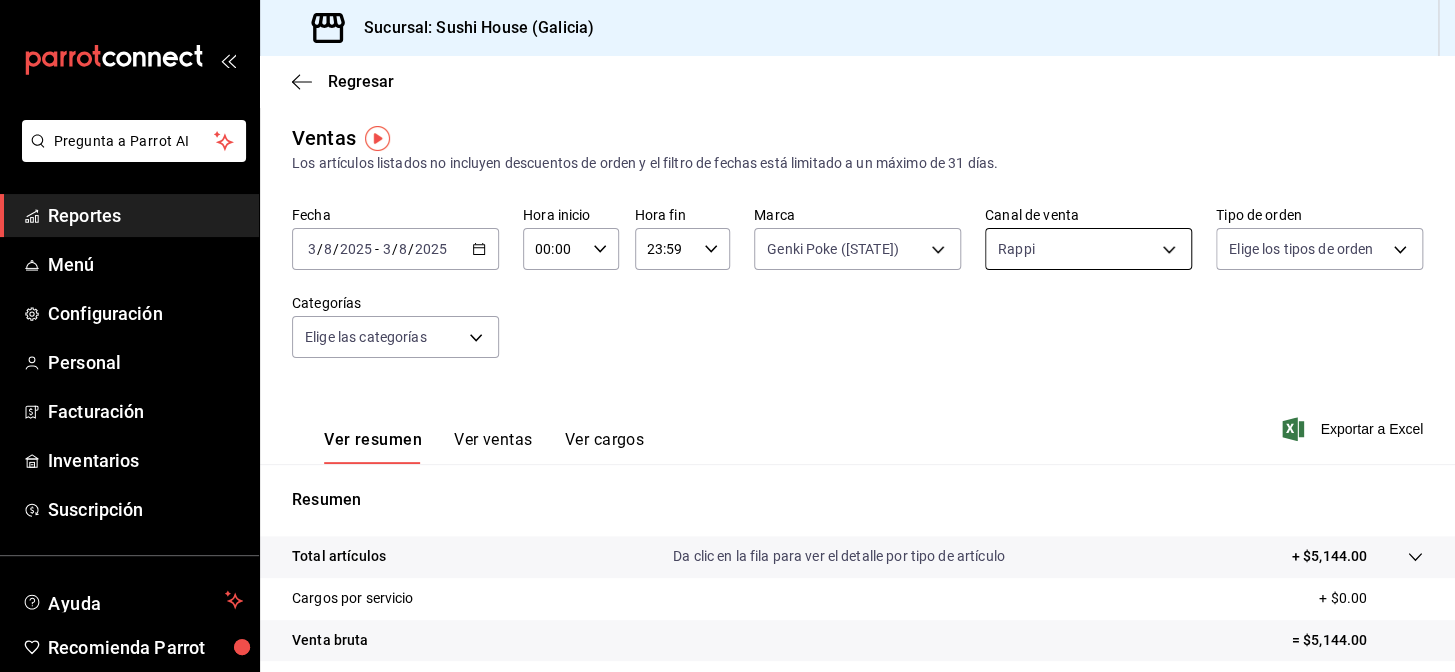 click on "Pregunta a Parrot AI Reportes   Menú   Configuración   Personal   Facturación   Inventarios   Suscripción   Ayuda Recomienda Parrot   [REGION] Encargado   Sugerir nueva función   Sucursal: Sushi House ([REGION]) Regresar Ventas Los artículos listados no incluyen descuentos de orden y el filtro de fechas está limitado a un máximo de 31 días. Fecha [DATE] [DATE] - [DATE] [DATE] Hora inicio 00:00 Hora inicio Hora fin 23:59 Hora fin Marca Genki Poke ([REGION]) [UUID] Canal de venta Rappi RAPPI Tipo de orden Elige los tipos de orden Categorías Elige las categorías Ver resumen Ver ventas Ver cargos Exportar a Excel Resumen Total artículos Da clic en la fila para ver el detalle por tipo de artículo + $5,144.00 Cargos por servicio + $0.00 Venta bruta = $5,144.00 Descuentos totales - $1,351.50 Certificados de regalo - $0.00 Venta total = $3,792.50 Impuestos - $523.10 Venta neta = $3,269.40 Pregunta a Parrot AI Reportes   Menú   Configuración   Personal" at bounding box center (727, 336) 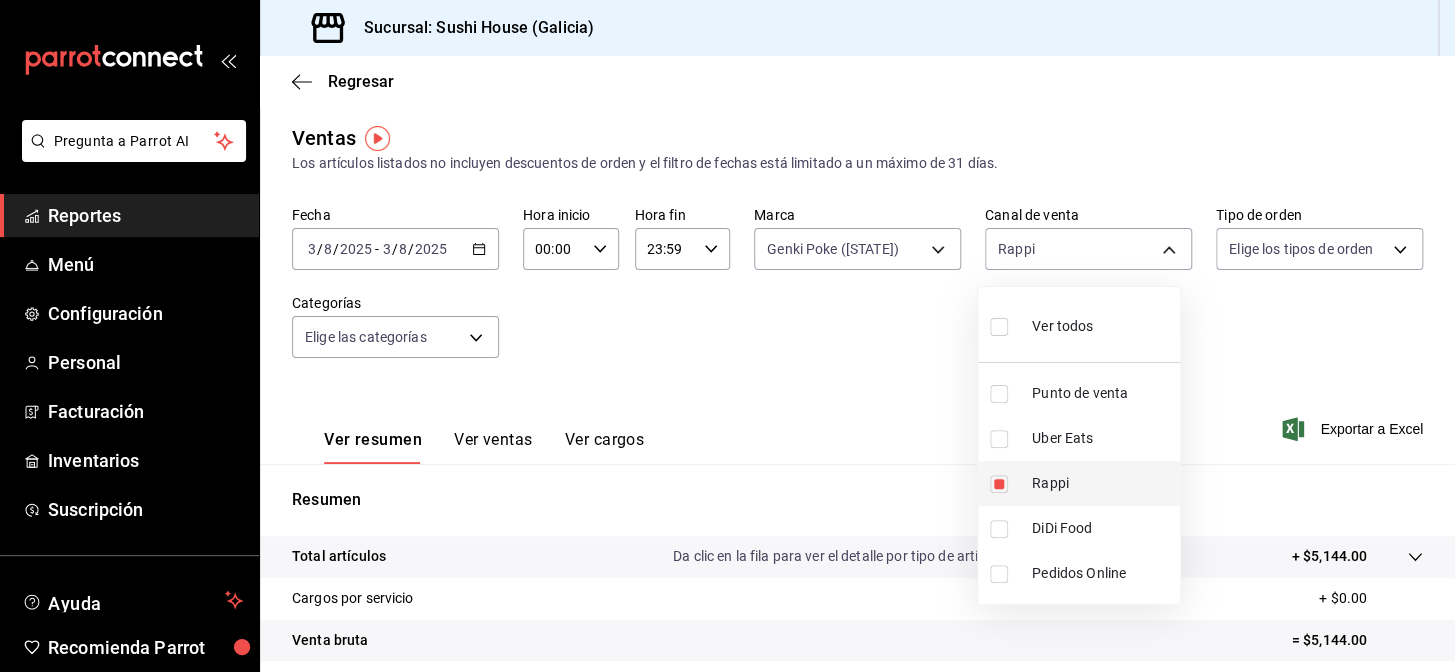 click at bounding box center (999, 484) 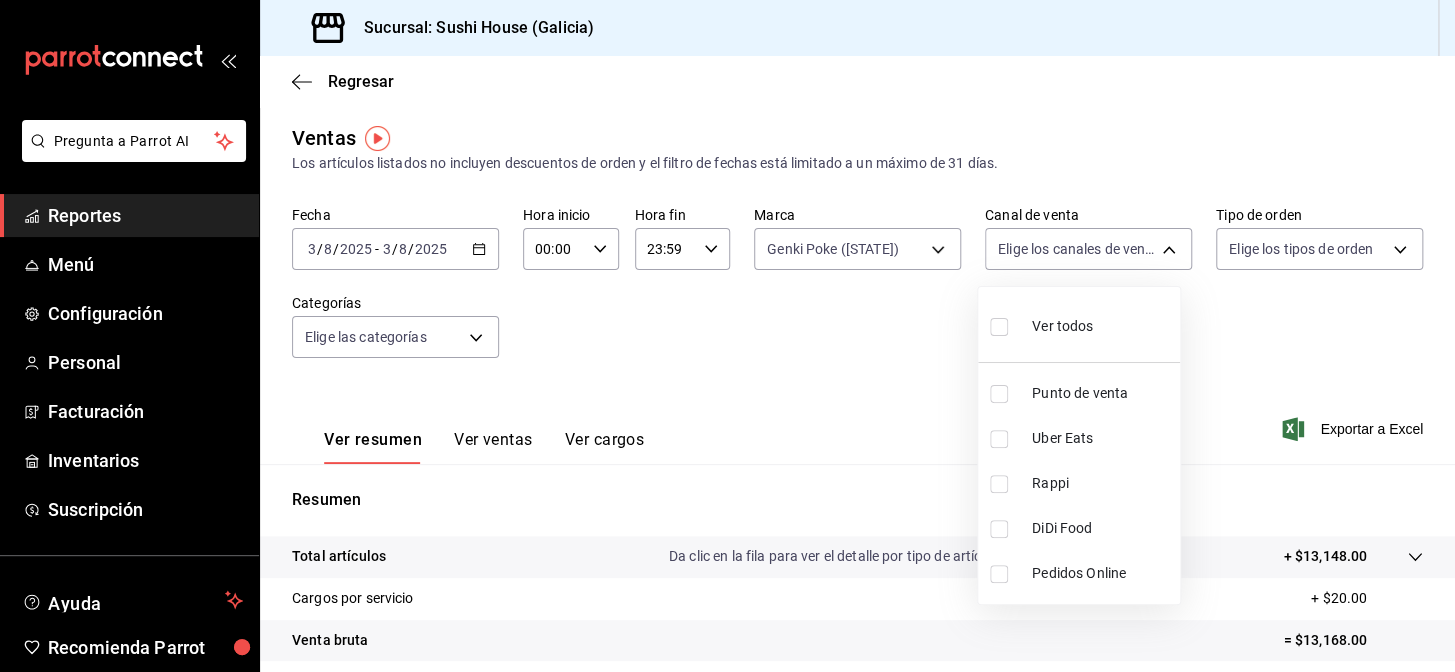 click at bounding box center [999, 439] 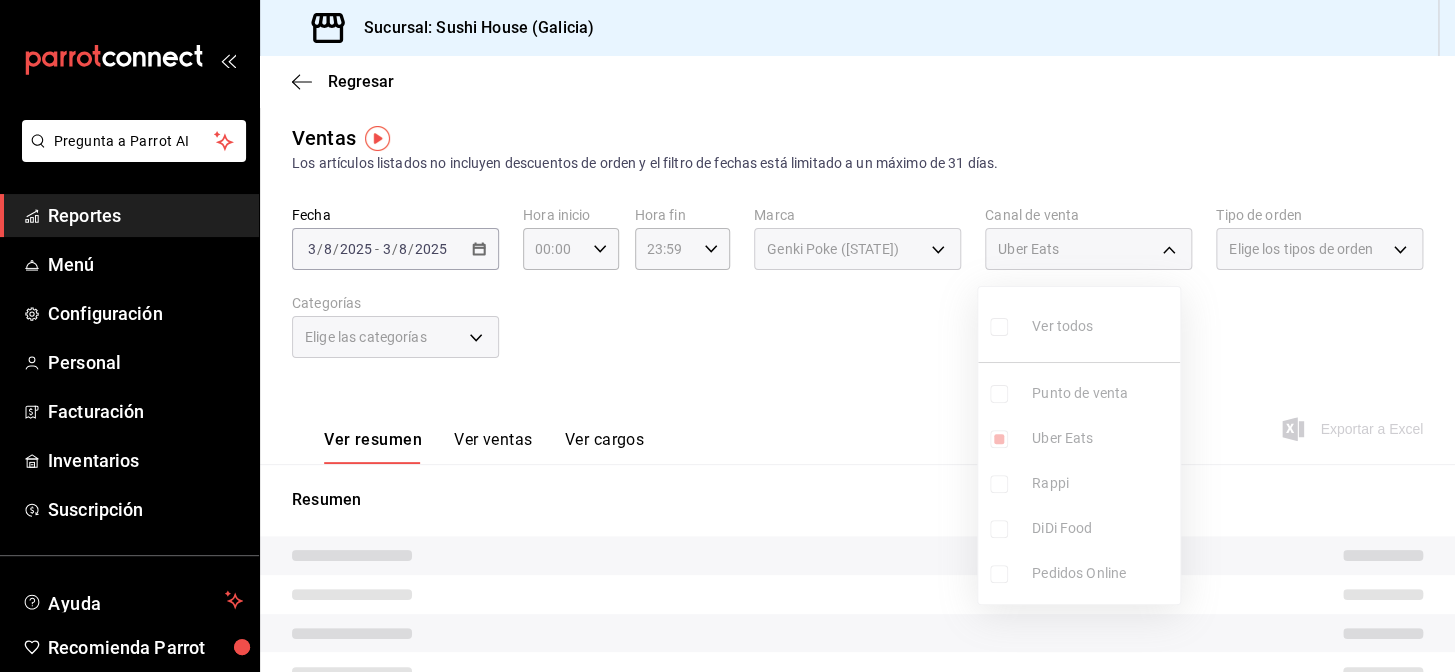 drag, startPoint x: 869, startPoint y: 447, endPoint x: 878, endPoint y: 442, distance: 10.29563 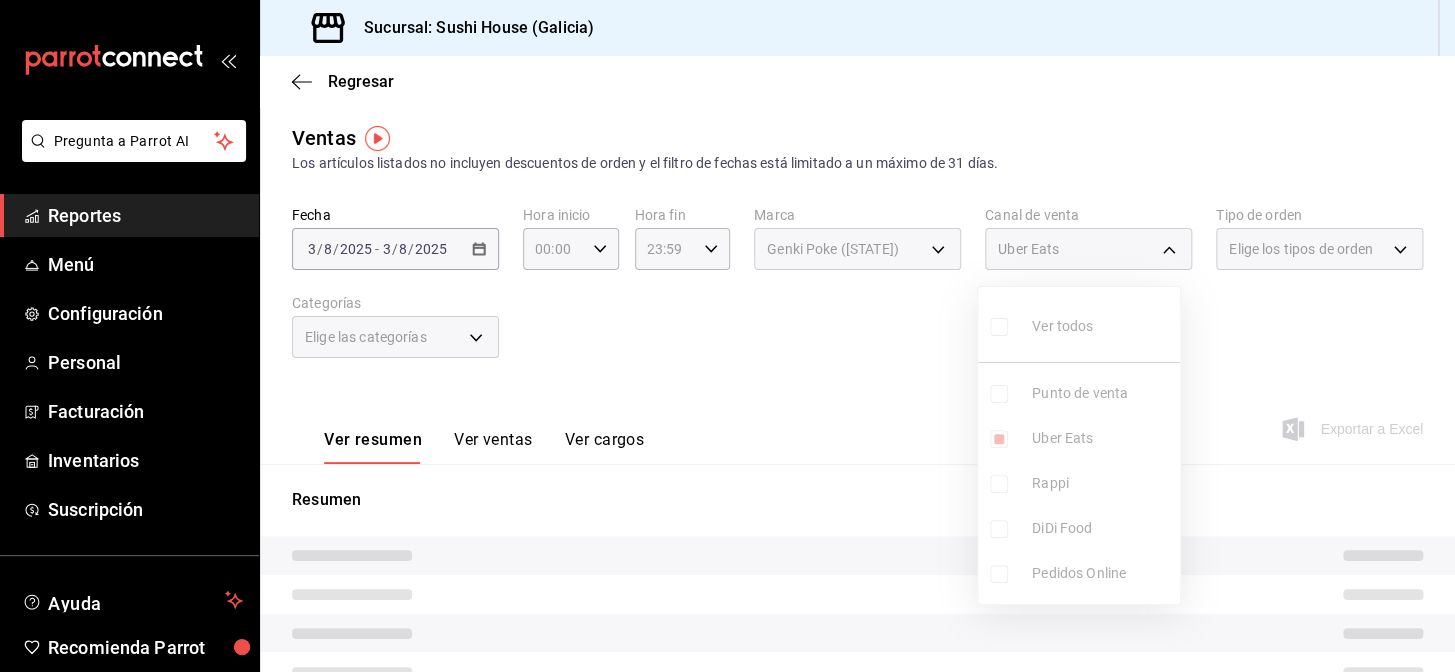 click at bounding box center [727, 336] 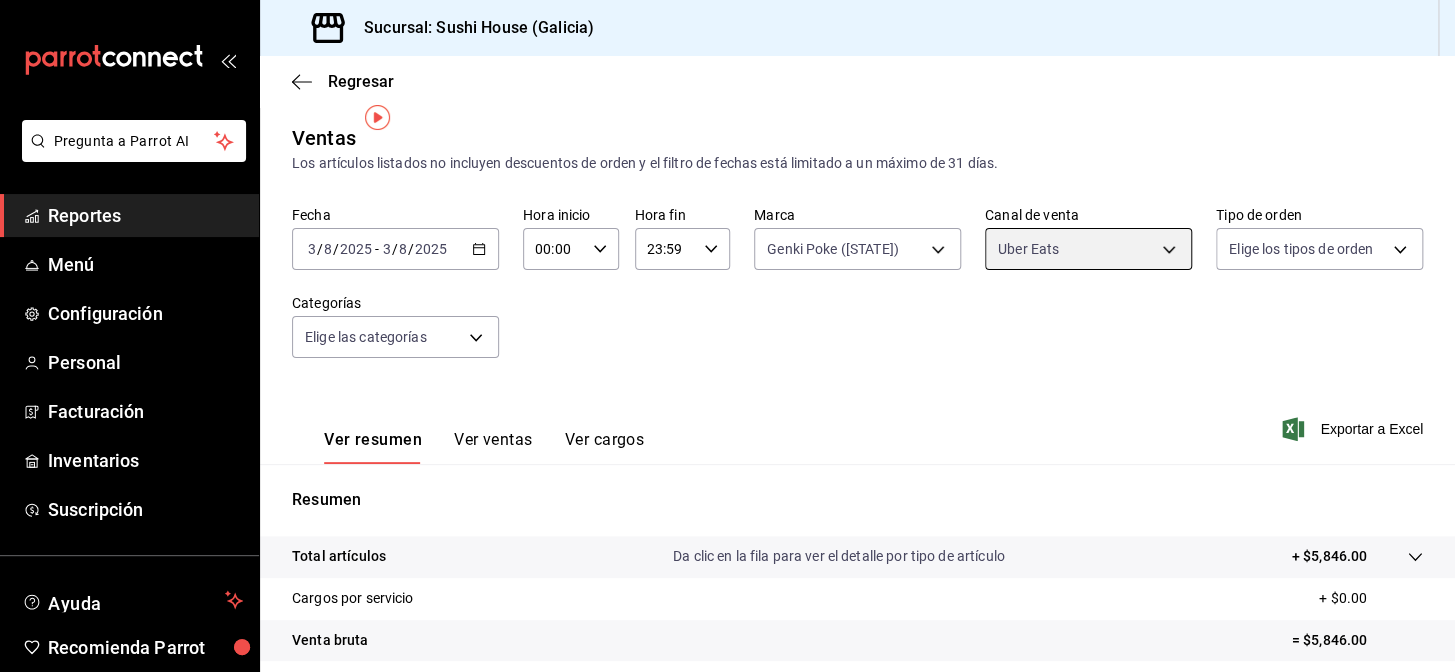 scroll, scrollTop: 286, scrollLeft: 0, axis: vertical 